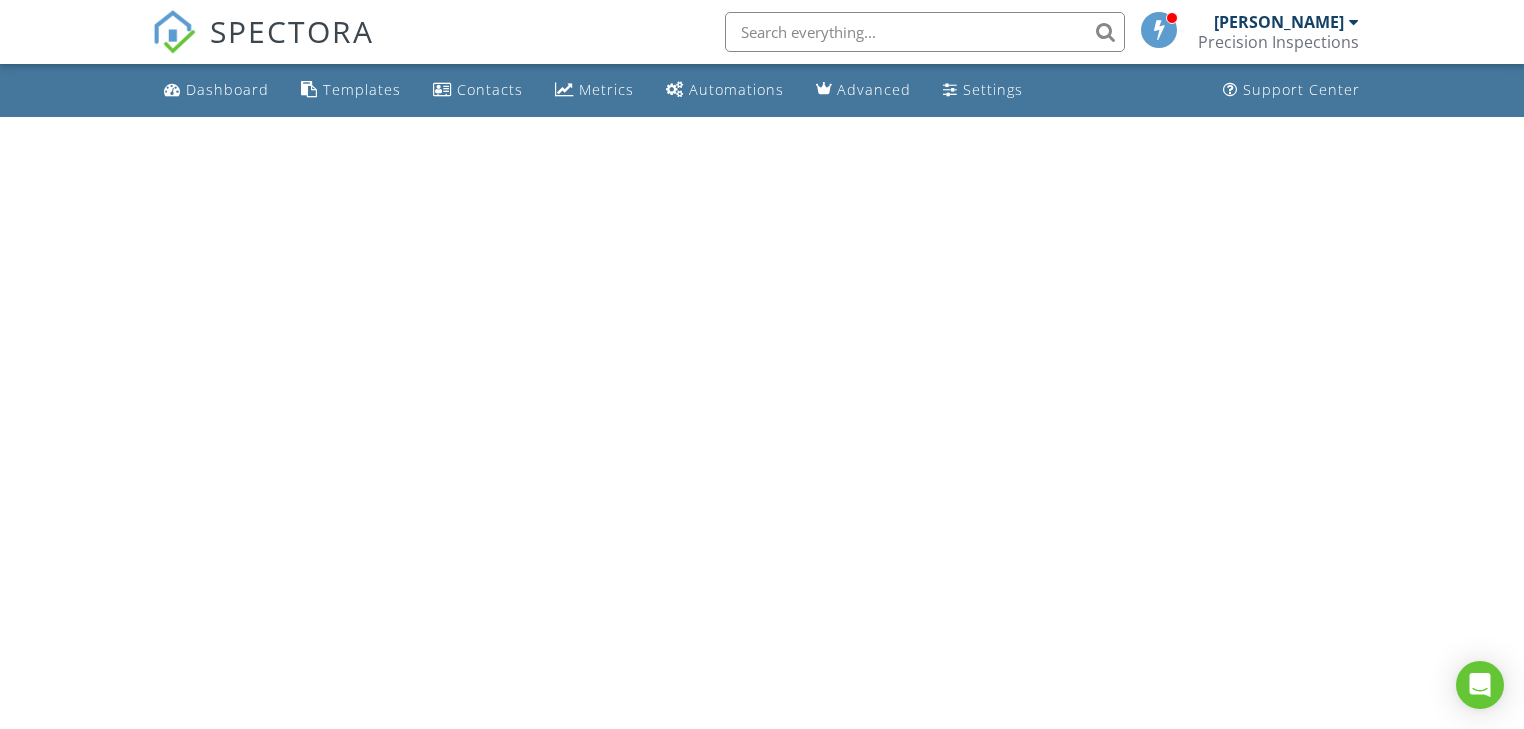 scroll, scrollTop: 0, scrollLeft: 0, axis: both 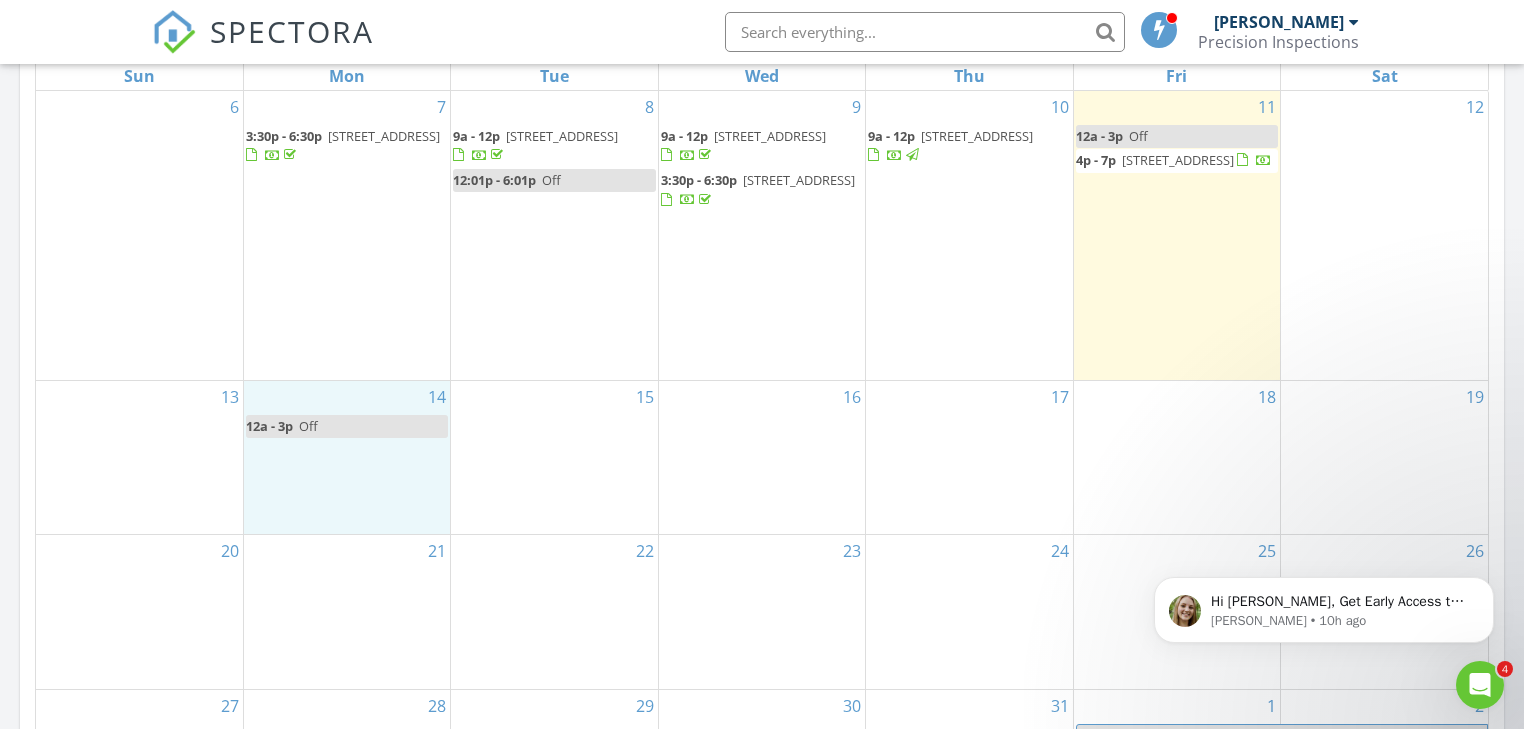 click on "14
12a - 3p
Off" at bounding box center (347, 457) 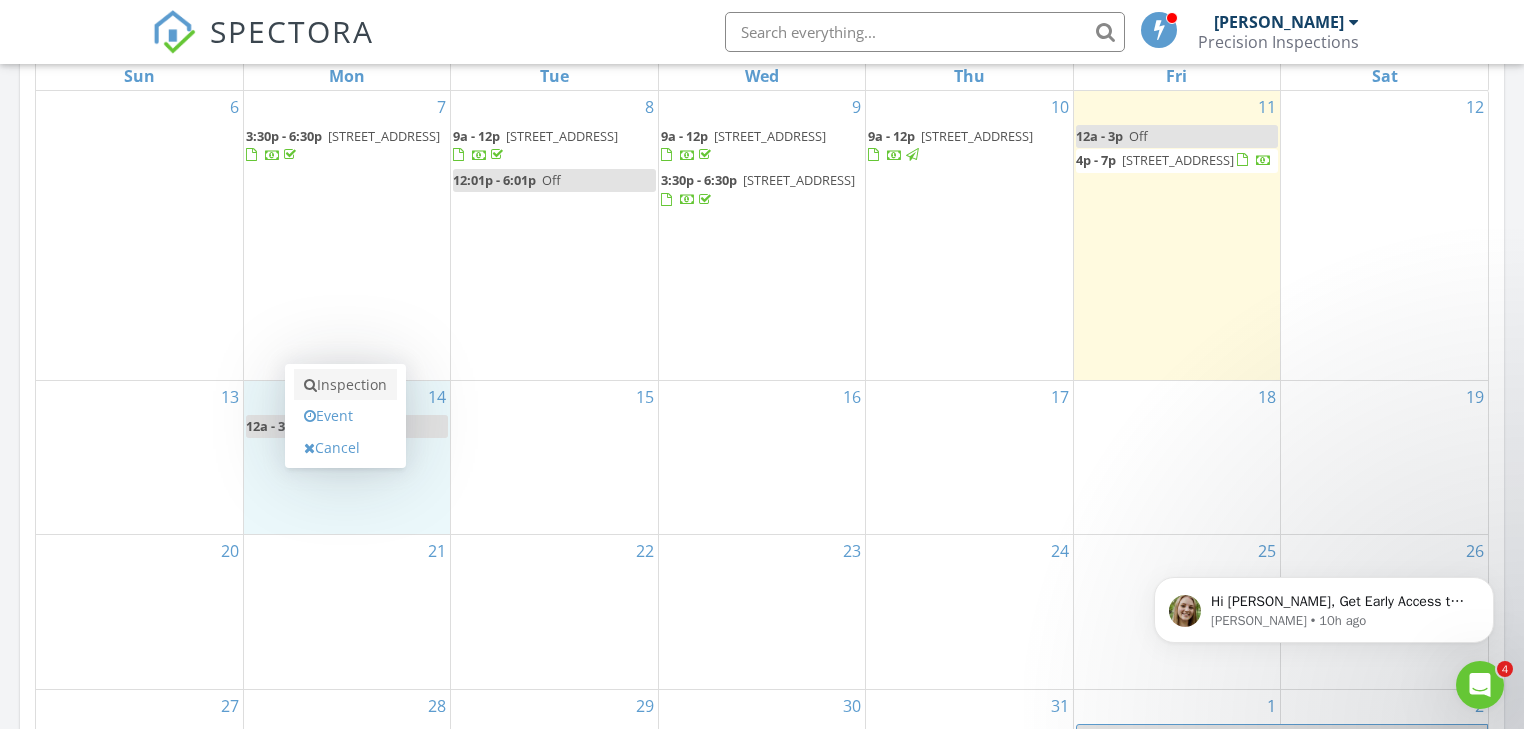 click on "Inspection" at bounding box center (345, 385) 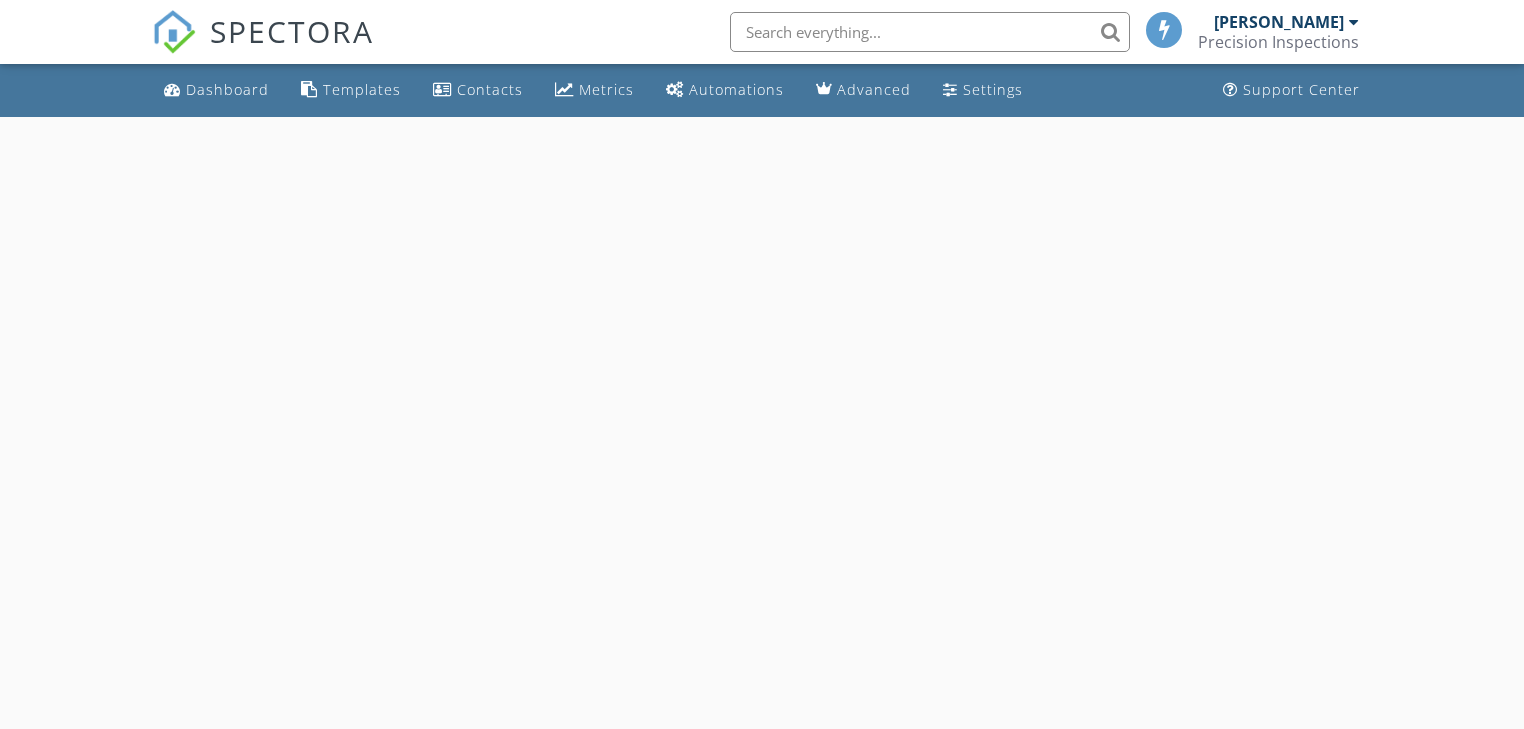 scroll, scrollTop: 0, scrollLeft: 0, axis: both 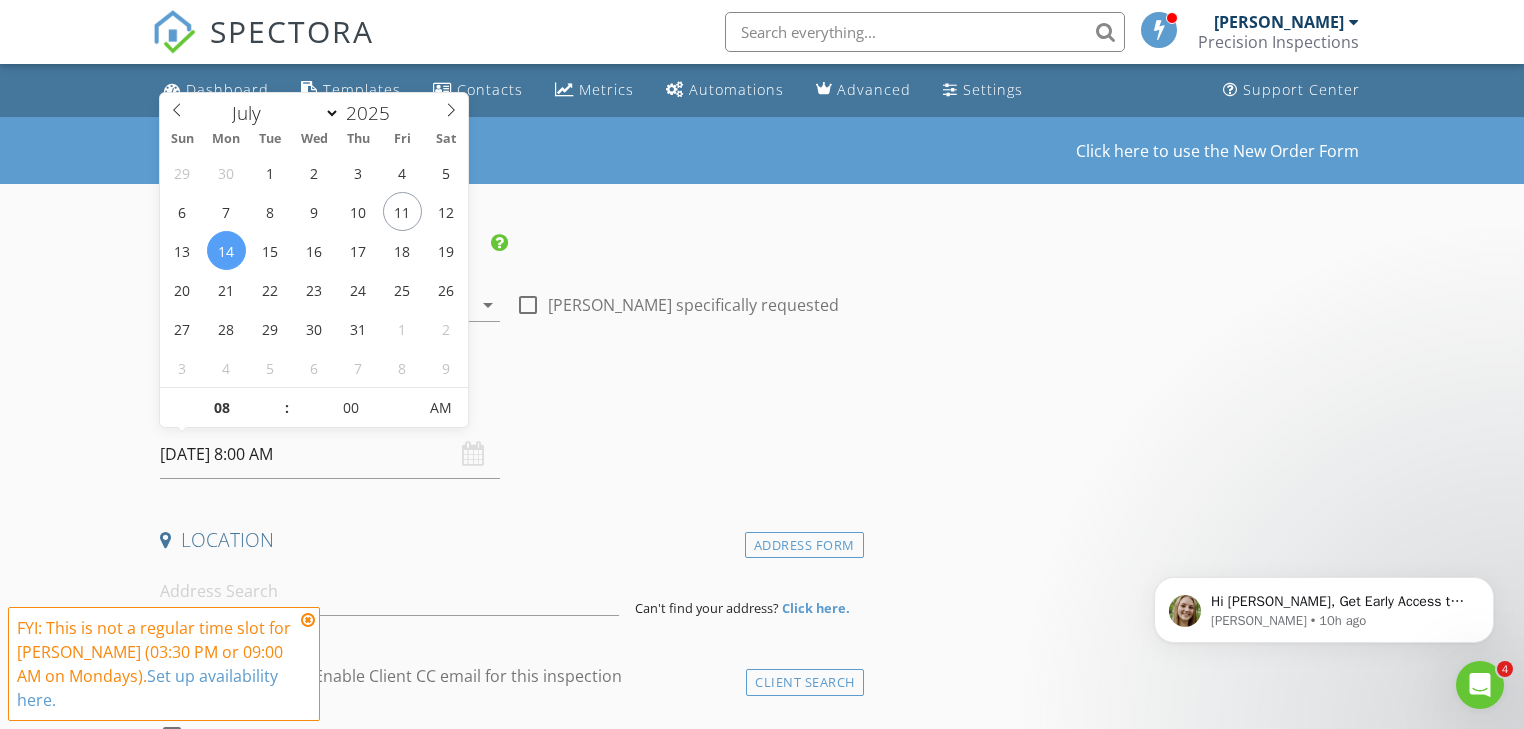 click on "[DATE] 8:00 AM" at bounding box center (330, 454) 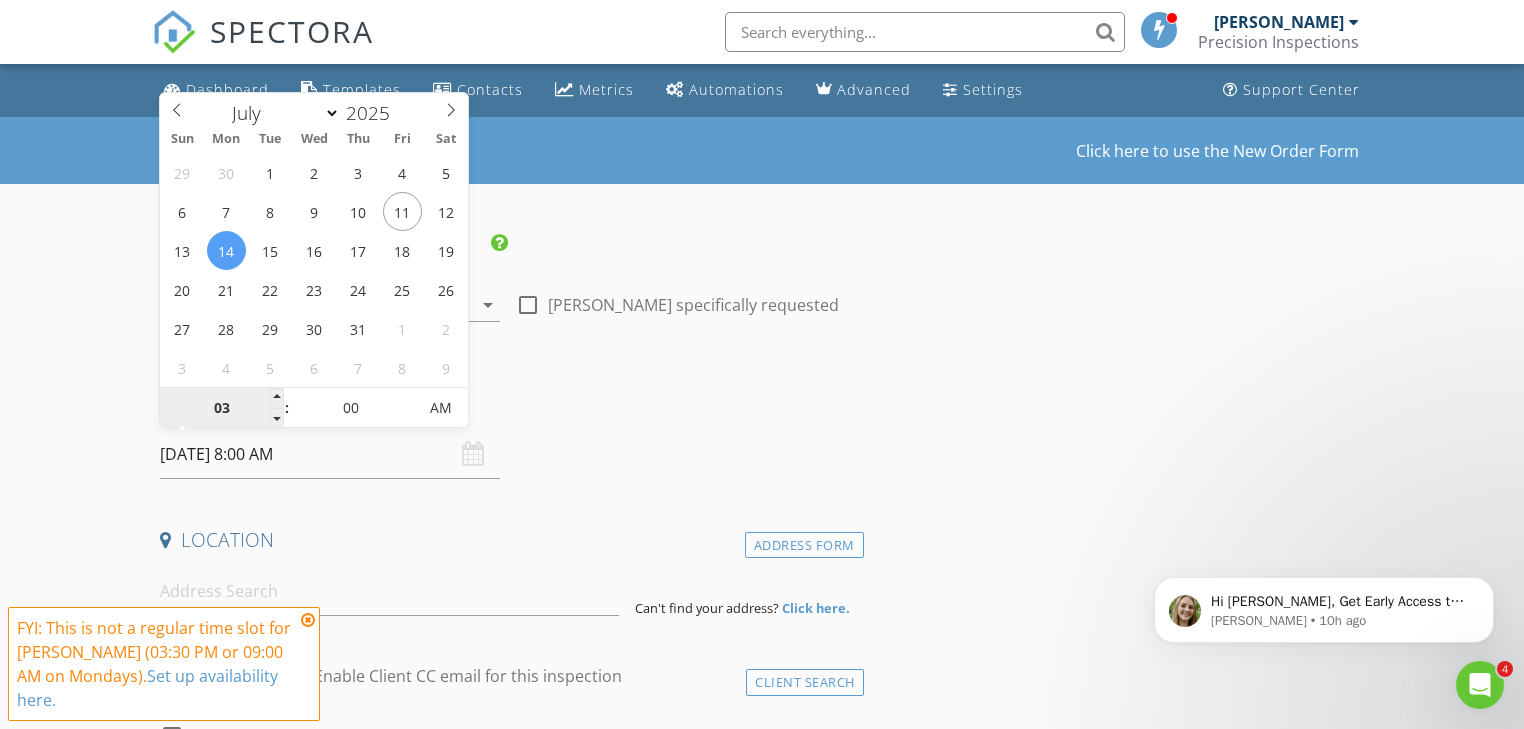 type on "03" 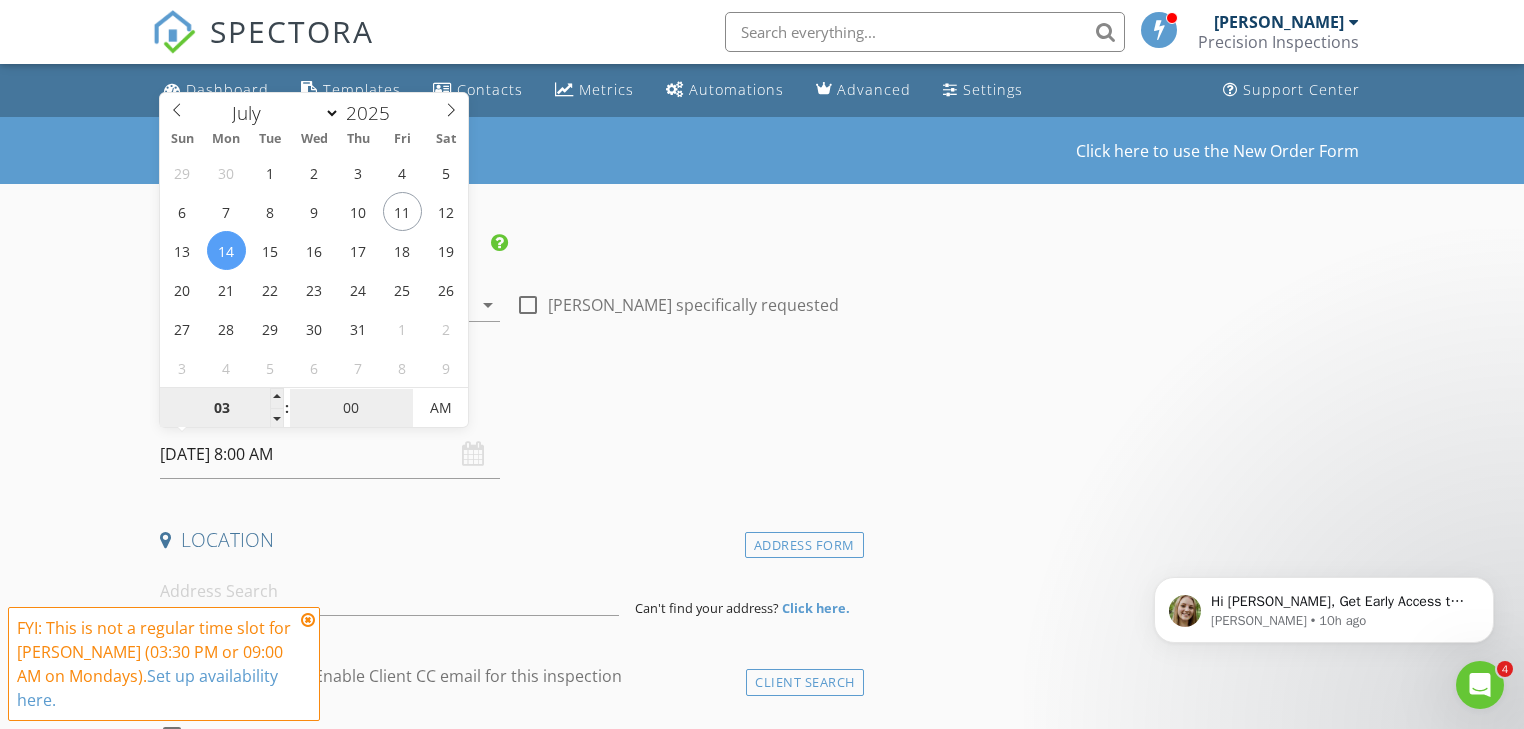 type on "07/14/2025 3:00 AM" 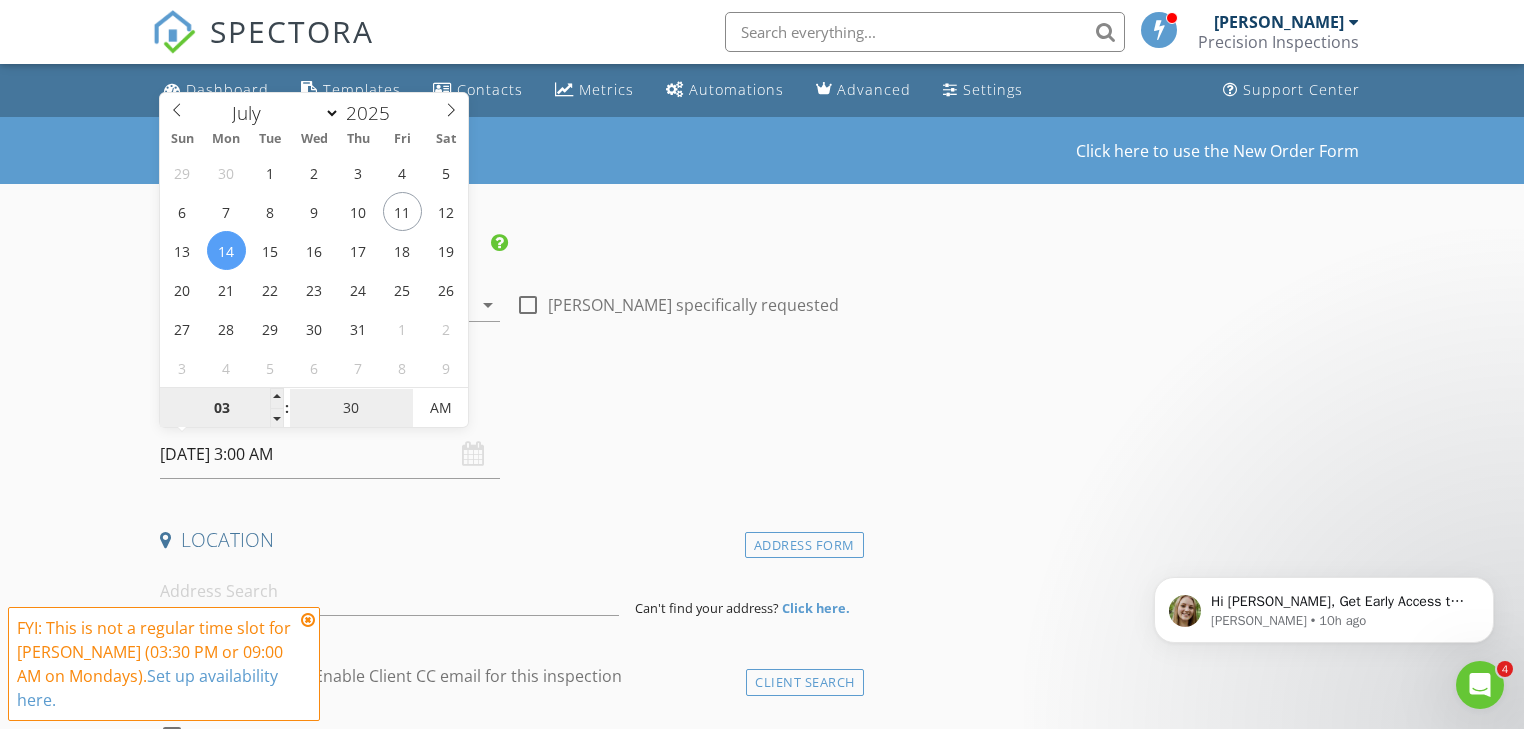 type on "30" 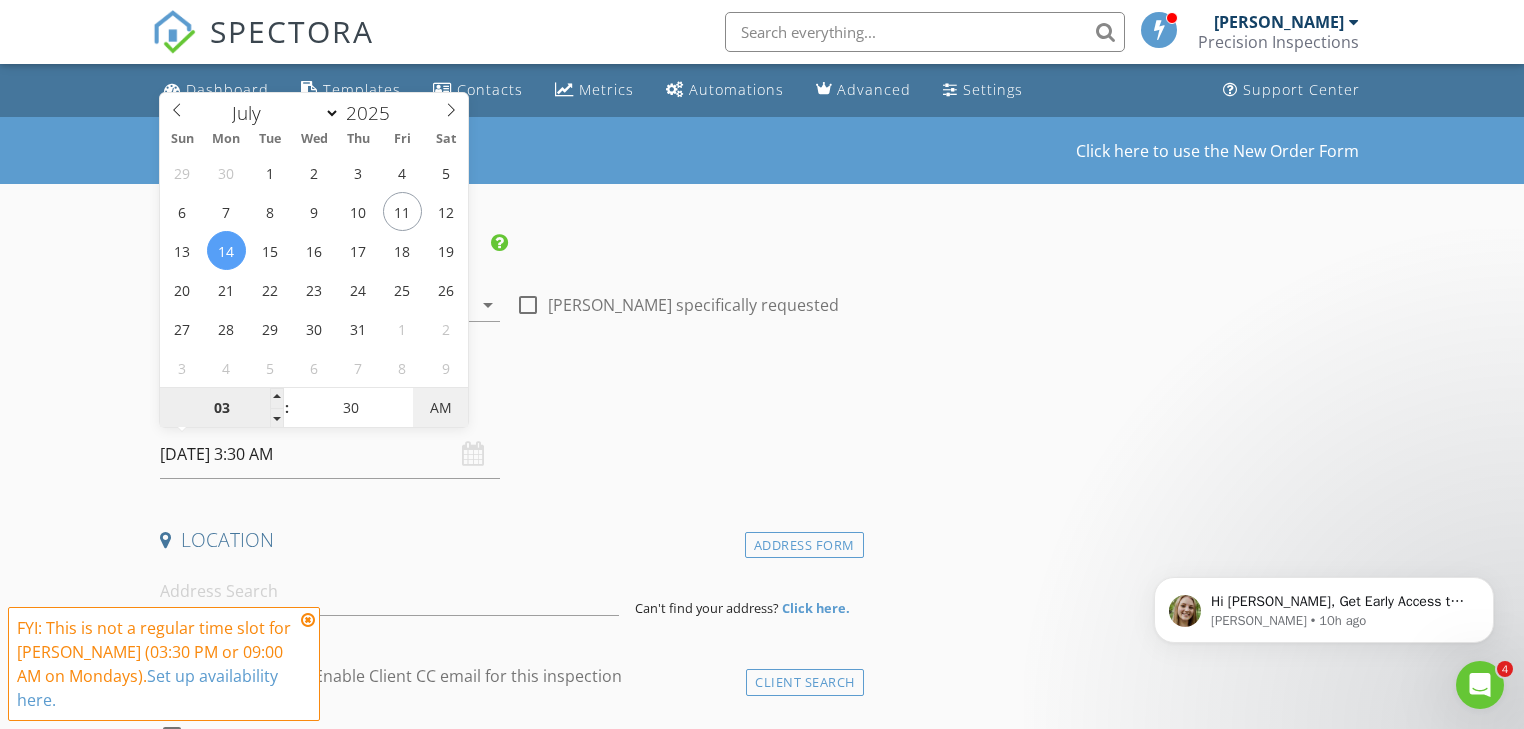 type on "[DATE] 3:30 PM" 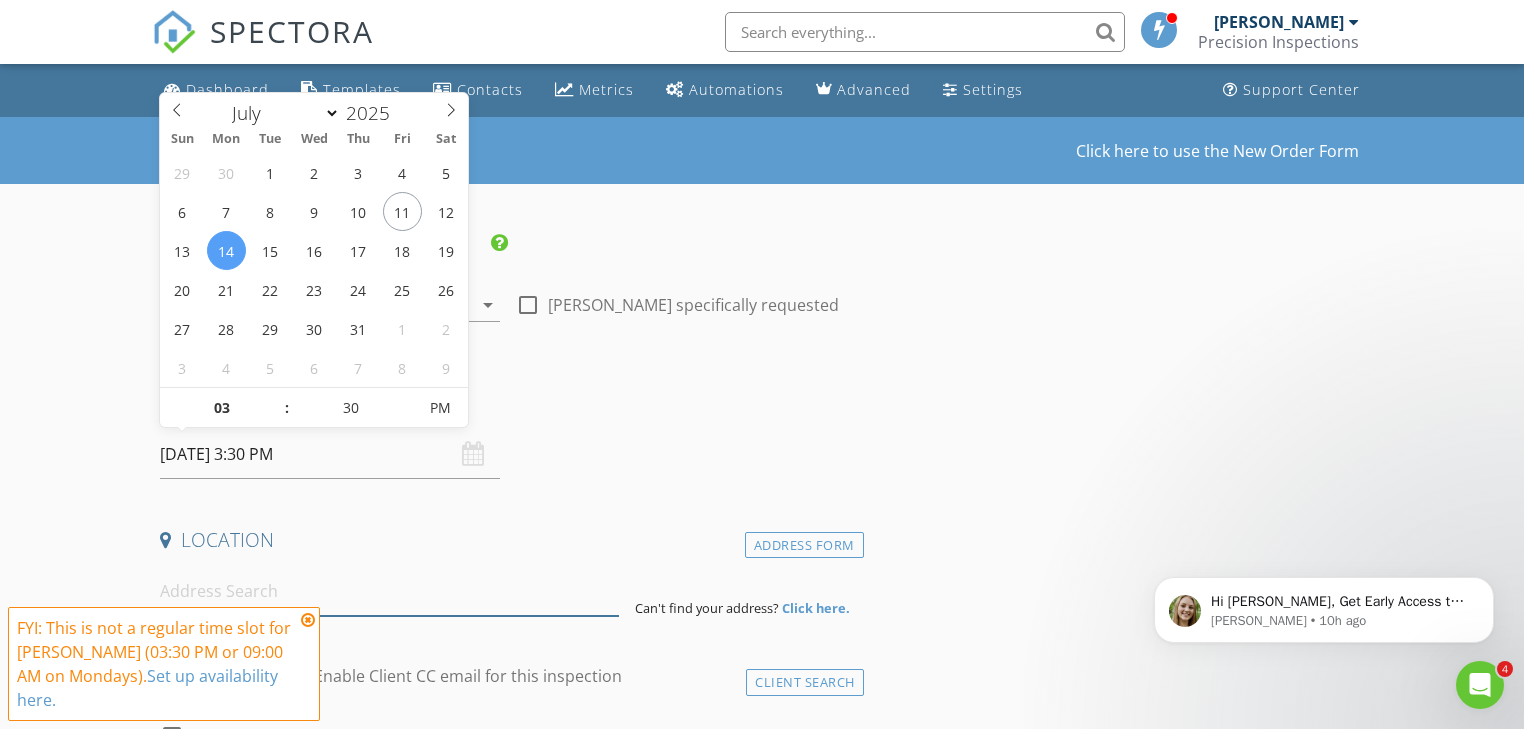 click at bounding box center [389, 591] 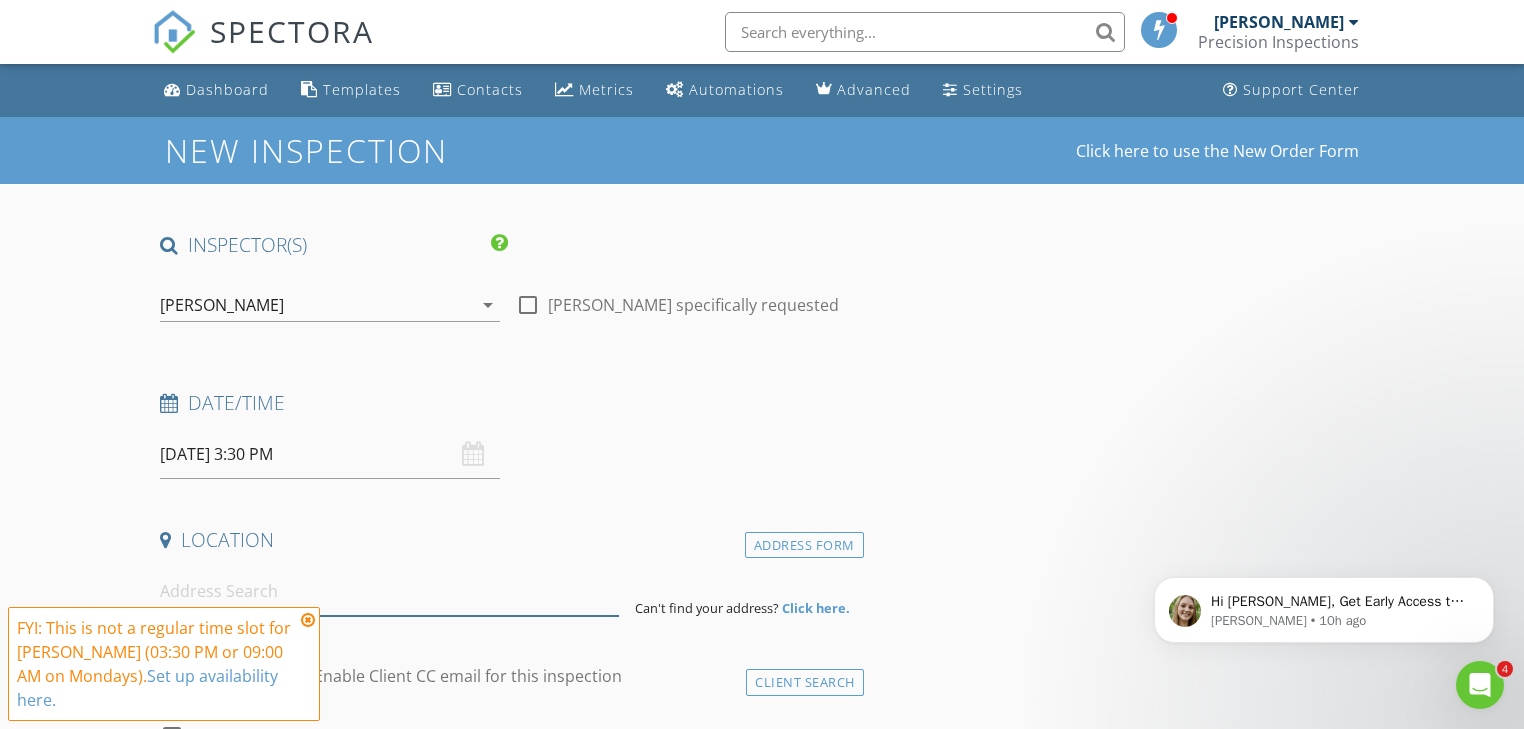 click at bounding box center [389, 591] 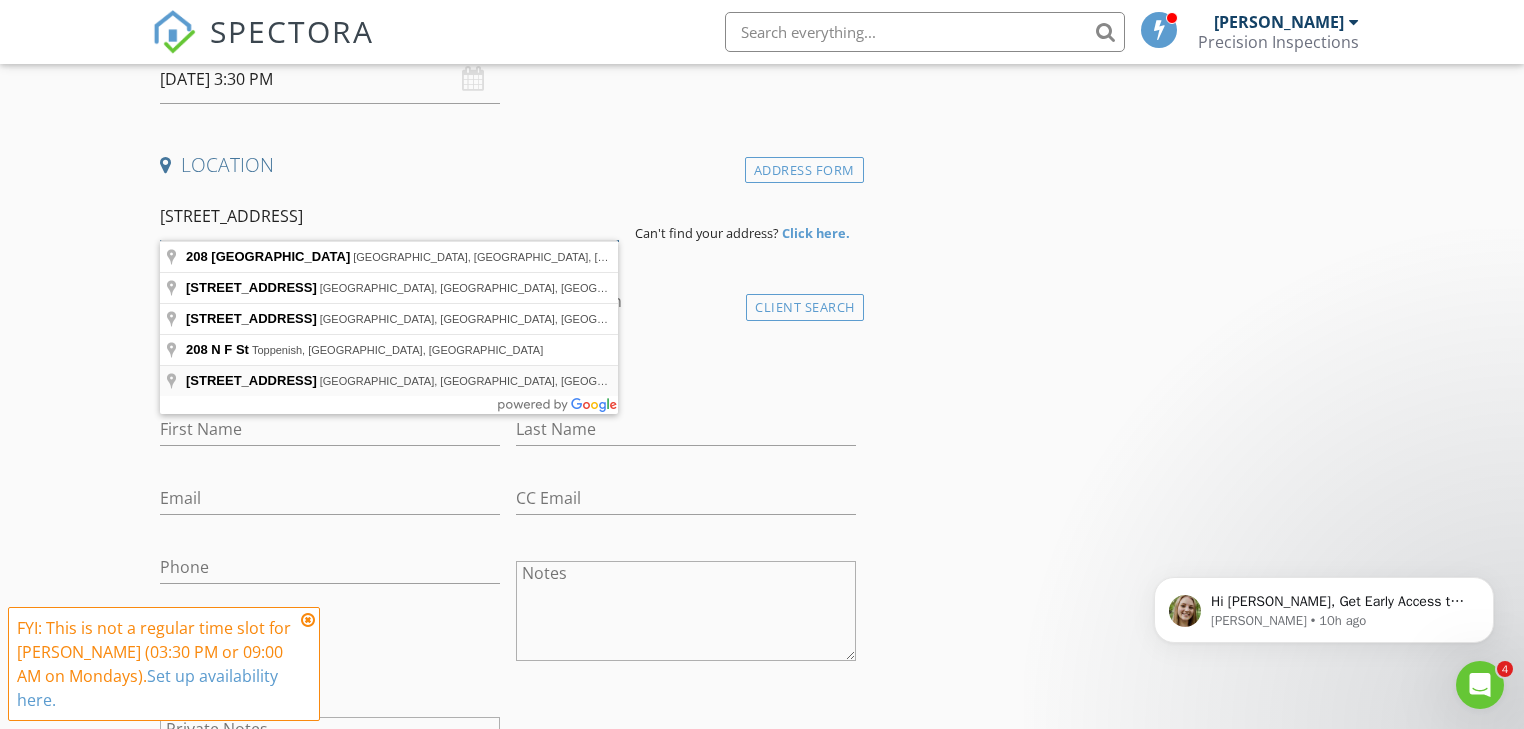 scroll, scrollTop: 400, scrollLeft: 0, axis: vertical 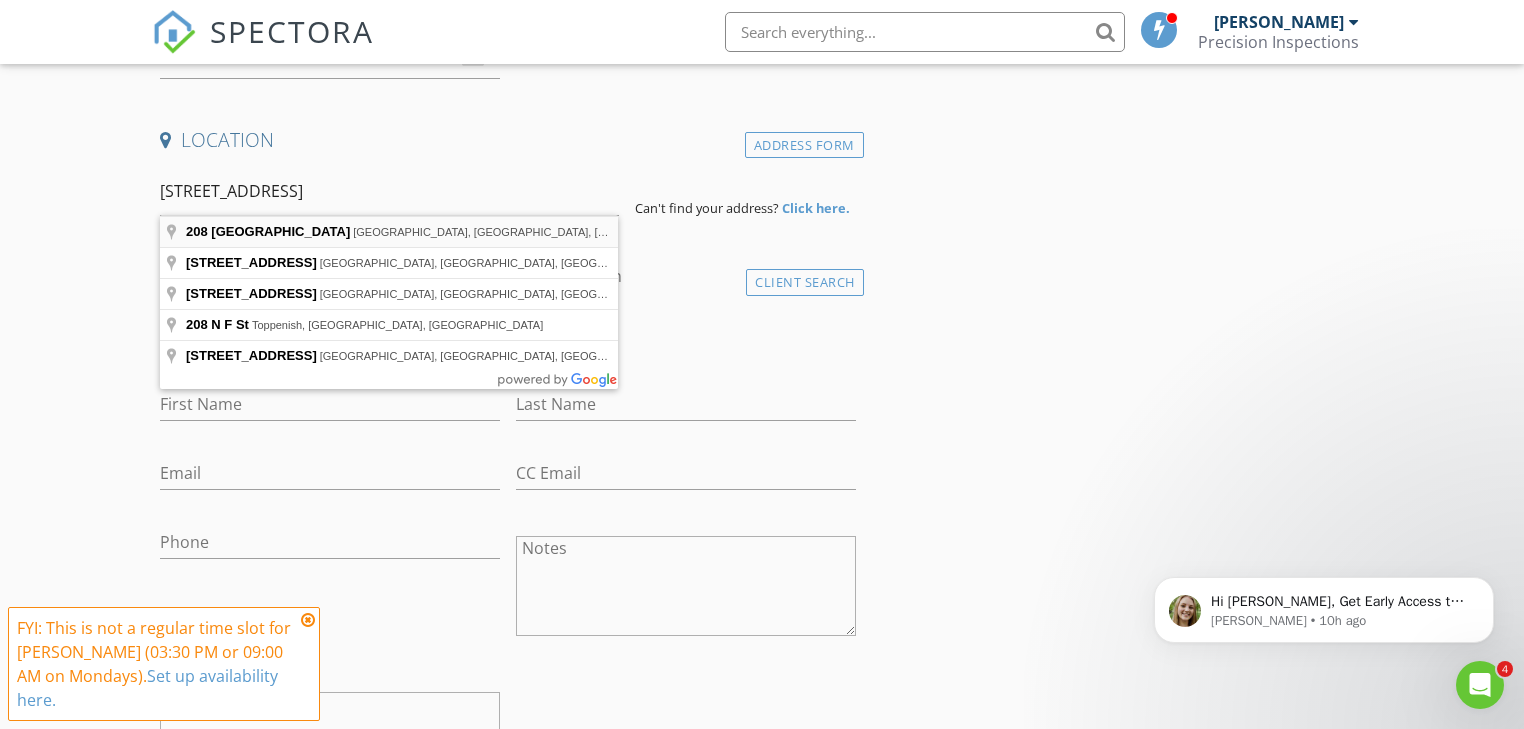 type on "208 North F Street, Aberdeen, WA, USA" 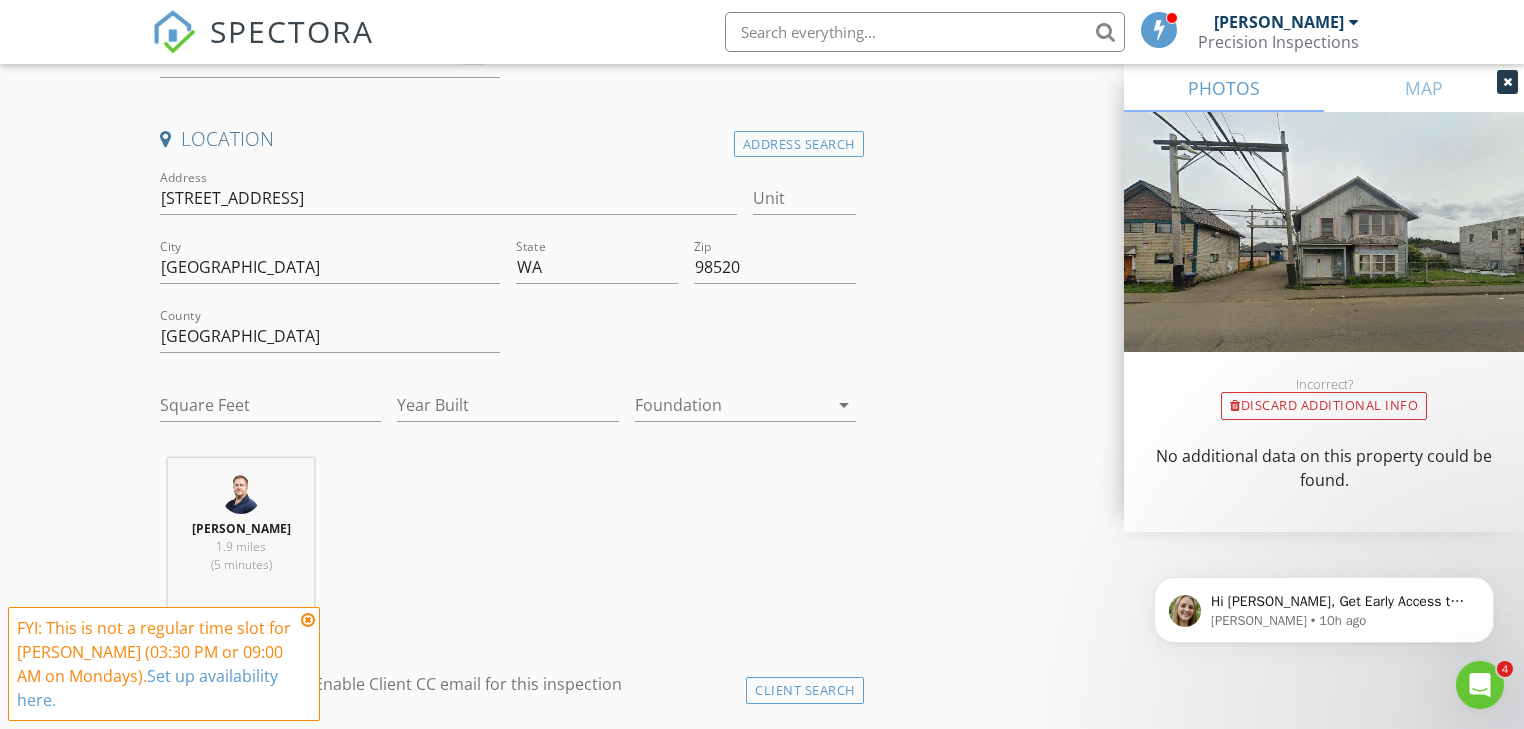 scroll, scrollTop: 400, scrollLeft: 0, axis: vertical 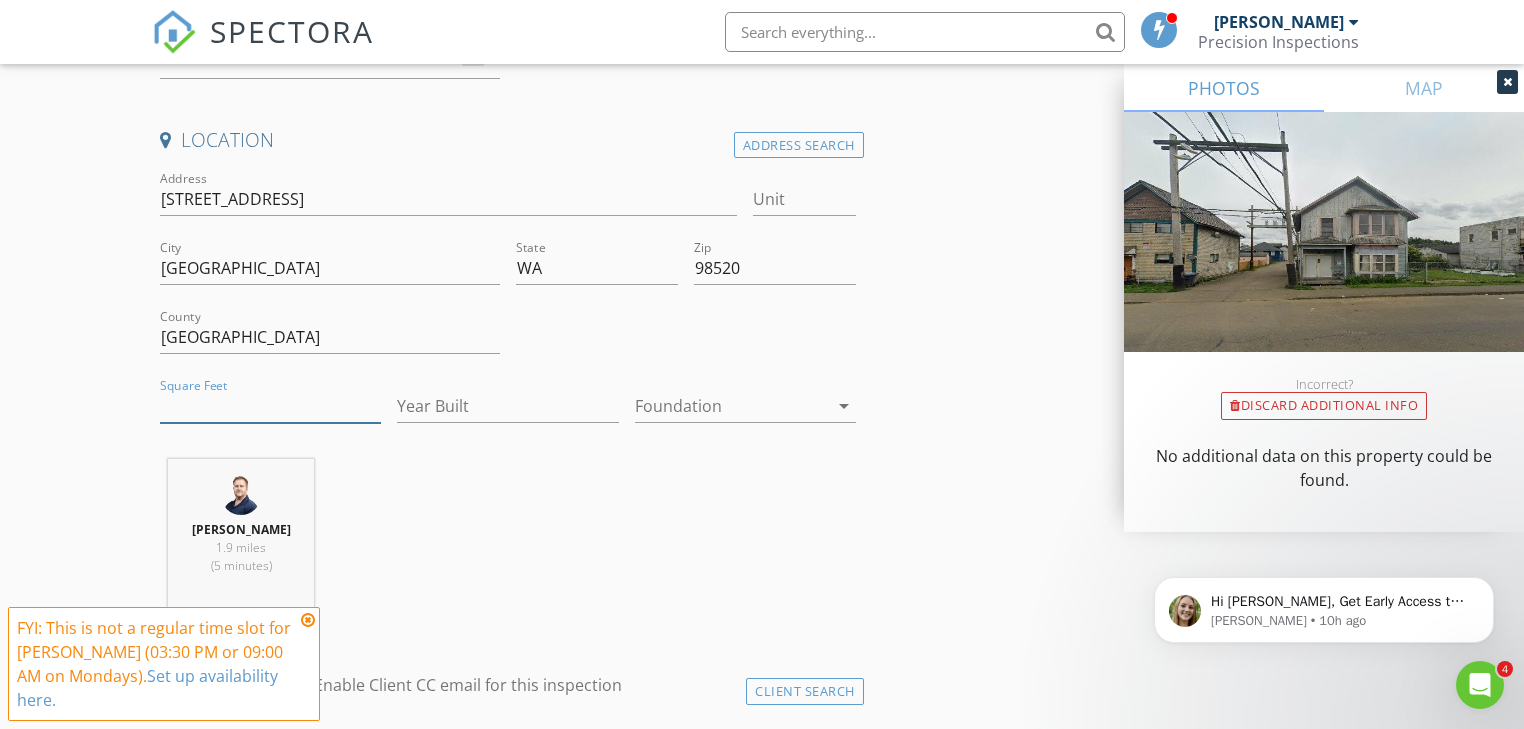 click on "Square Feet" at bounding box center [270, 406] 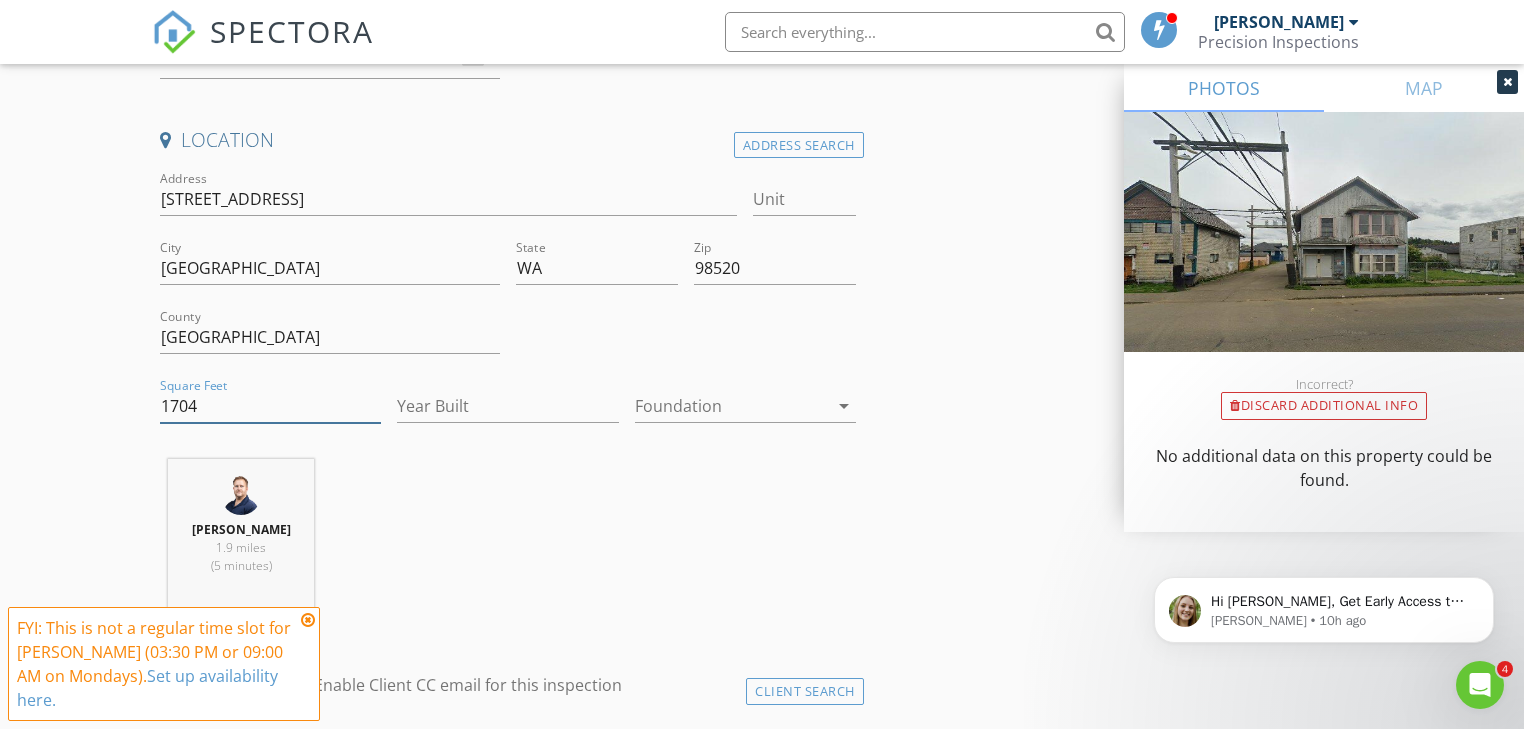 type on "1704" 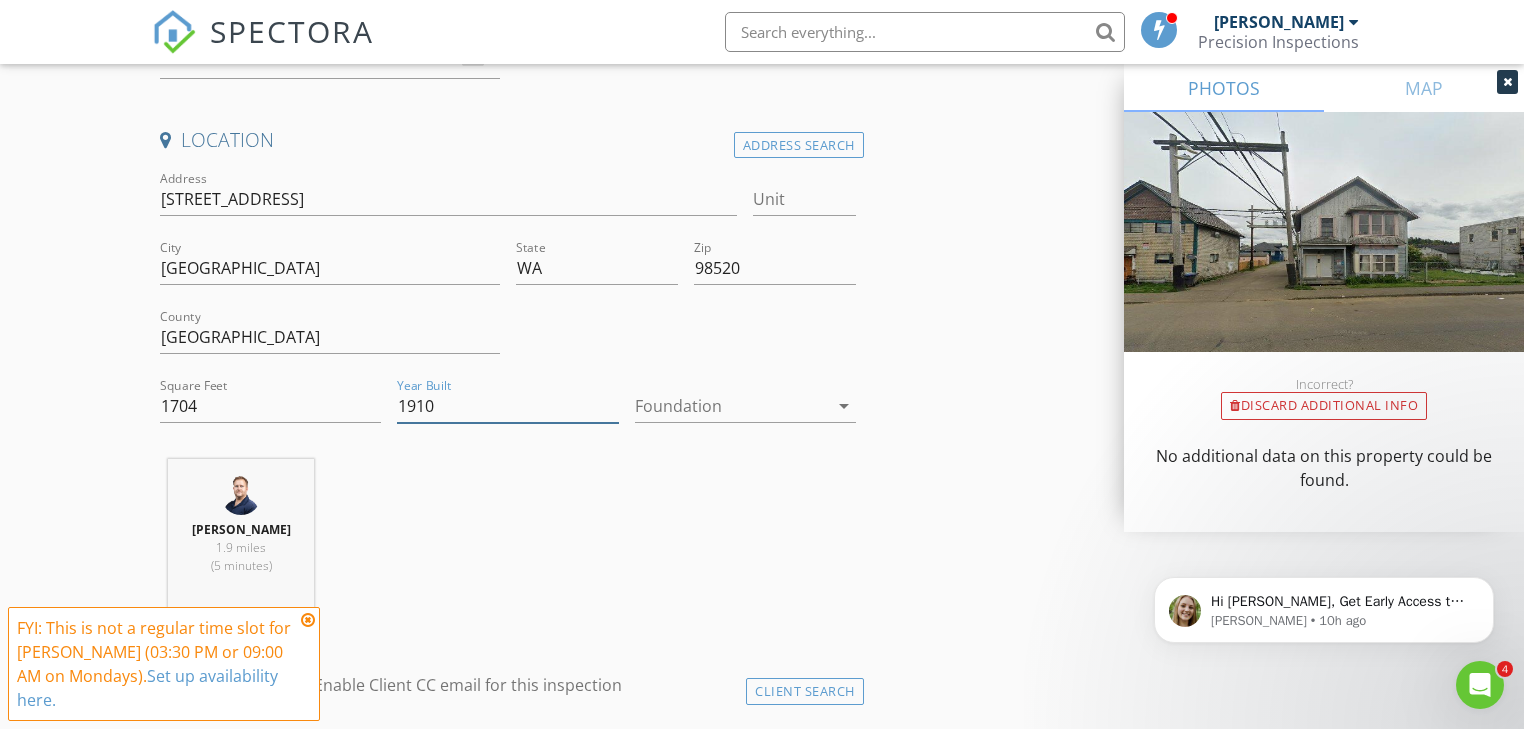 type on "1910" 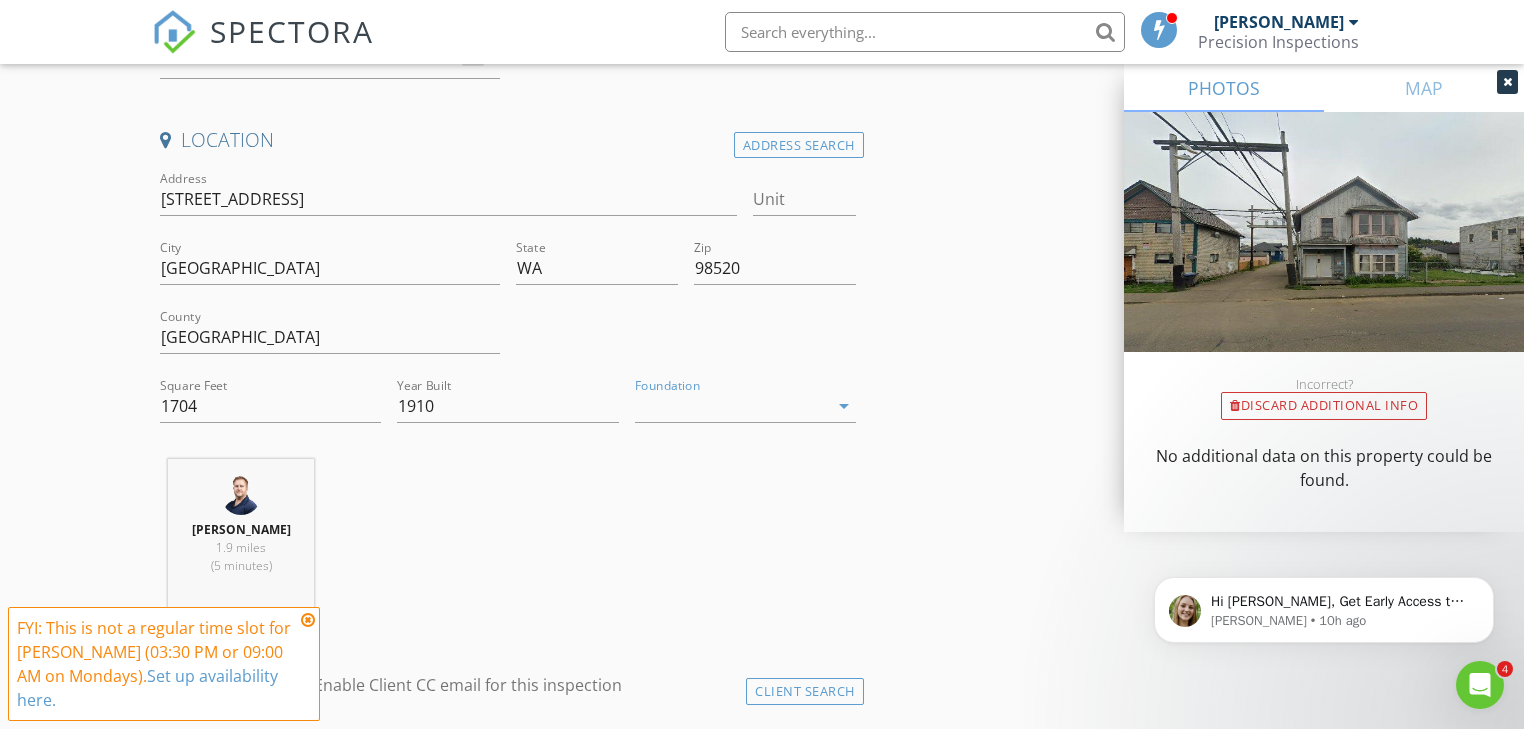 click on "Foundation arrow_drop_down" at bounding box center (745, 416) 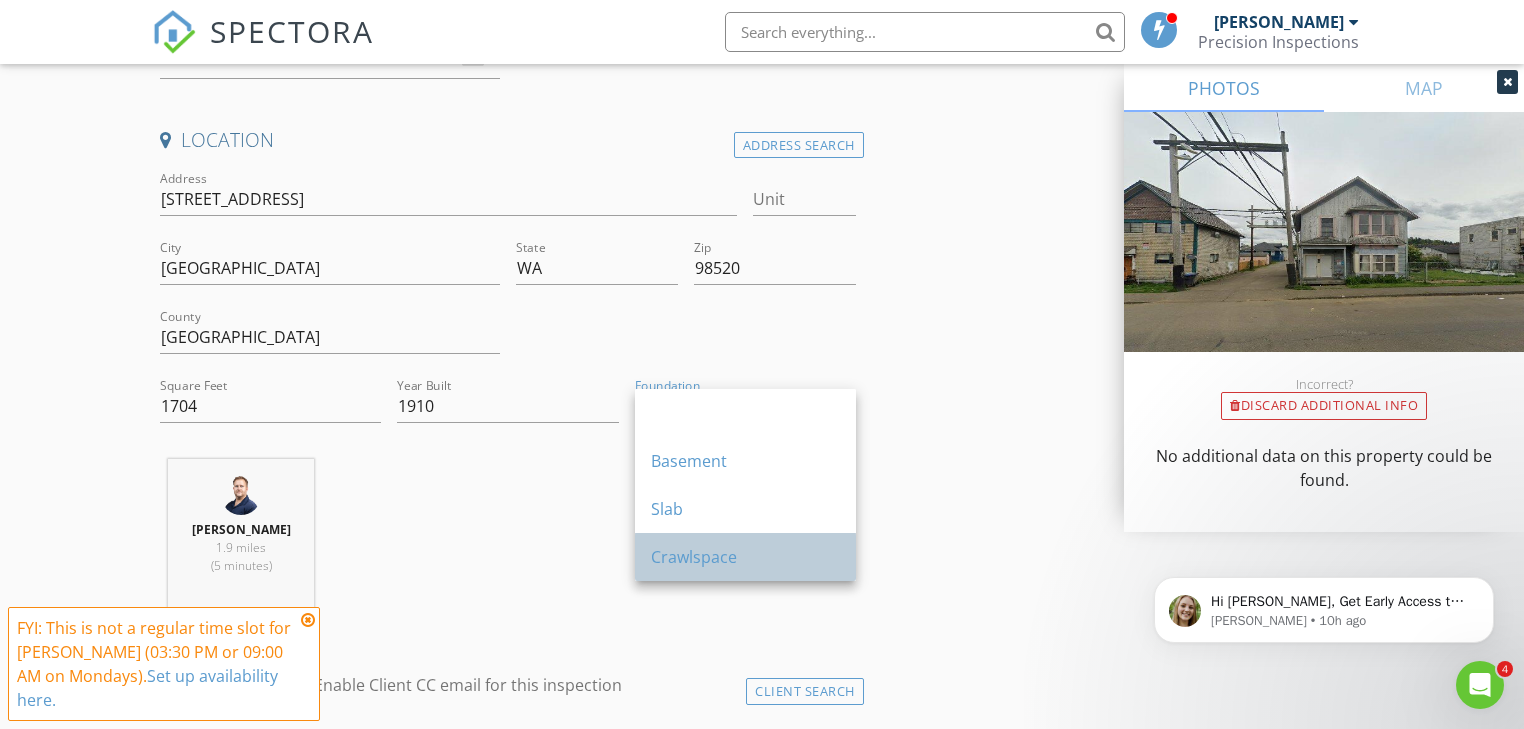 click on "Crawlspace" at bounding box center [745, 557] 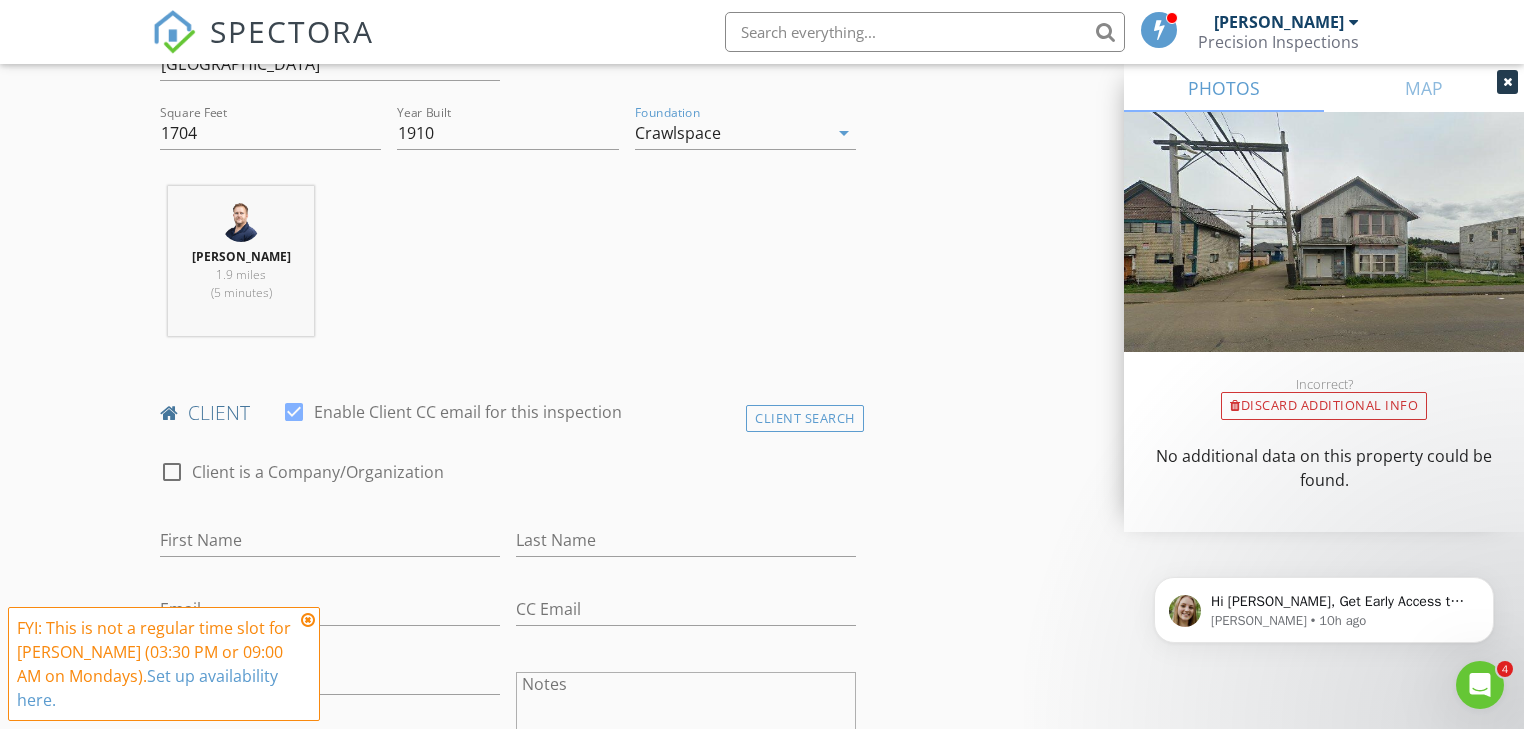 scroll, scrollTop: 800, scrollLeft: 0, axis: vertical 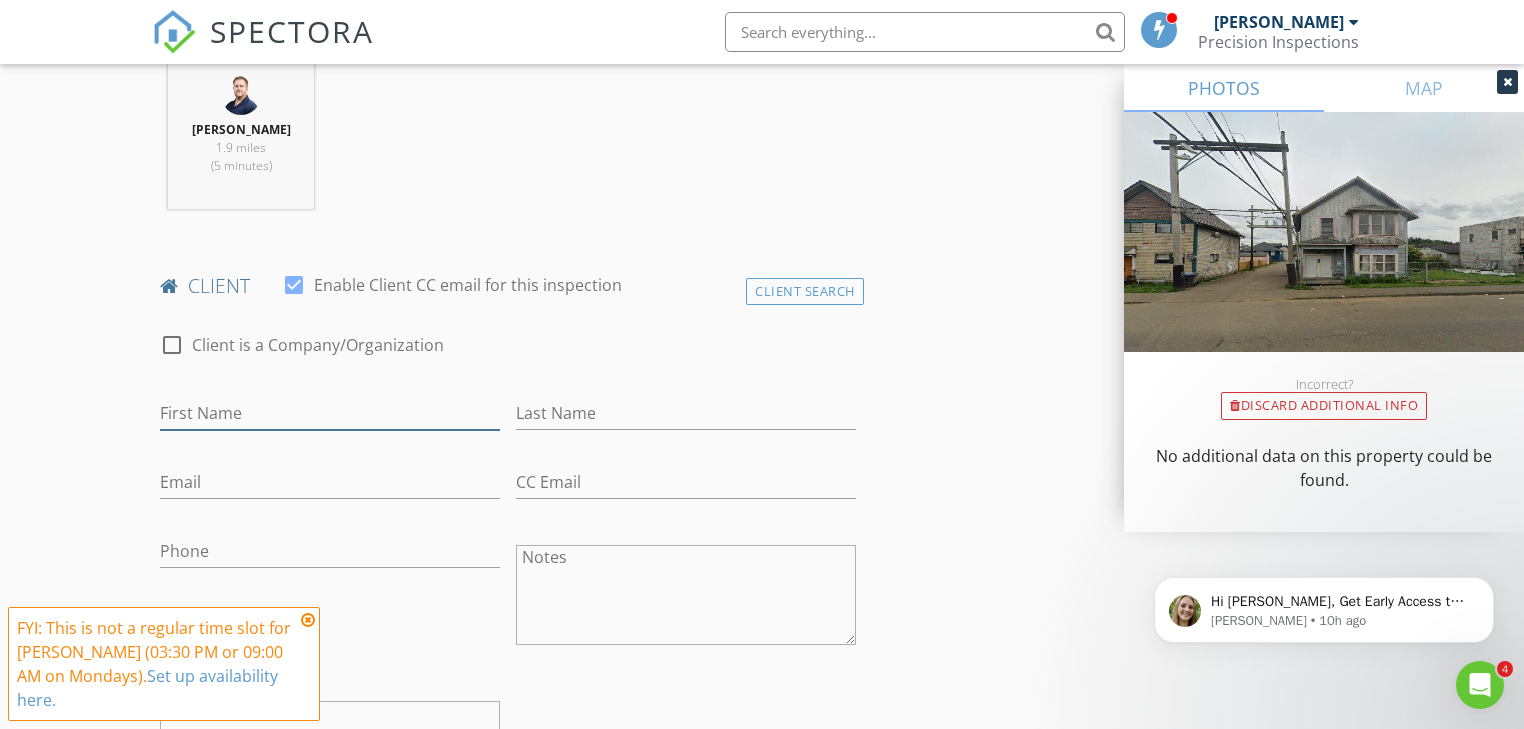 click on "First Name" at bounding box center [330, 413] 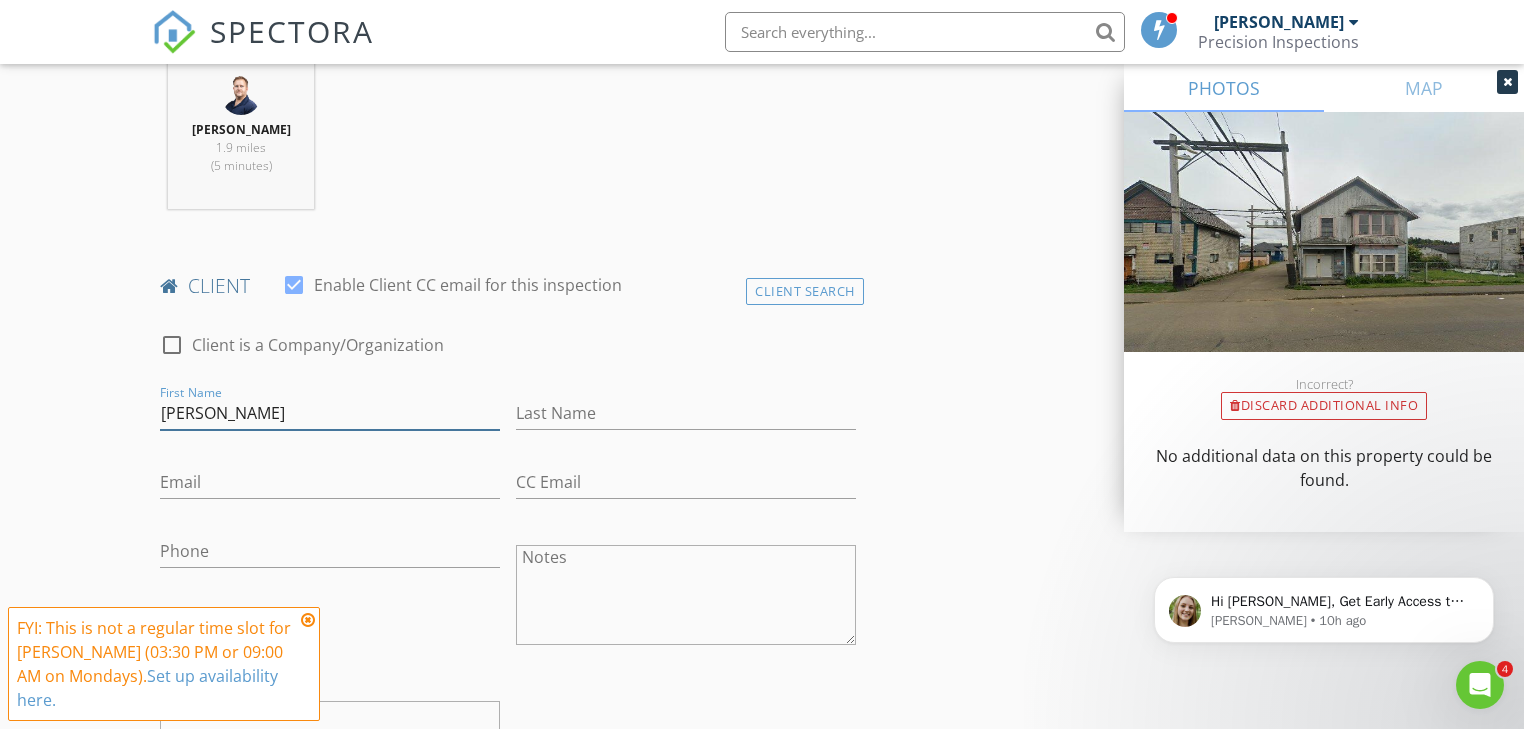 type on "Jose" 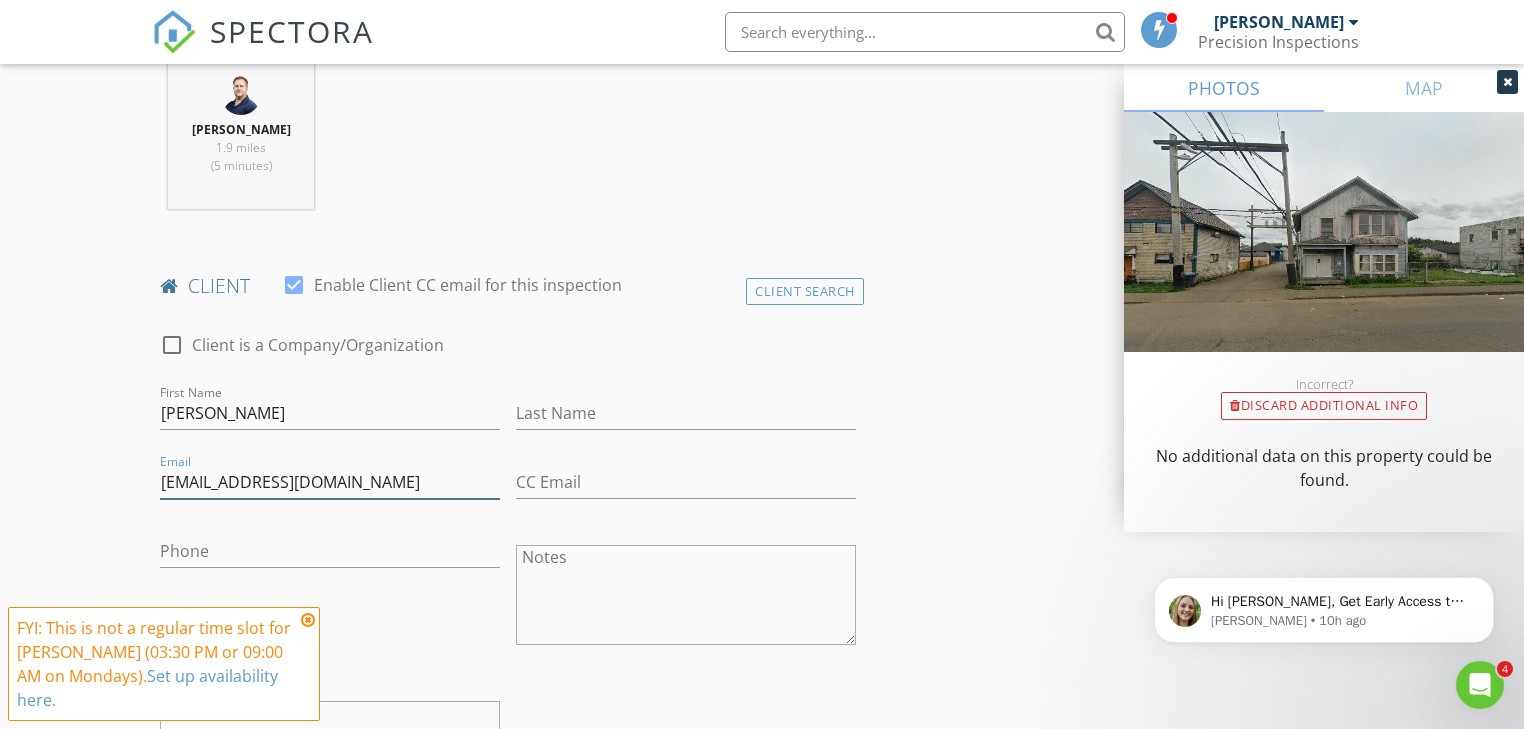 type on "ladyreys8@gmail.com" 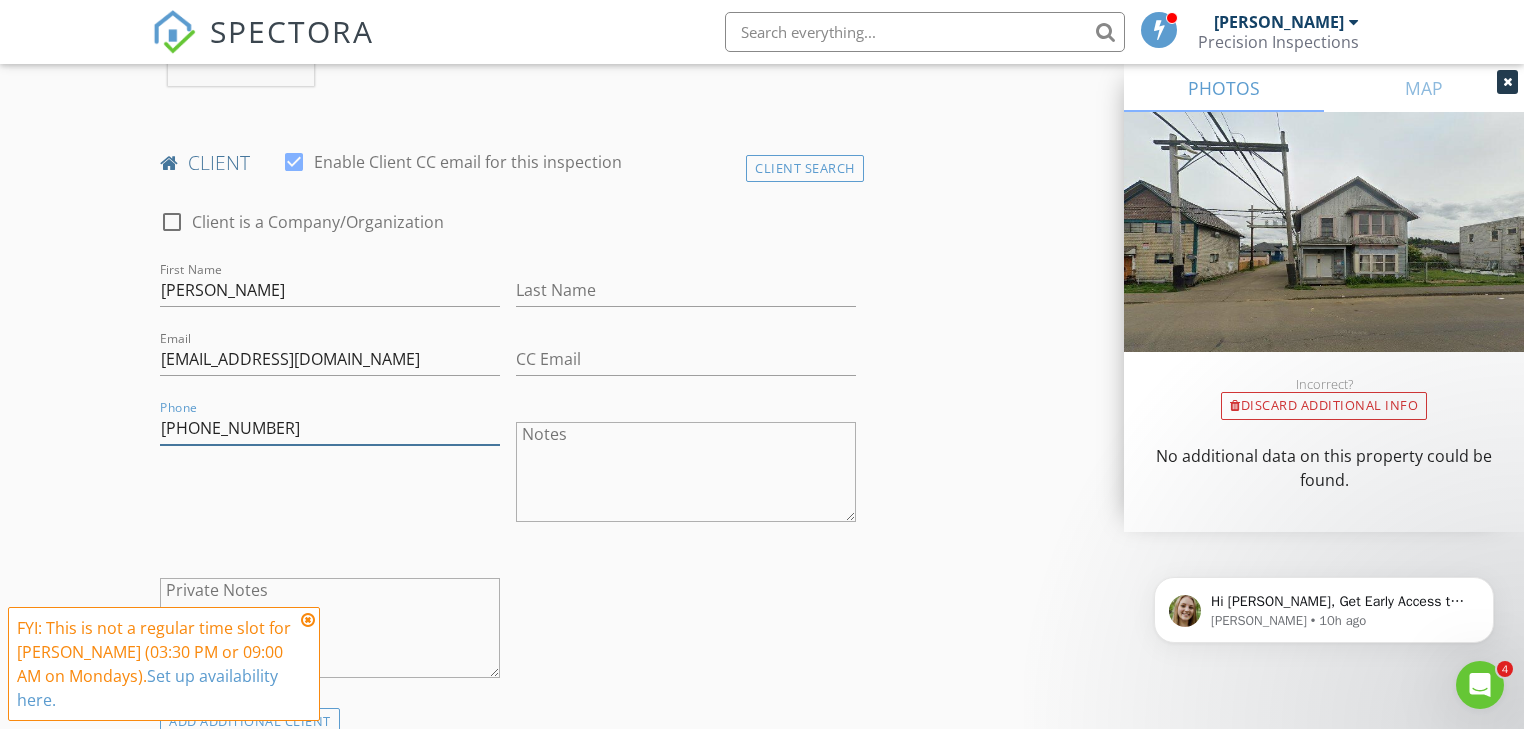 scroll, scrollTop: 1280, scrollLeft: 0, axis: vertical 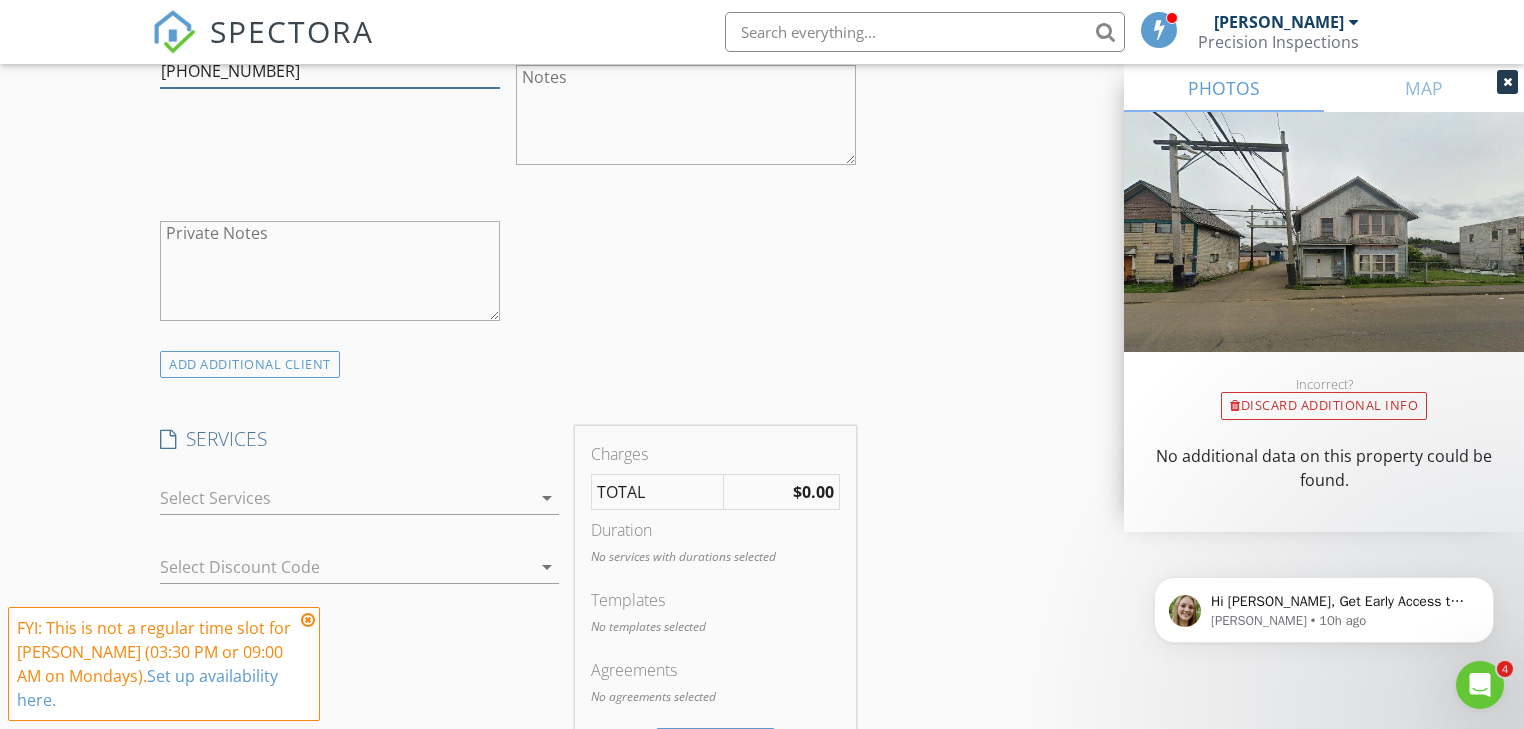 type on "502-701-8823" 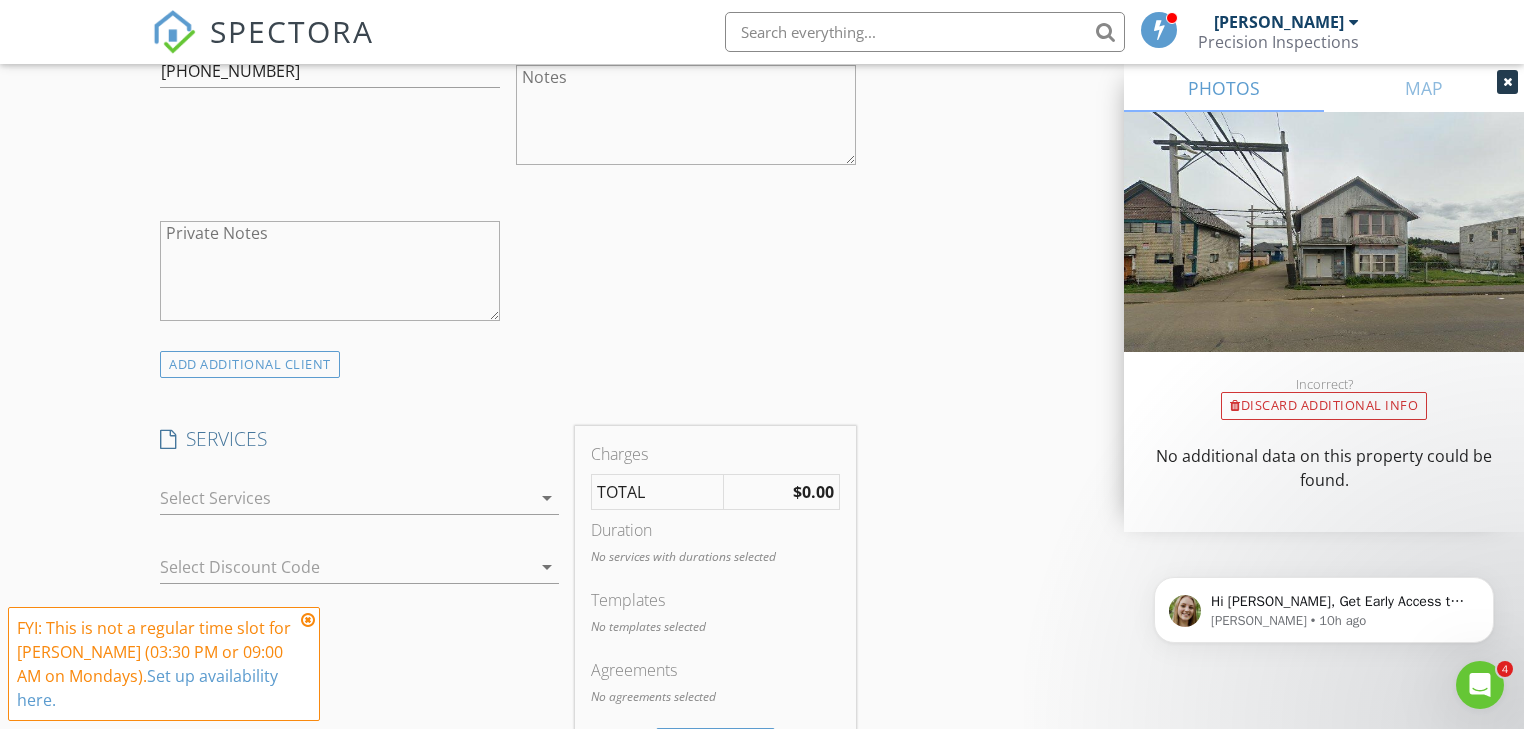 click at bounding box center (345, 498) 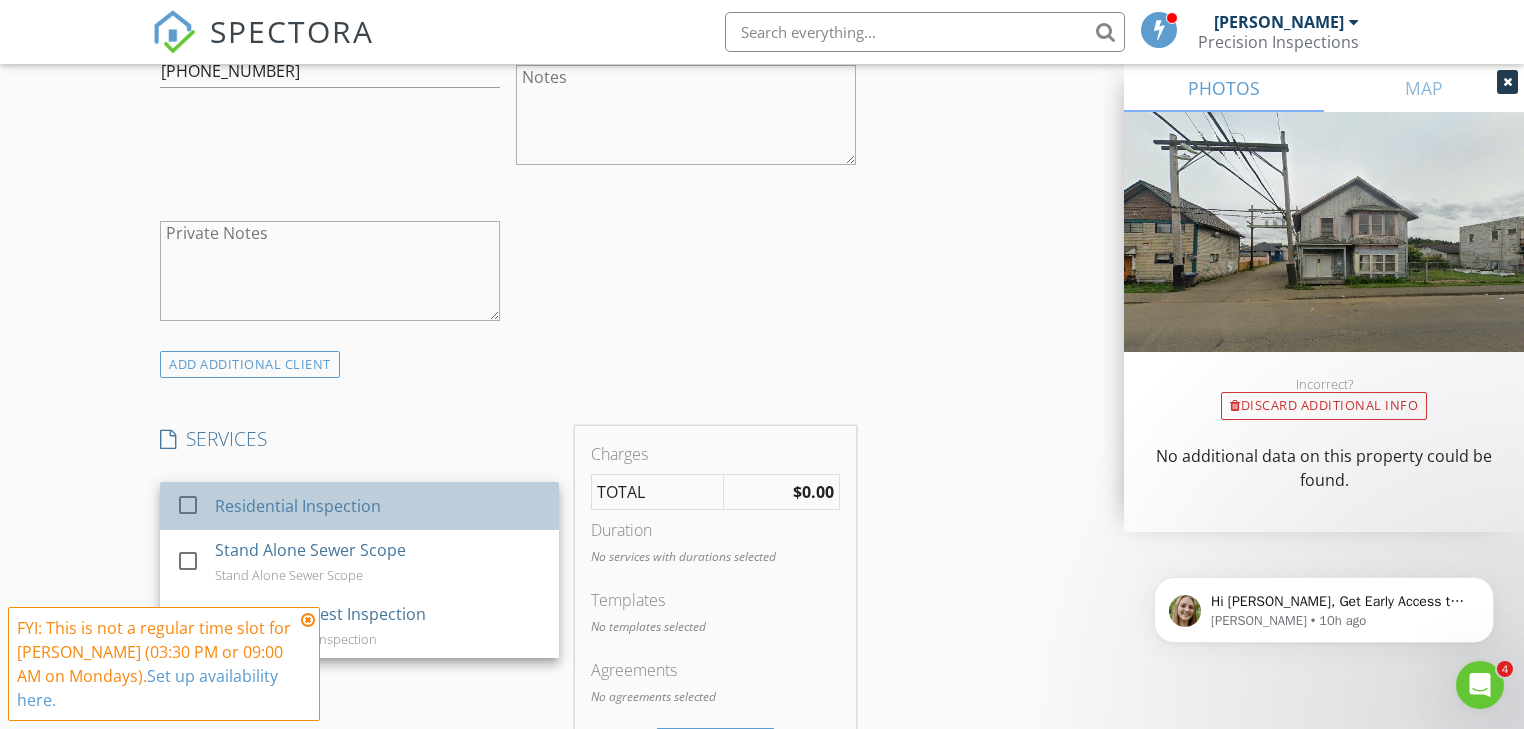 click on "Residential Inspection" at bounding box center (298, 506) 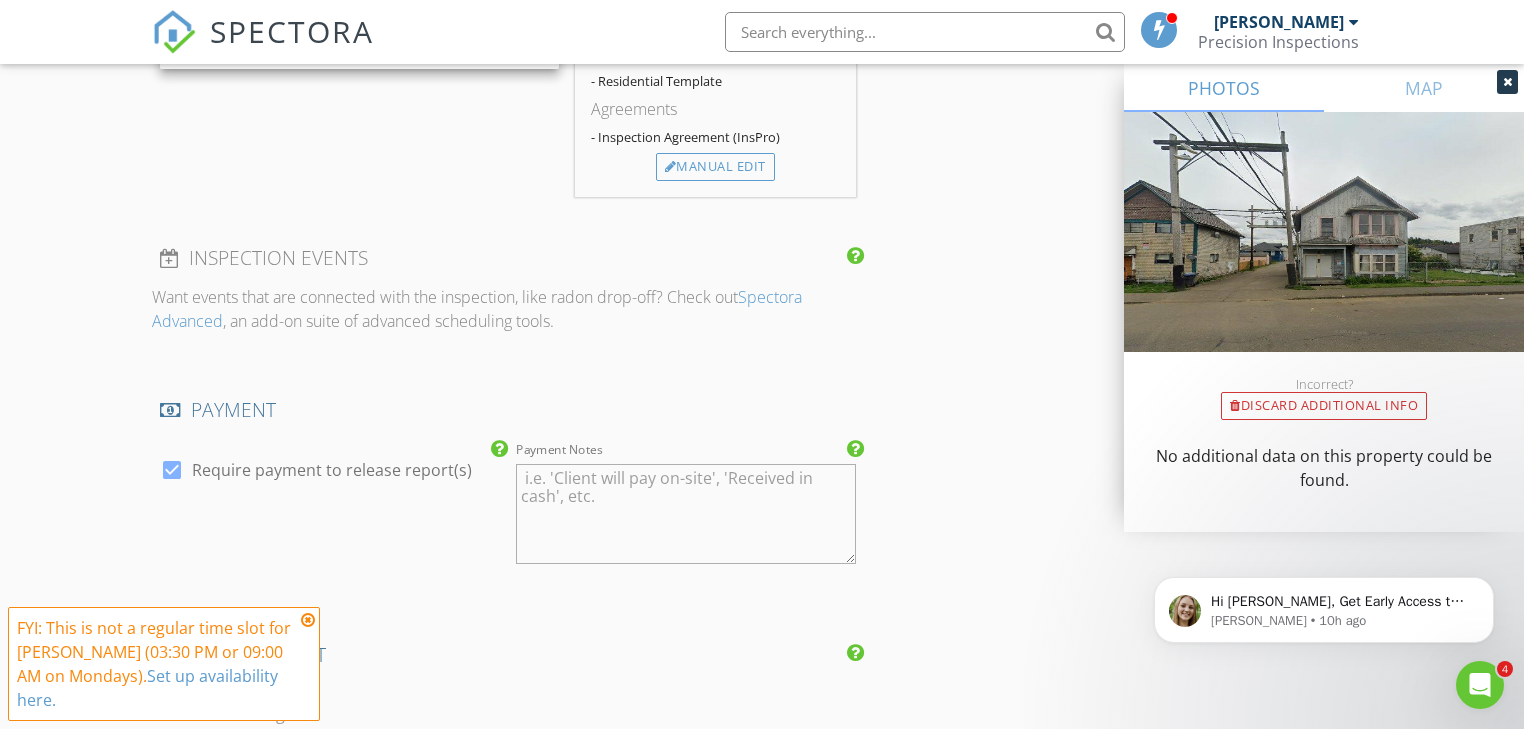 scroll, scrollTop: 2240, scrollLeft: 0, axis: vertical 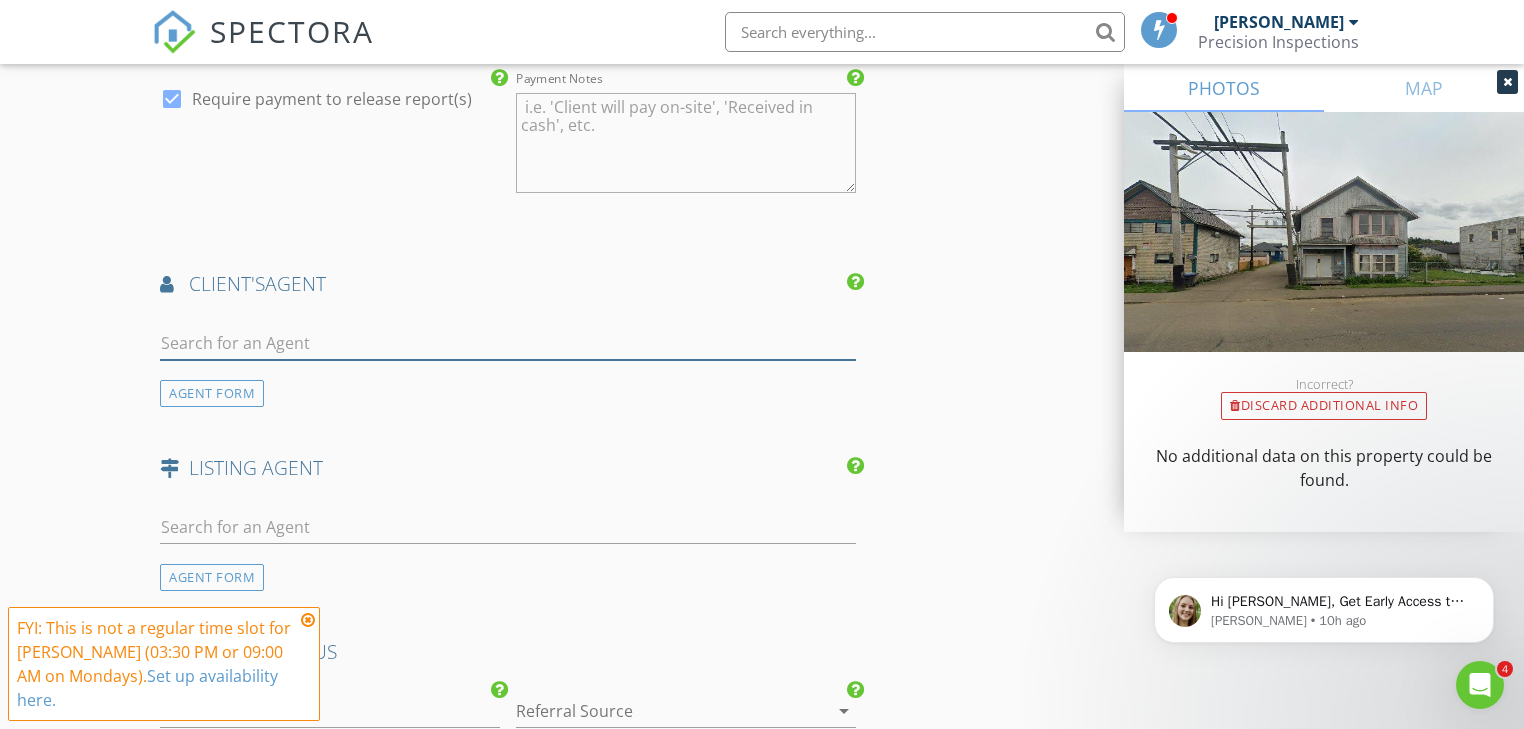 click at bounding box center [507, 343] 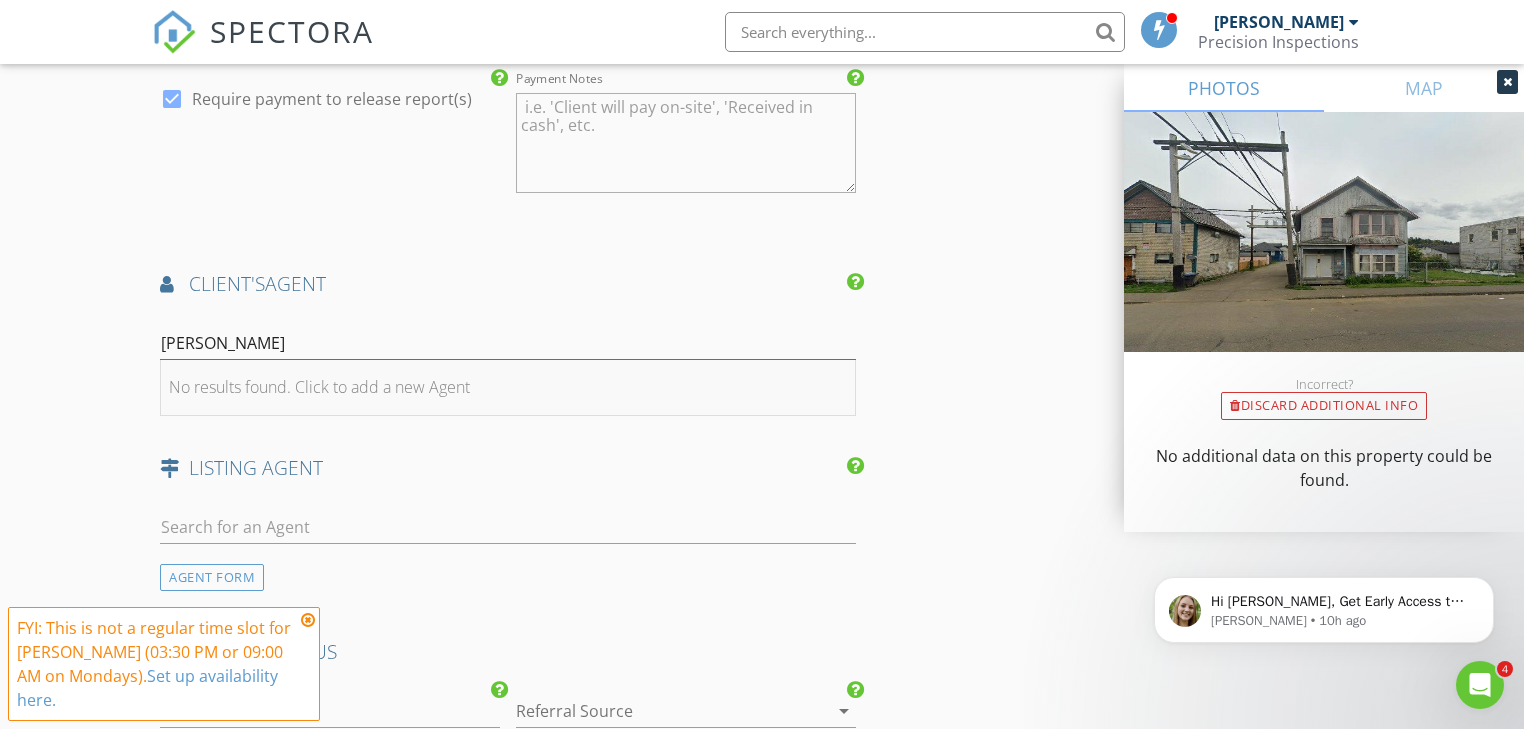 type on "jodi" 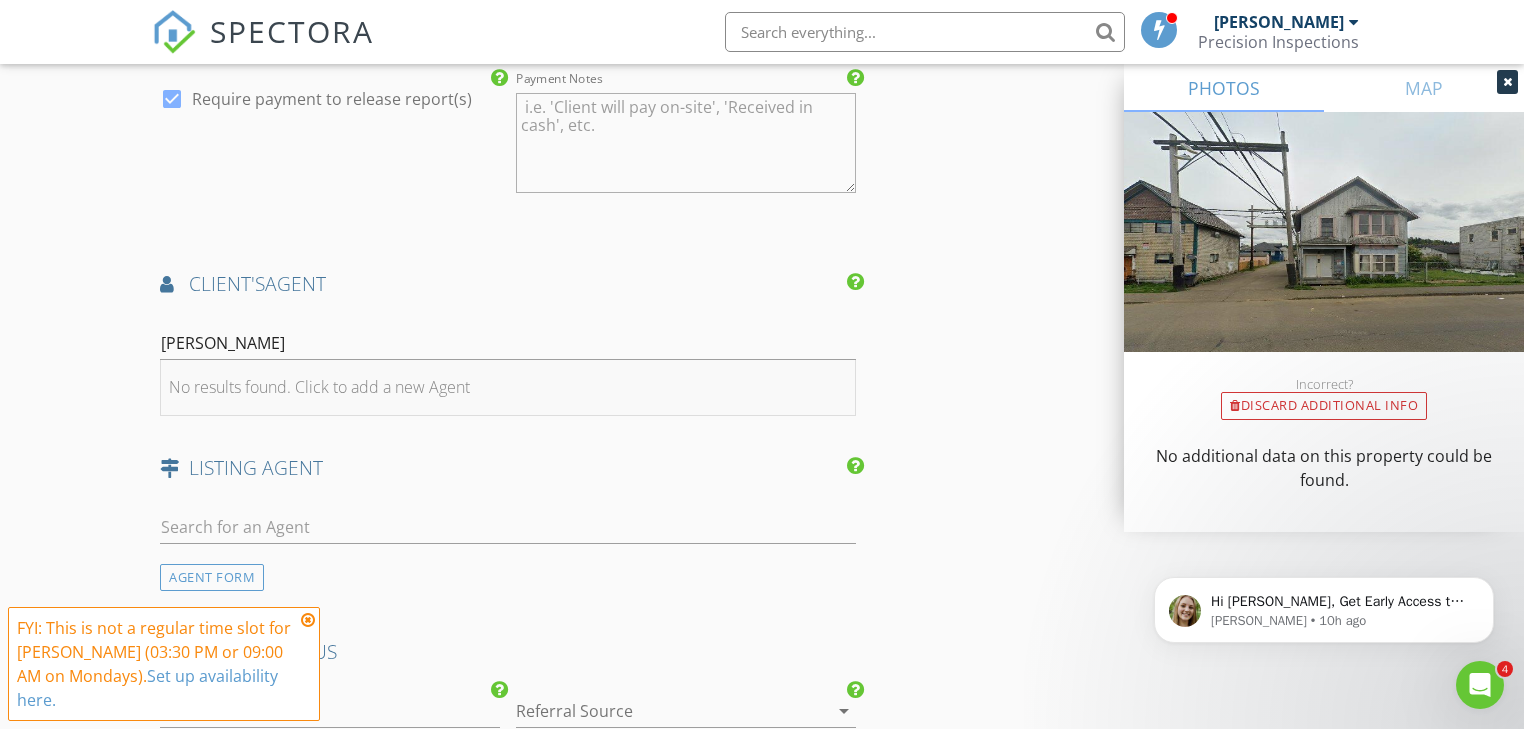 click on "No results found. Click to add a new Agent" at bounding box center (507, 388) 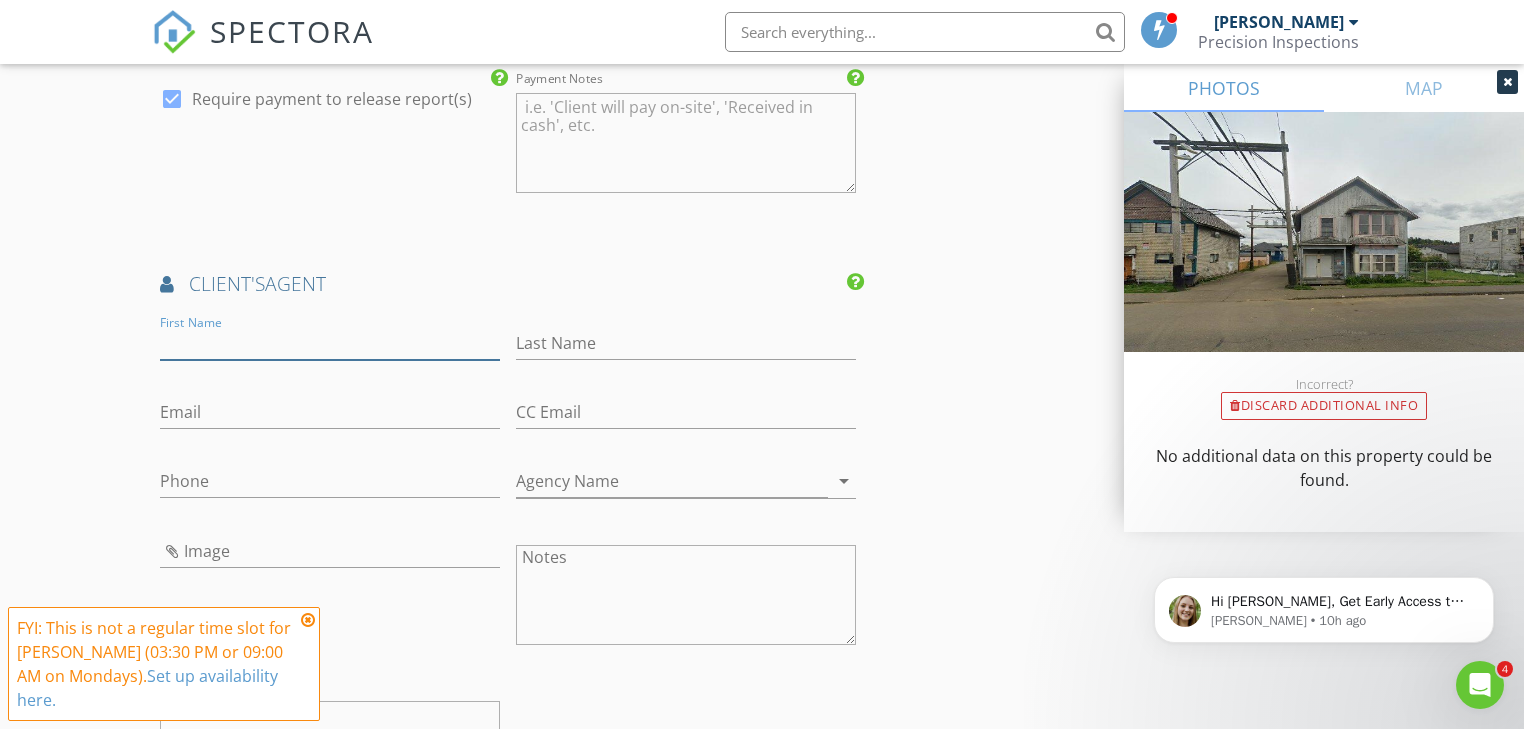 click on "First Name" at bounding box center (330, 343) 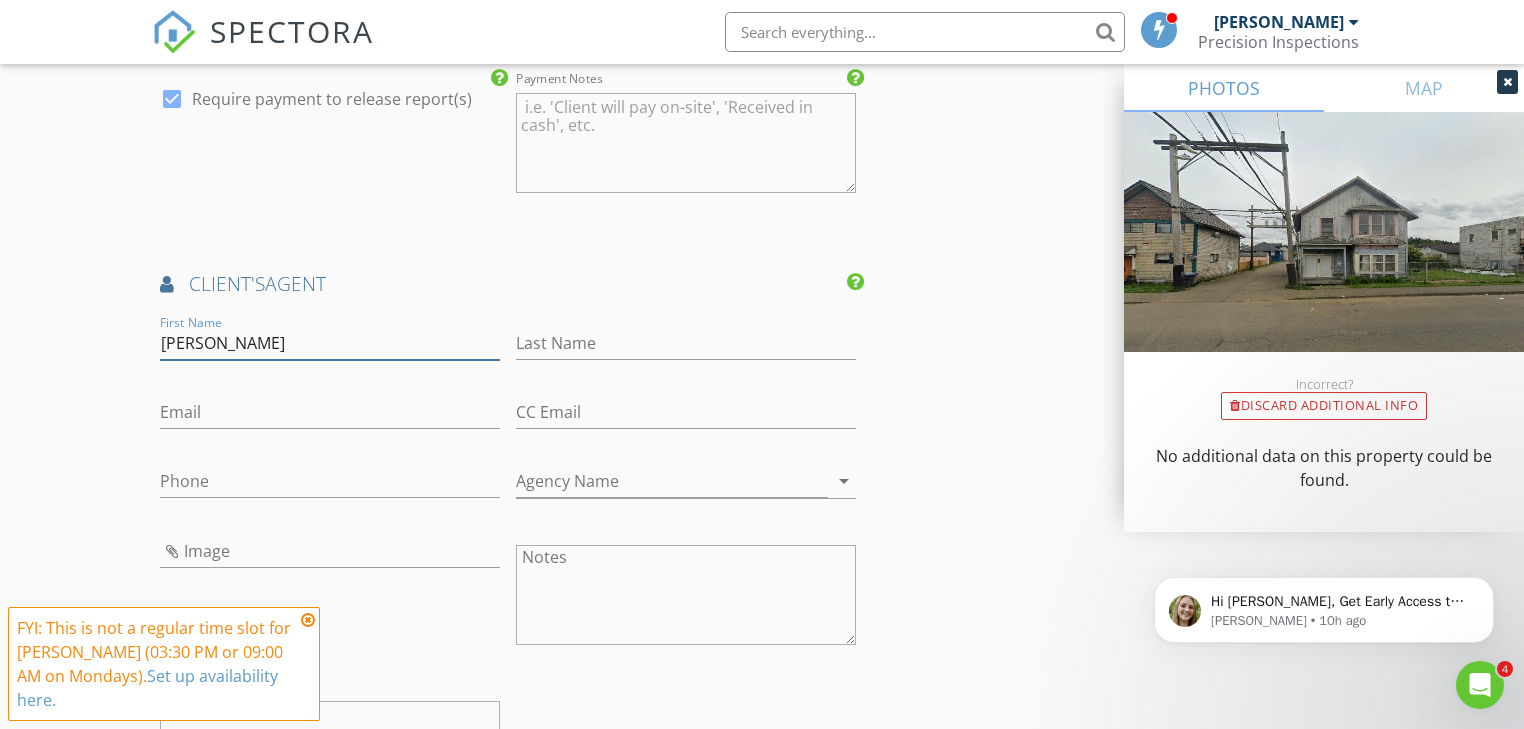 type on "Jodi" 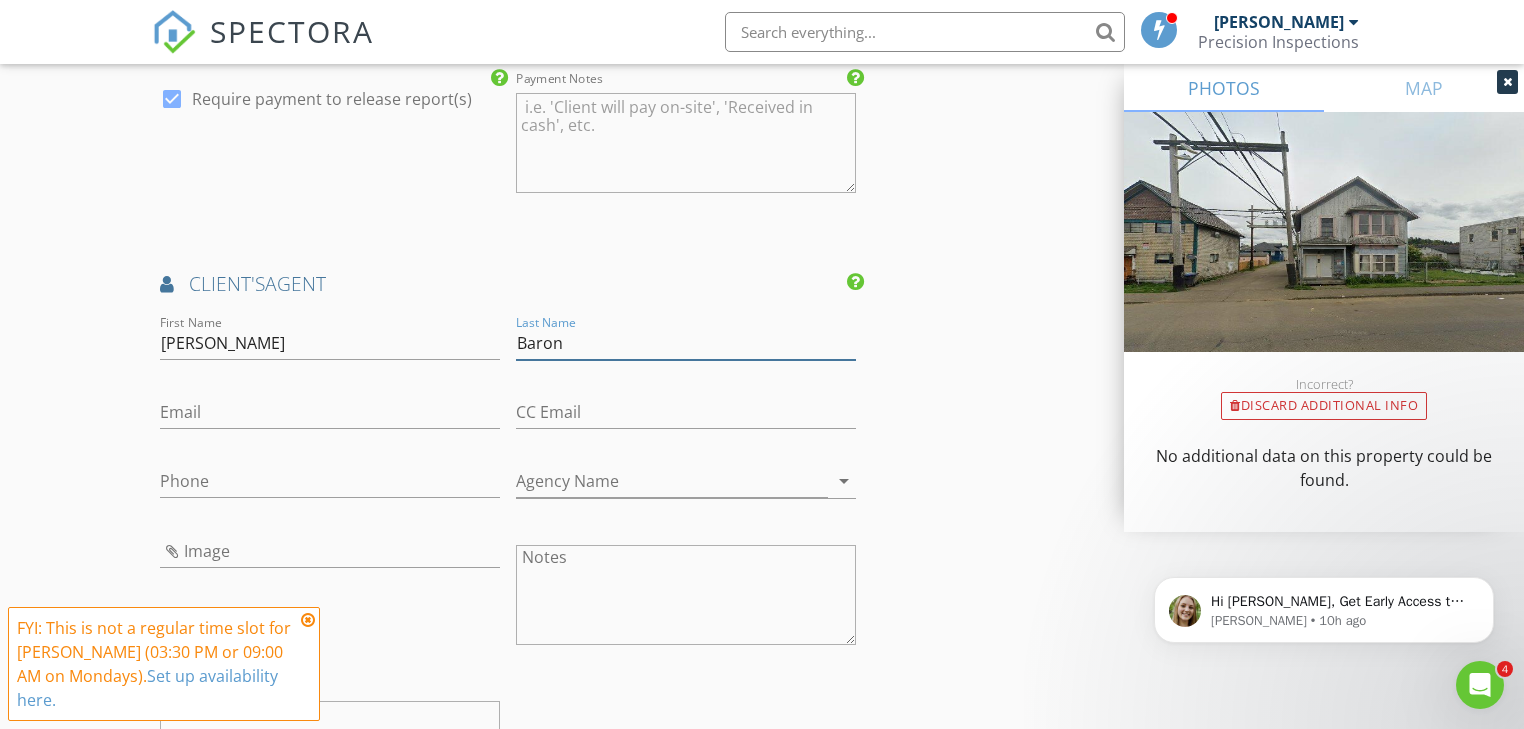 click on "Baron" at bounding box center [686, 343] 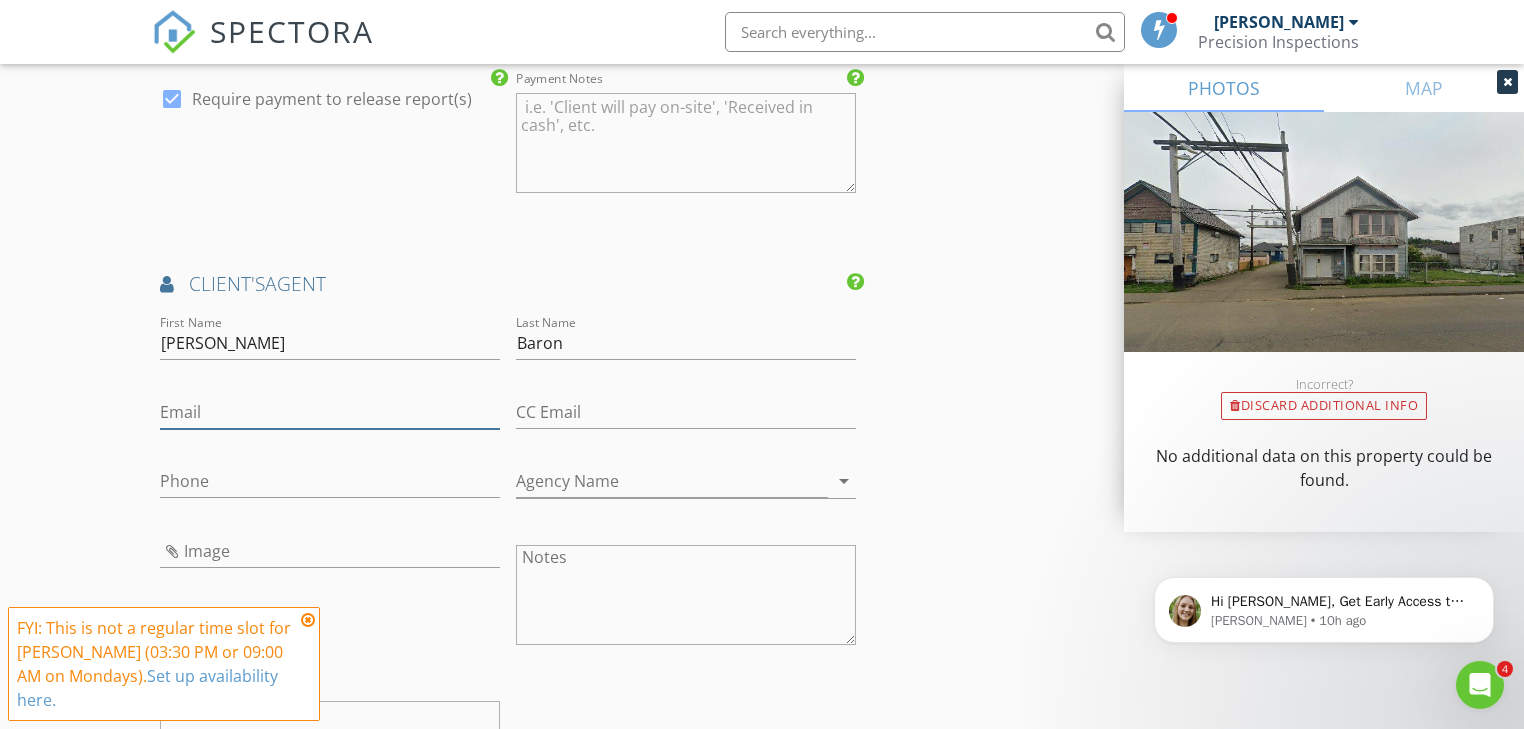 click on "Email" at bounding box center [330, 412] 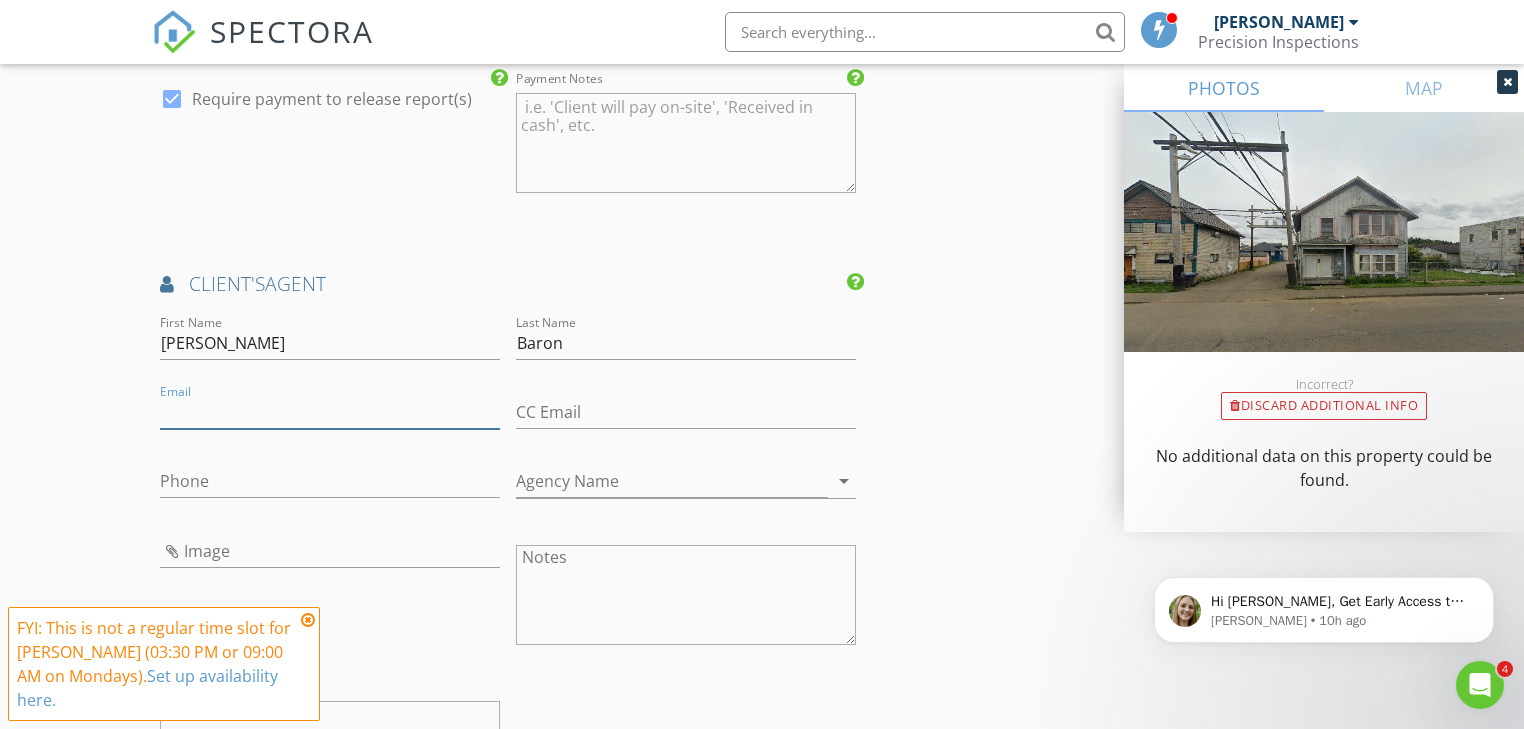 paste on "Jodib@pr-gh.com" 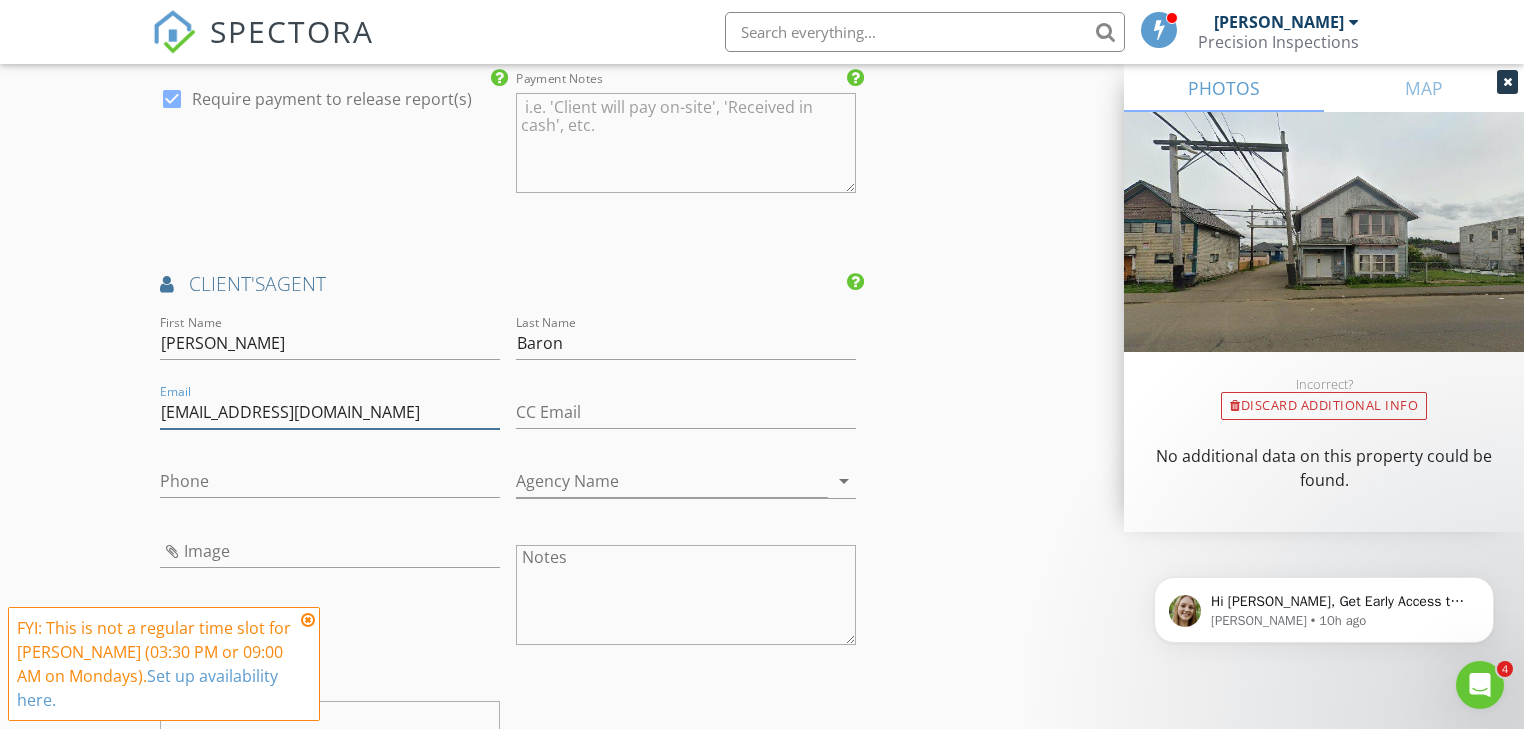 type on "Jodib@pr-gh.com" 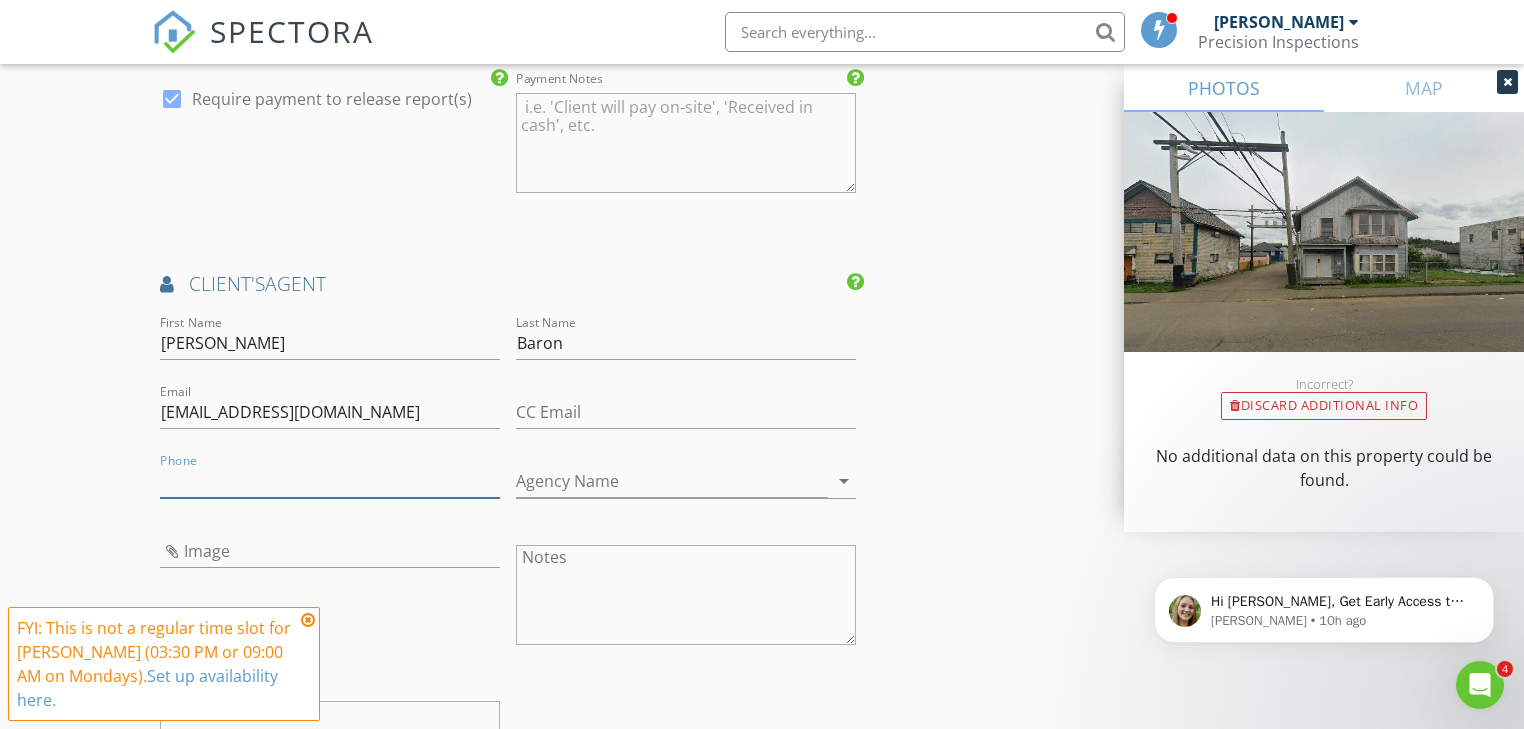 click on "Phone" at bounding box center (330, 481) 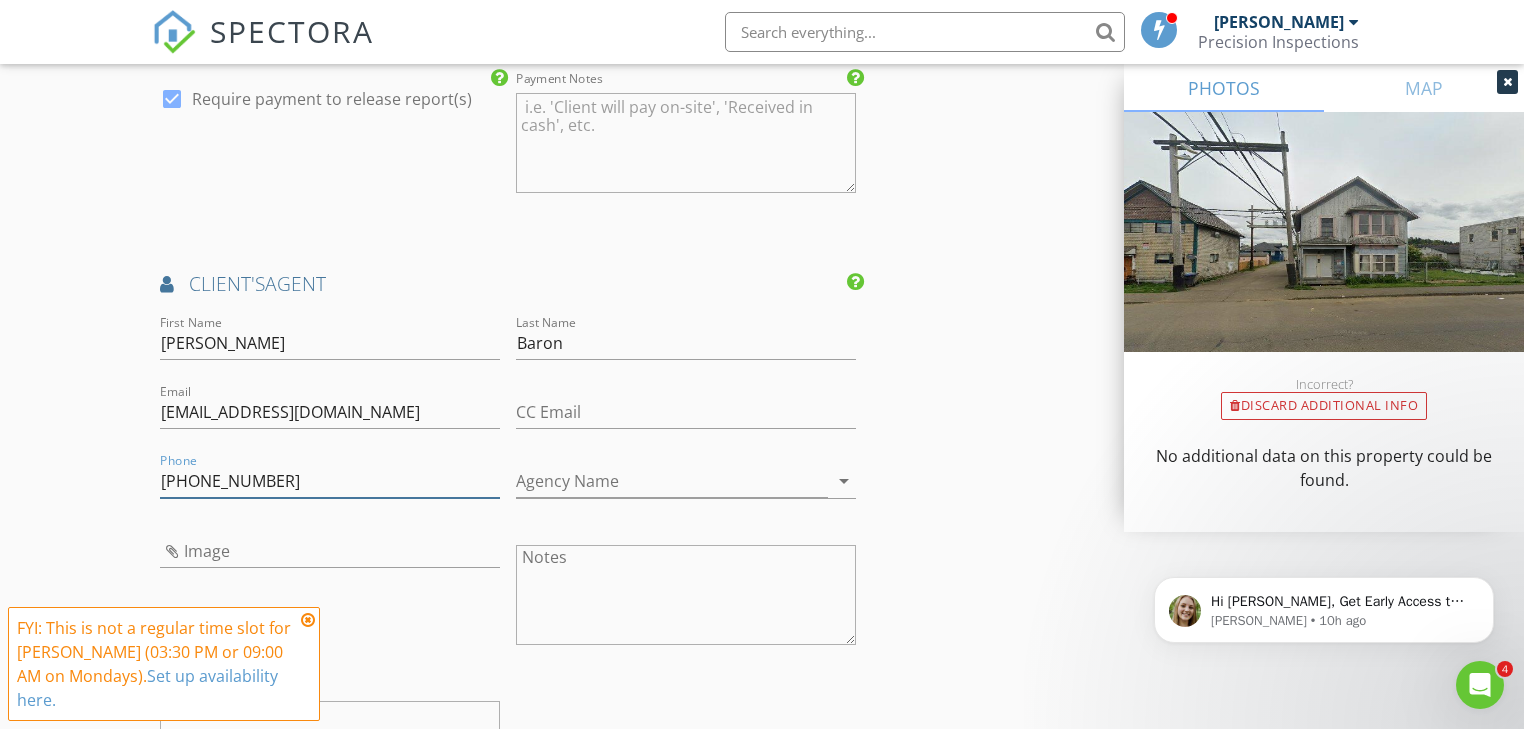 type on "360-593-8672" 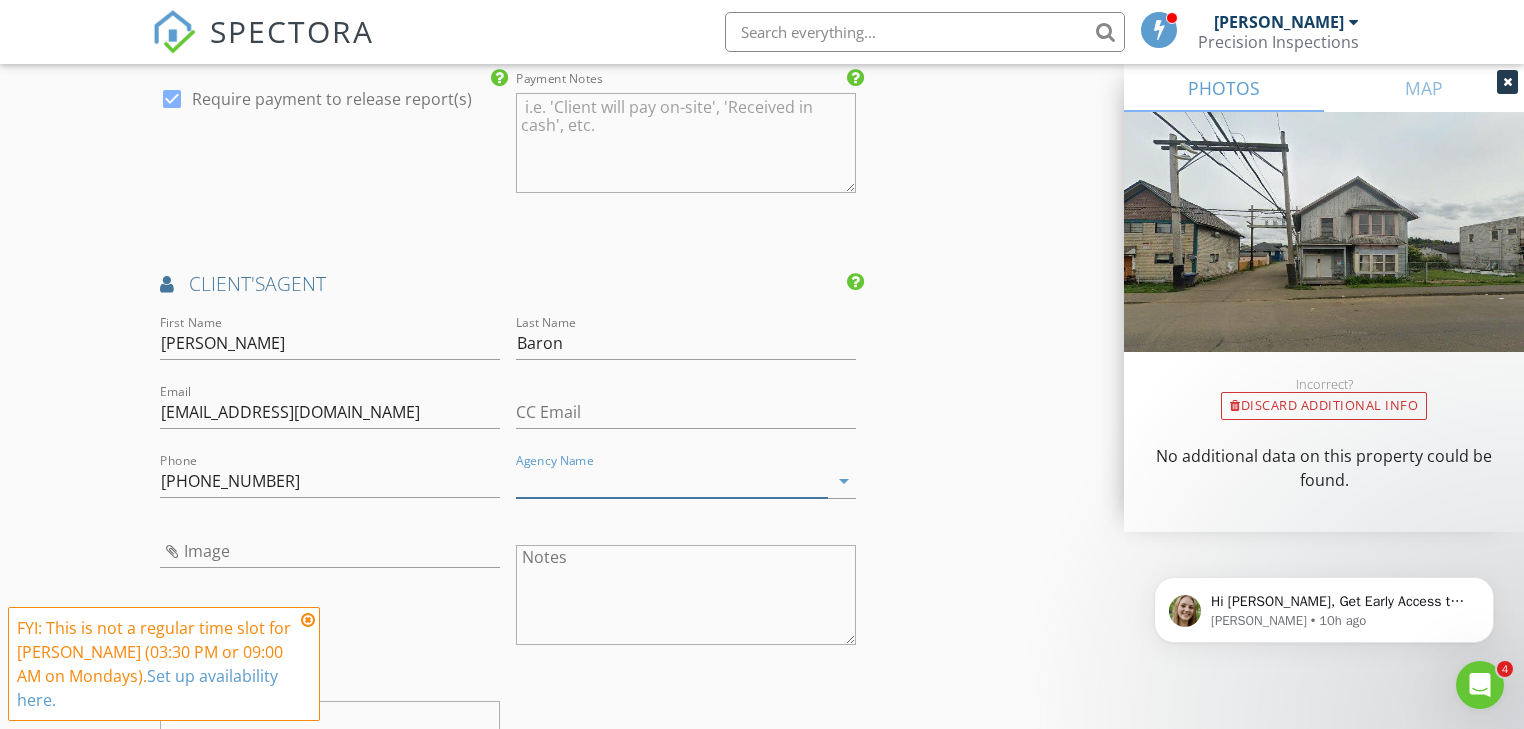 click on "Agency Name" at bounding box center (672, 481) 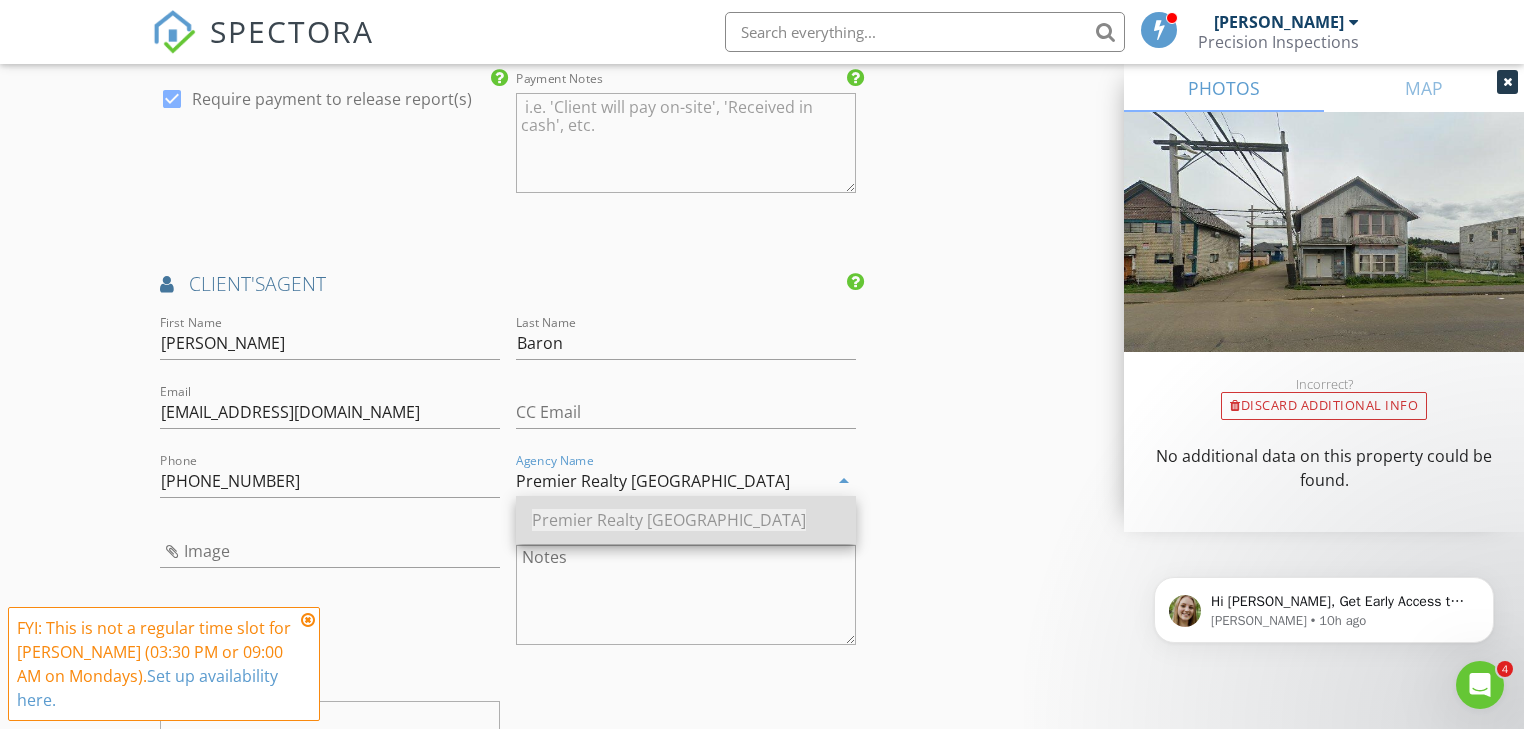 click on "Premier Realty Grays Harbor" at bounding box center (669, 520) 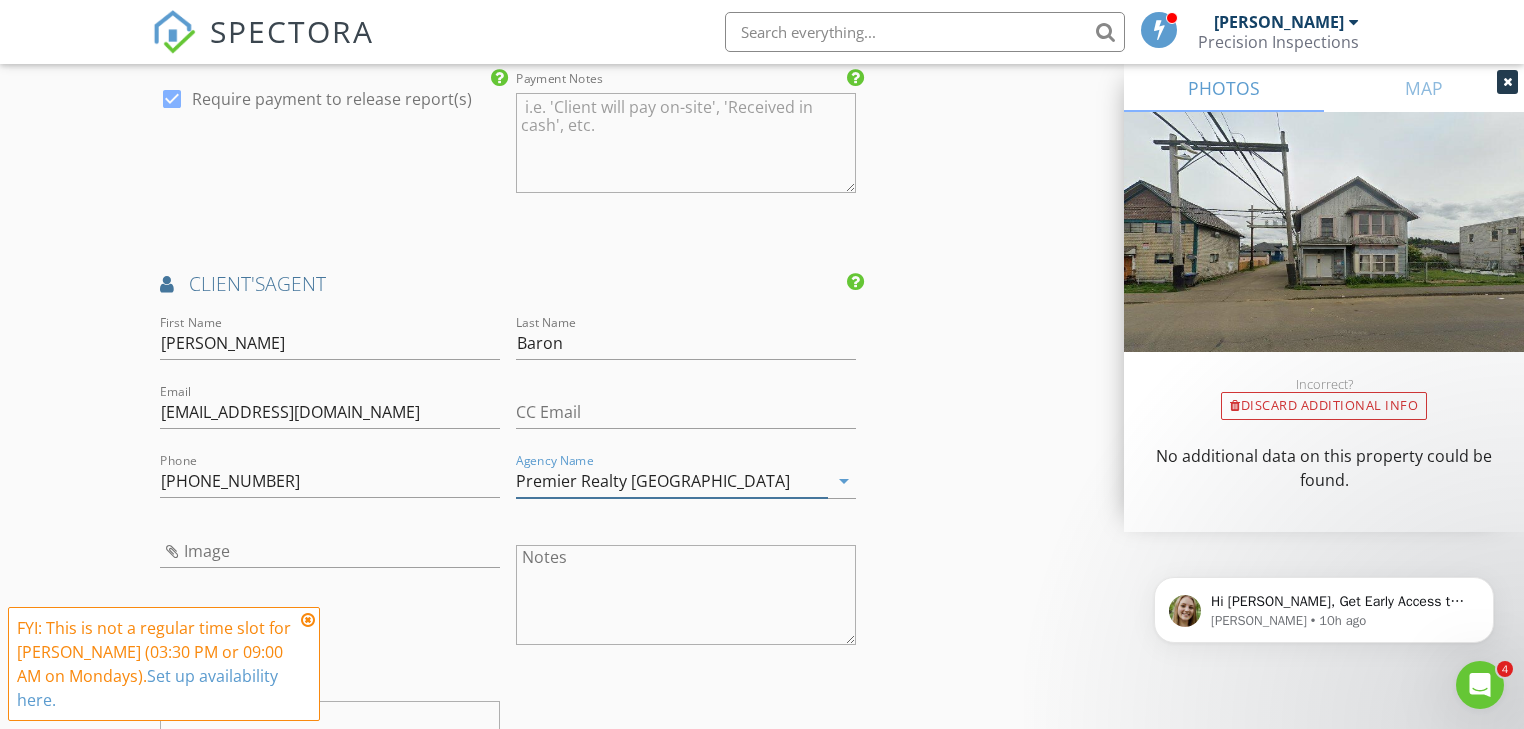 type on "Premier Realty Grays Harbor" 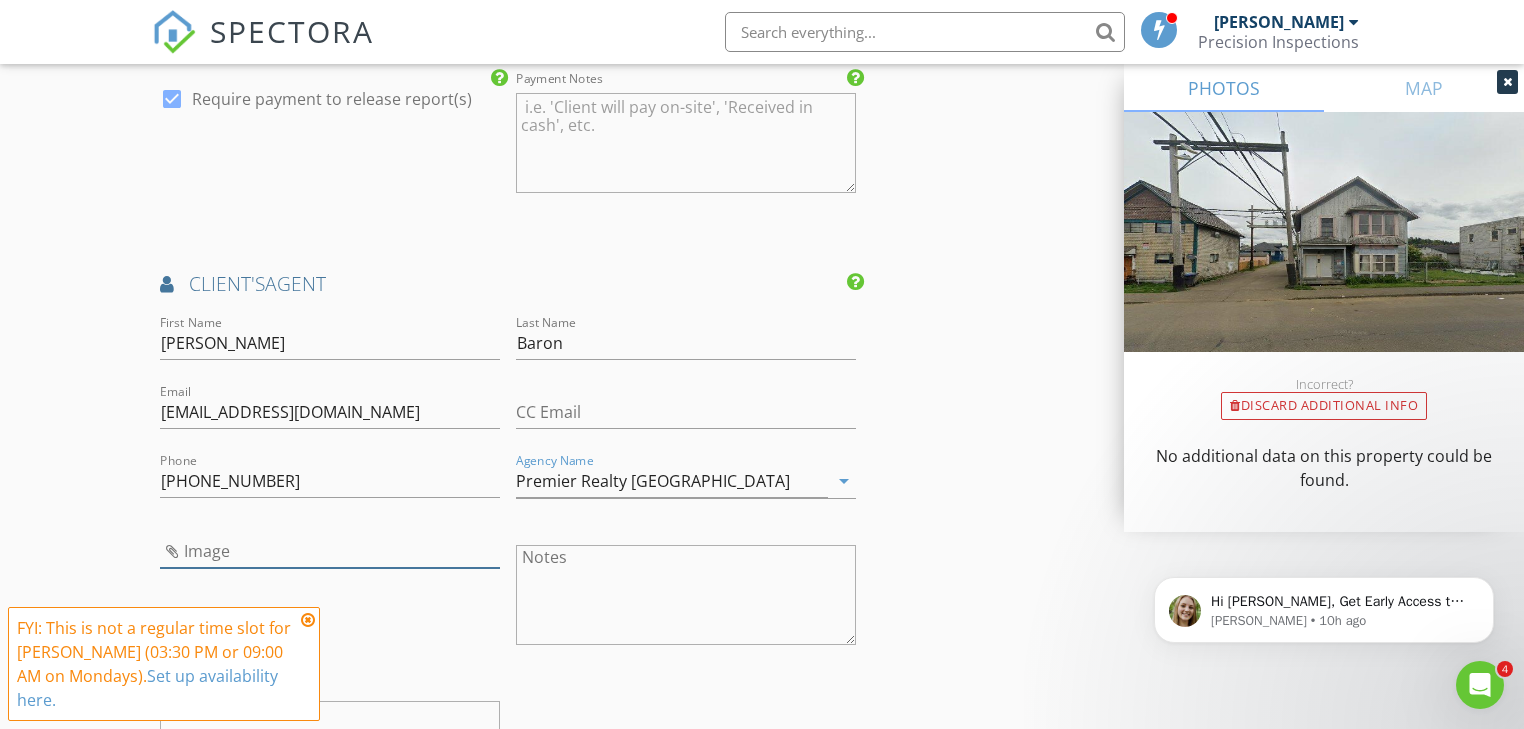 click at bounding box center [330, 551] 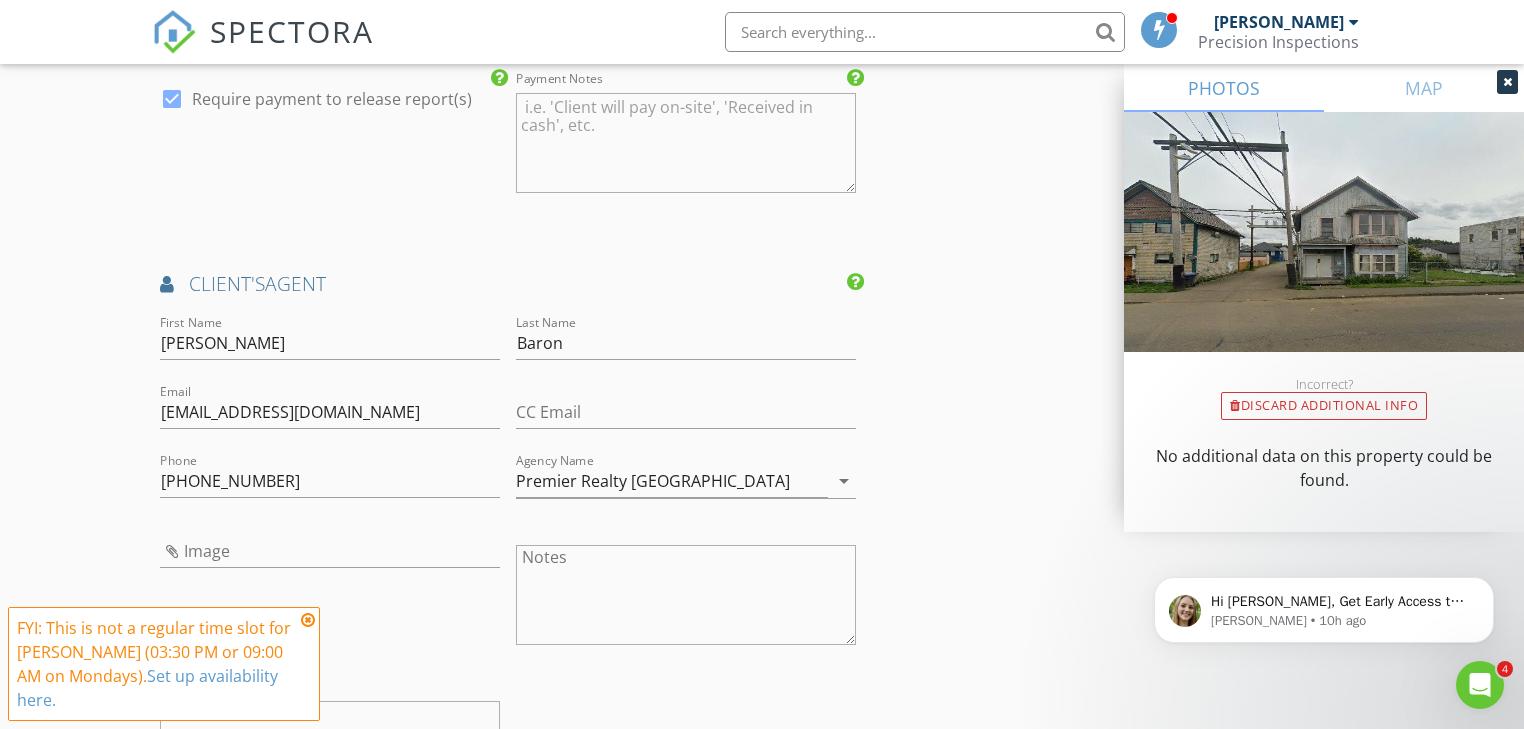 type on "Jodi.jpg" 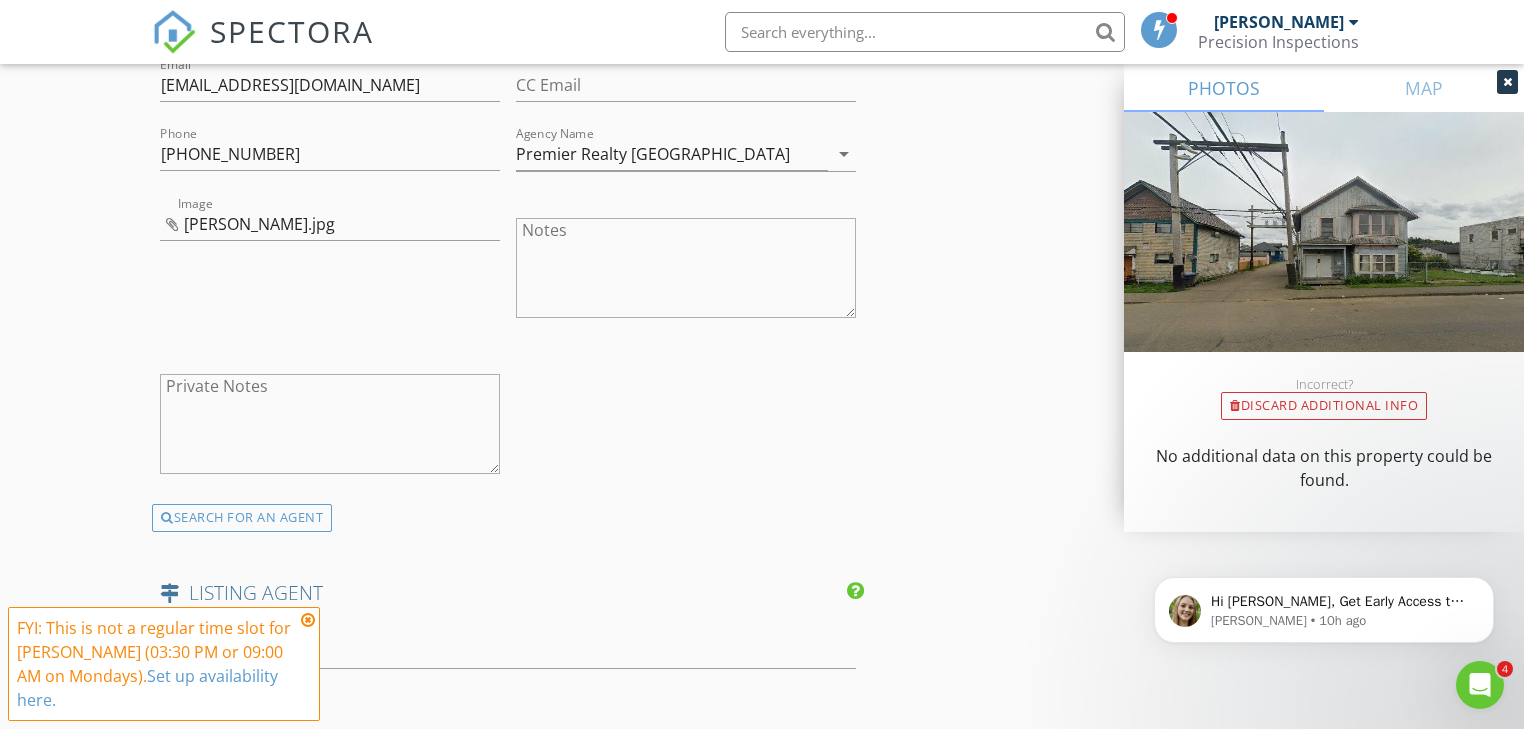 scroll, scrollTop: 2880, scrollLeft: 0, axis: vertical 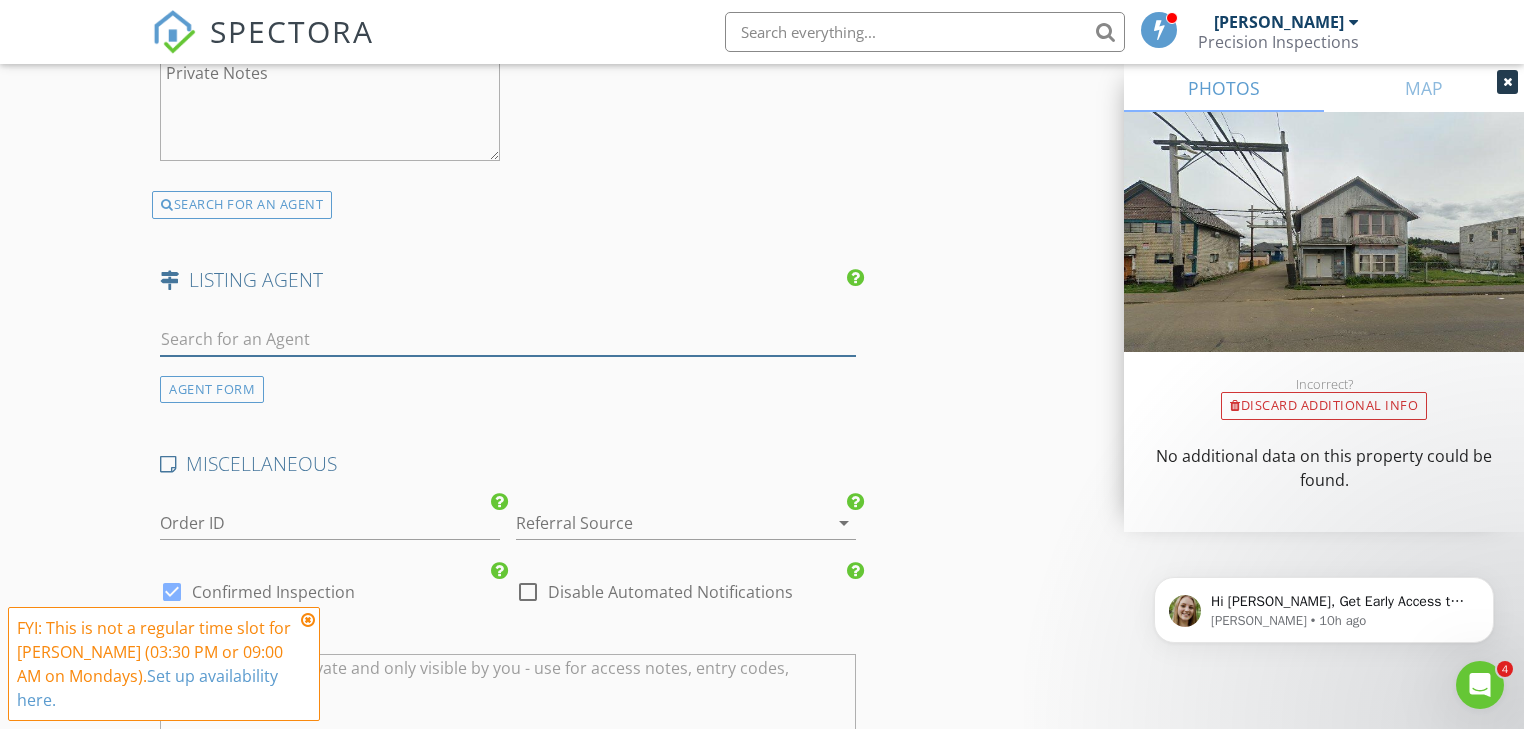 click at bounding box center (507, 339) 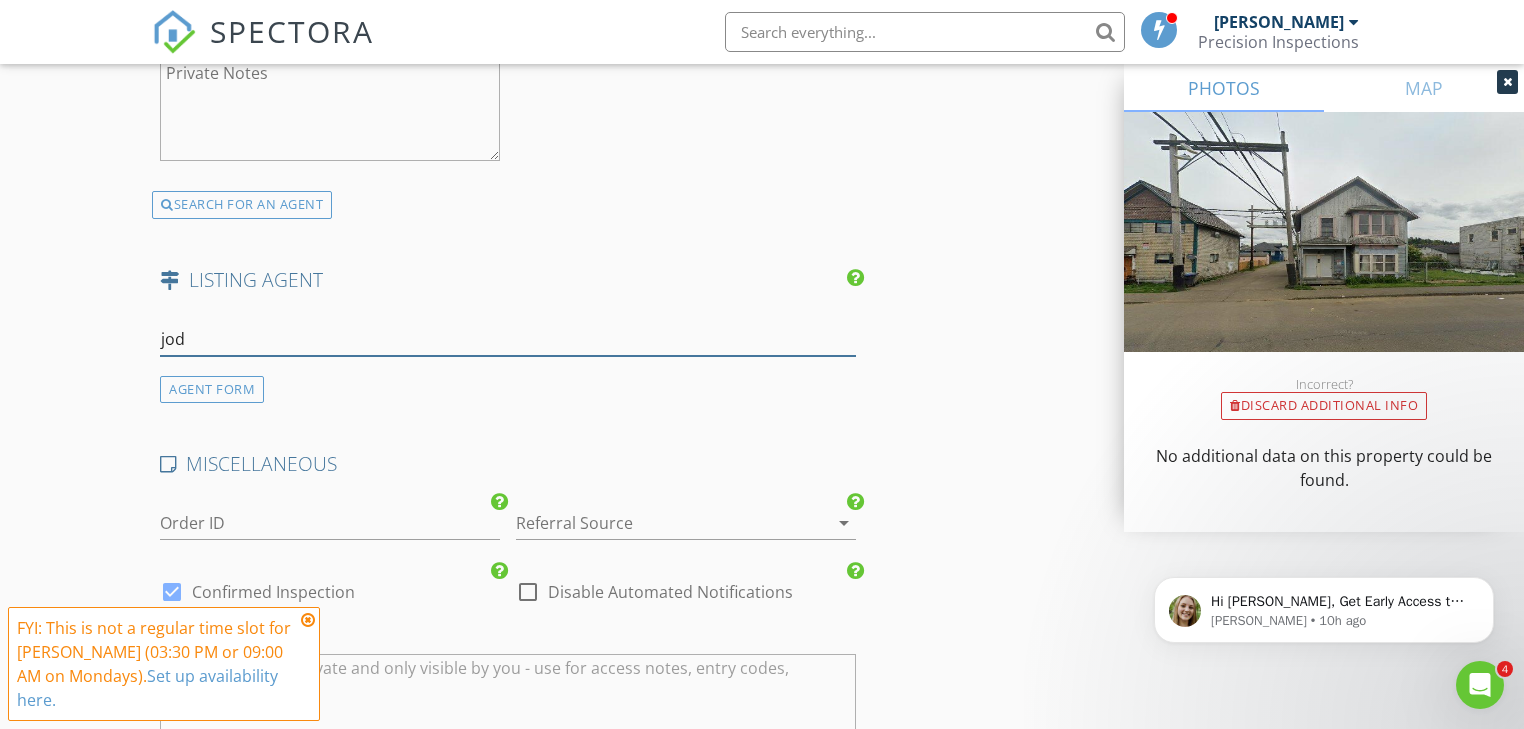 type on "jodi" 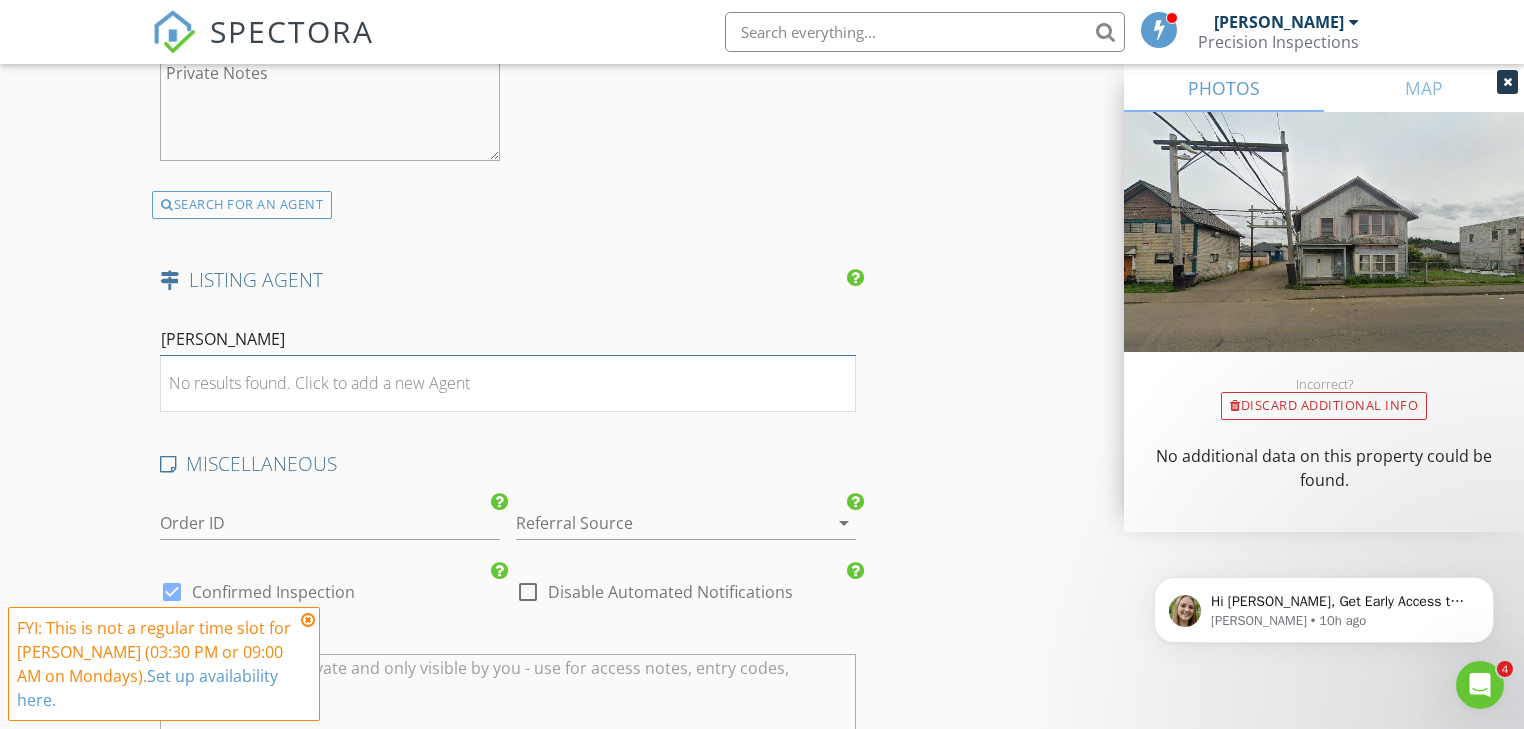drag, startPoint x: 212, startPoint y: 339, endPoint x: 82, endPoint y: 337, distance: 130.01538 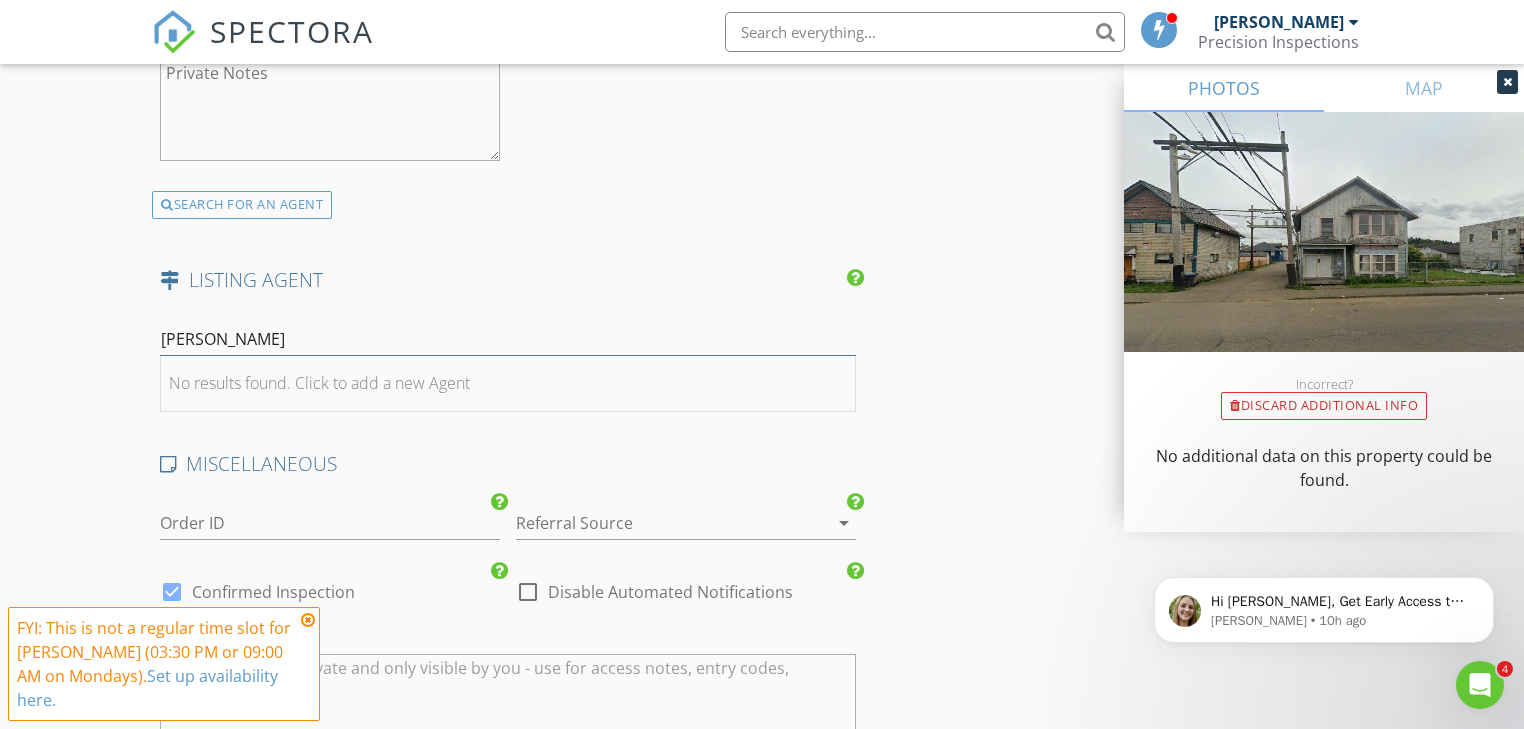 type 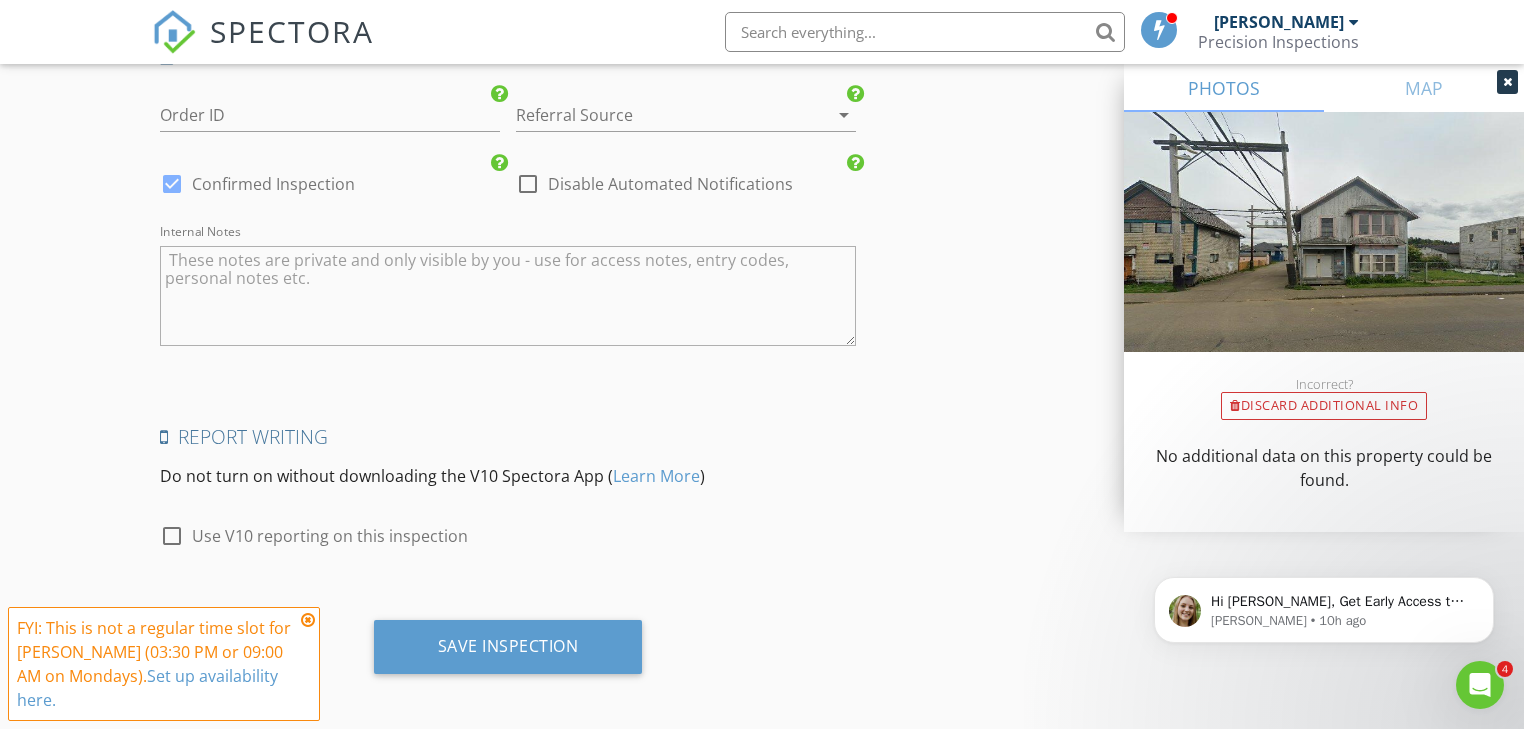 scroll, scrollTop: 3289, scrollLeft: 0, axis: vertical 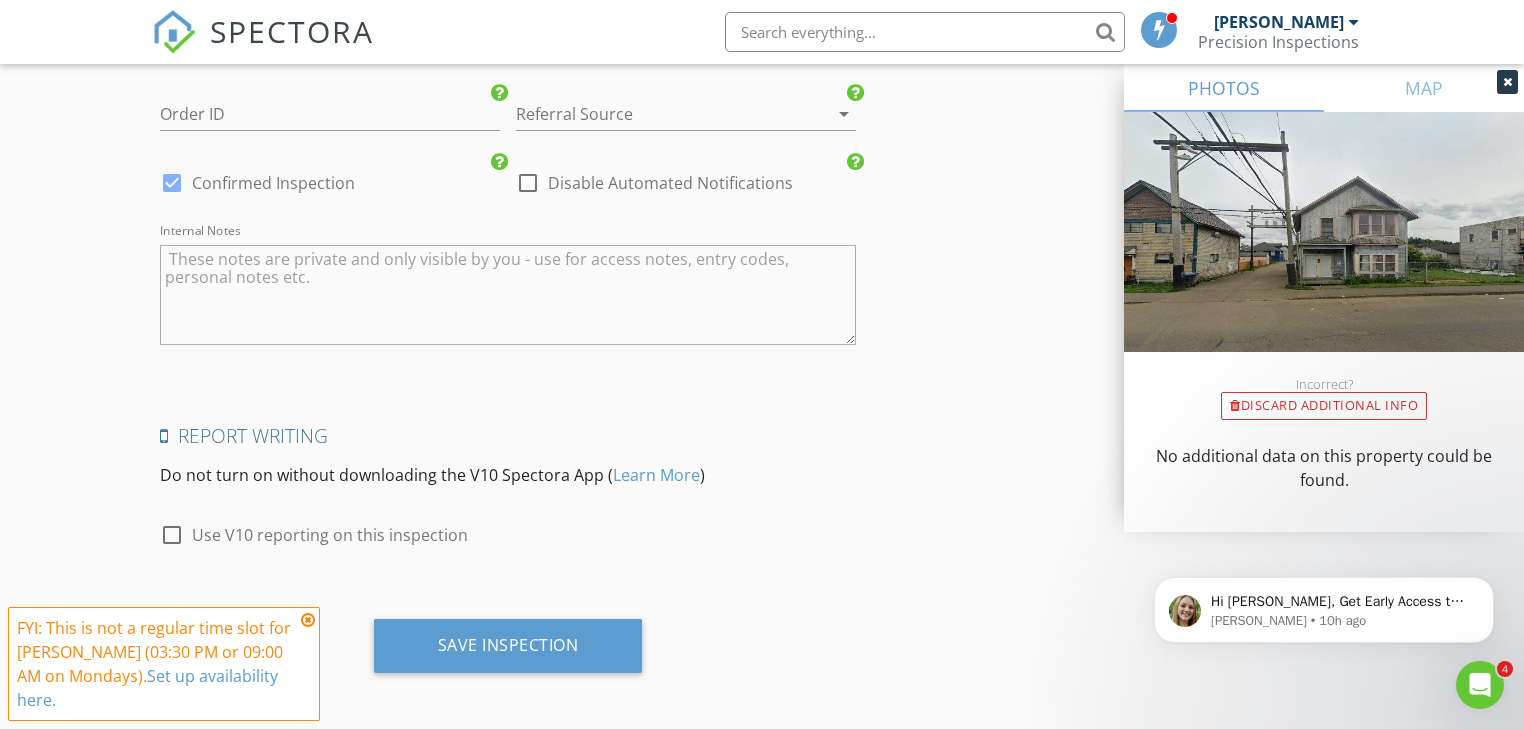 click on "Use V10 reporting on this inspection" at bounding box center [330, 535] 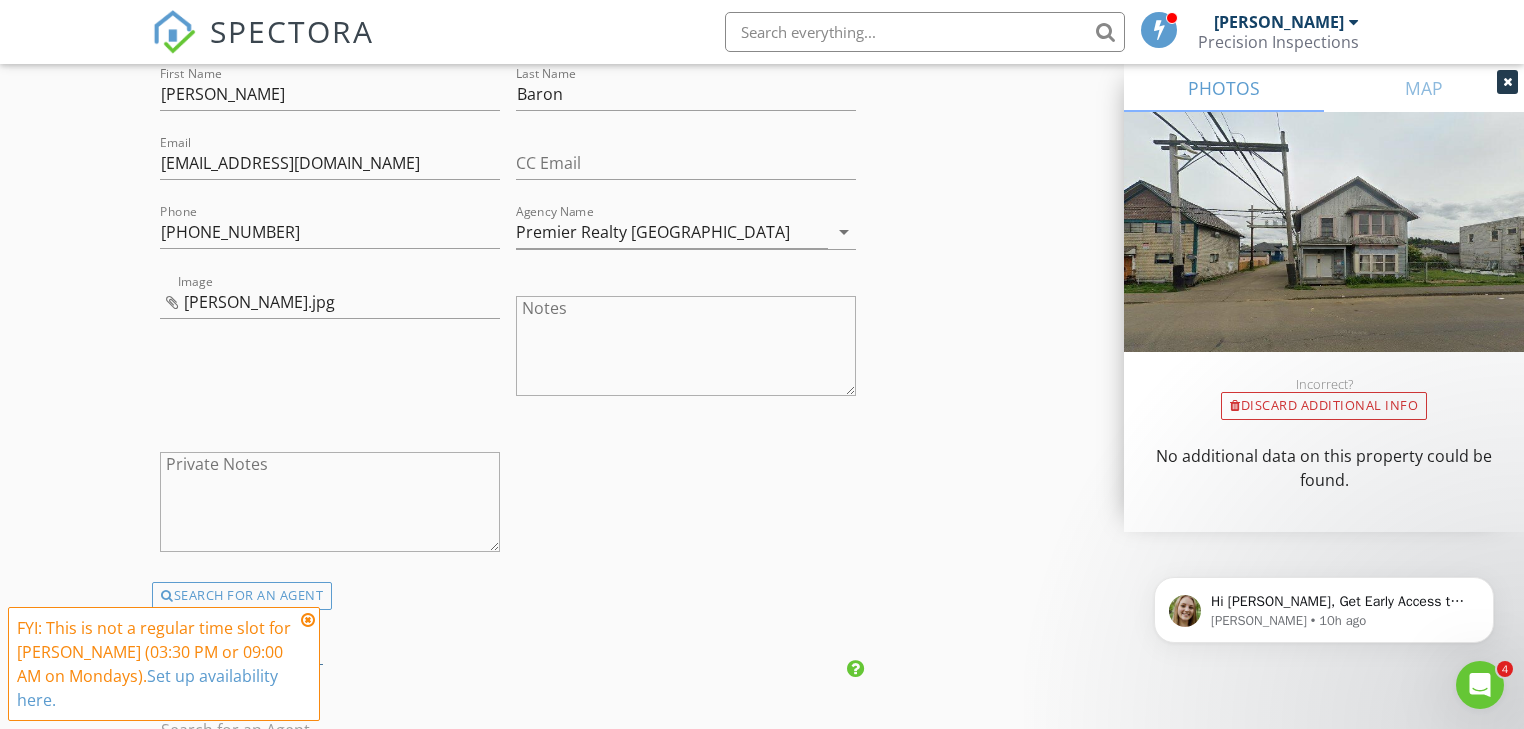 scroll, scrollTop: 2809, scrollLeft: 0, axis: vertical 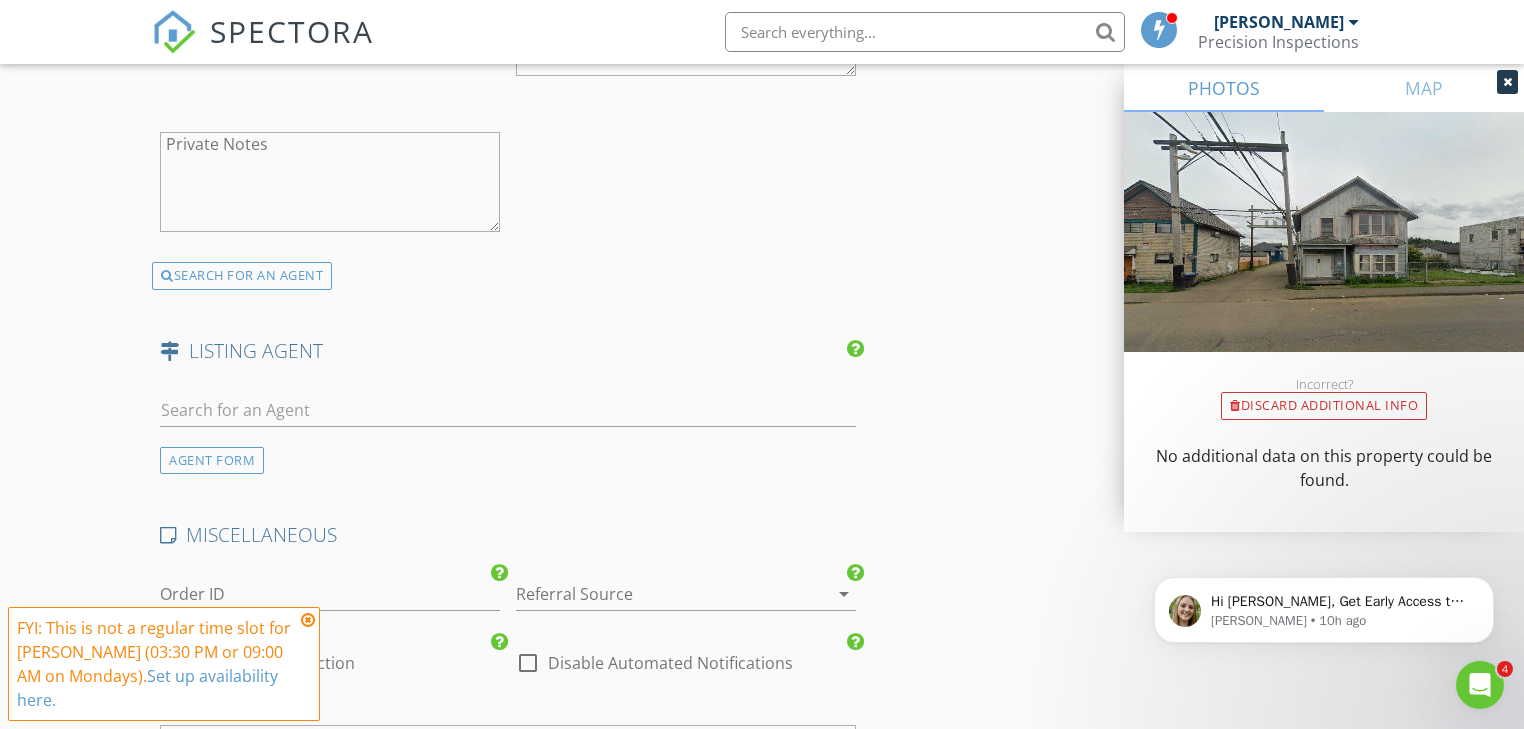 click at bounding box center [507, 414] 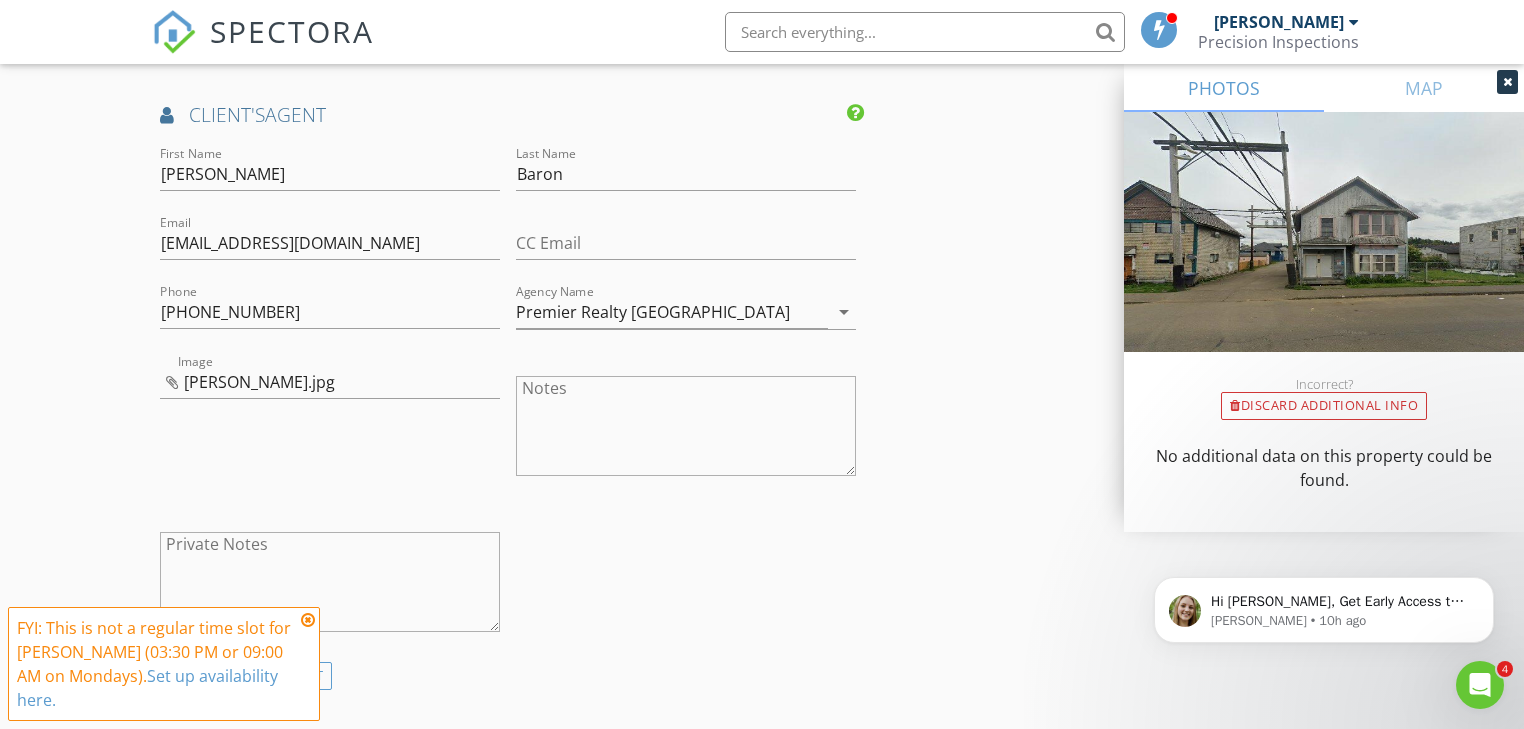 scroll, scrollTop: 2169, scrollLeft: 0, axis: vertical 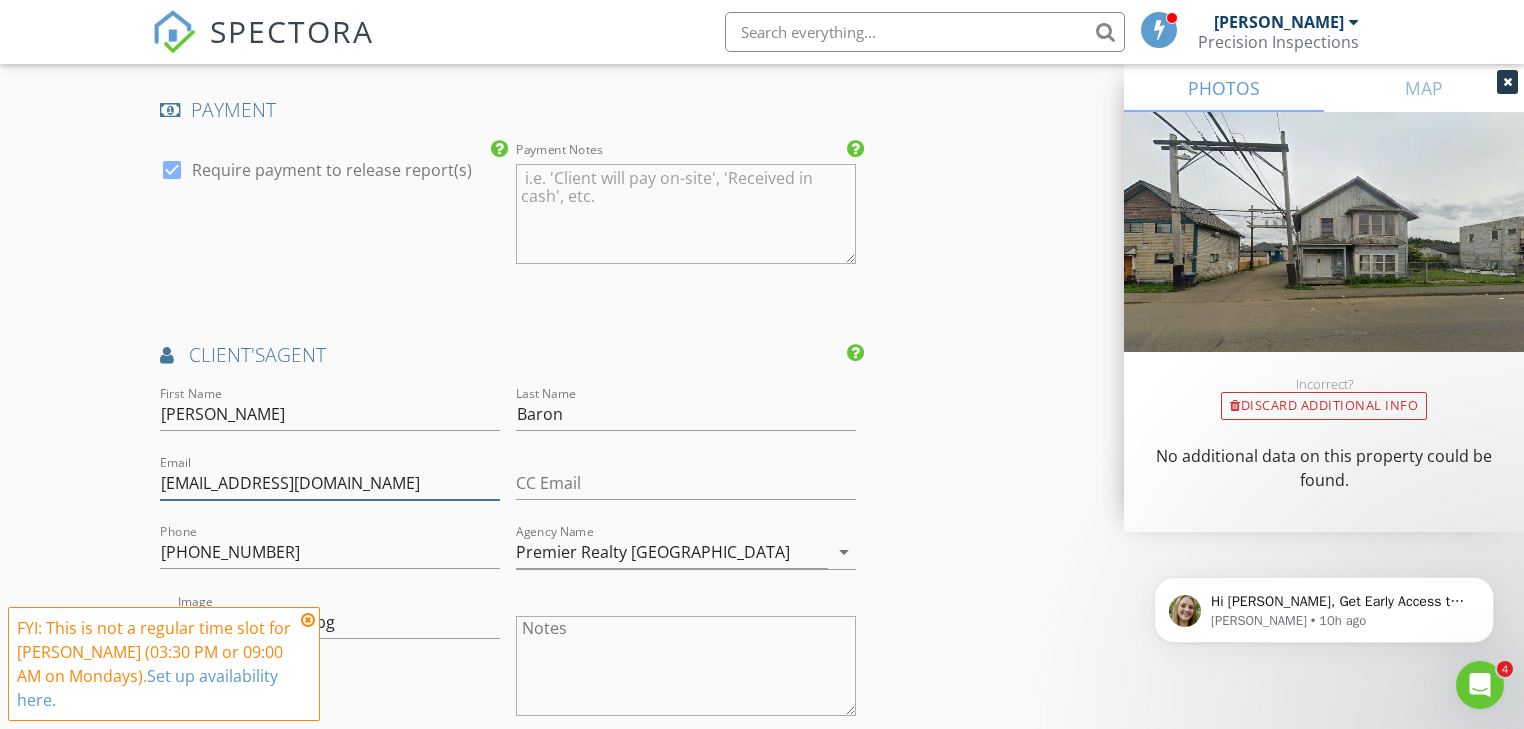 click on "Jodib@pr-gh.com" at bounding box center (330, 483) 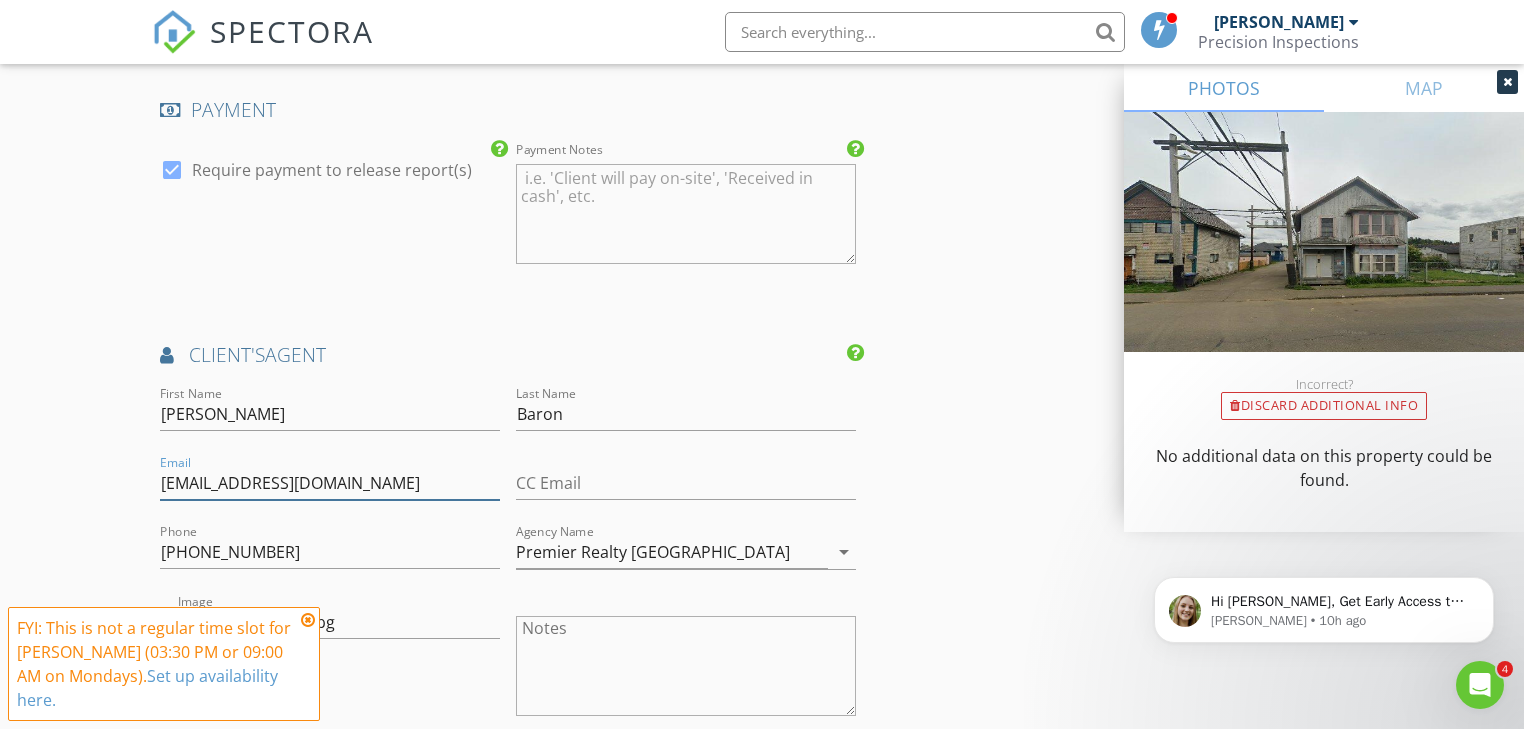 click on "Jodib@pr-gh.com" at bounding box center [330, 483] 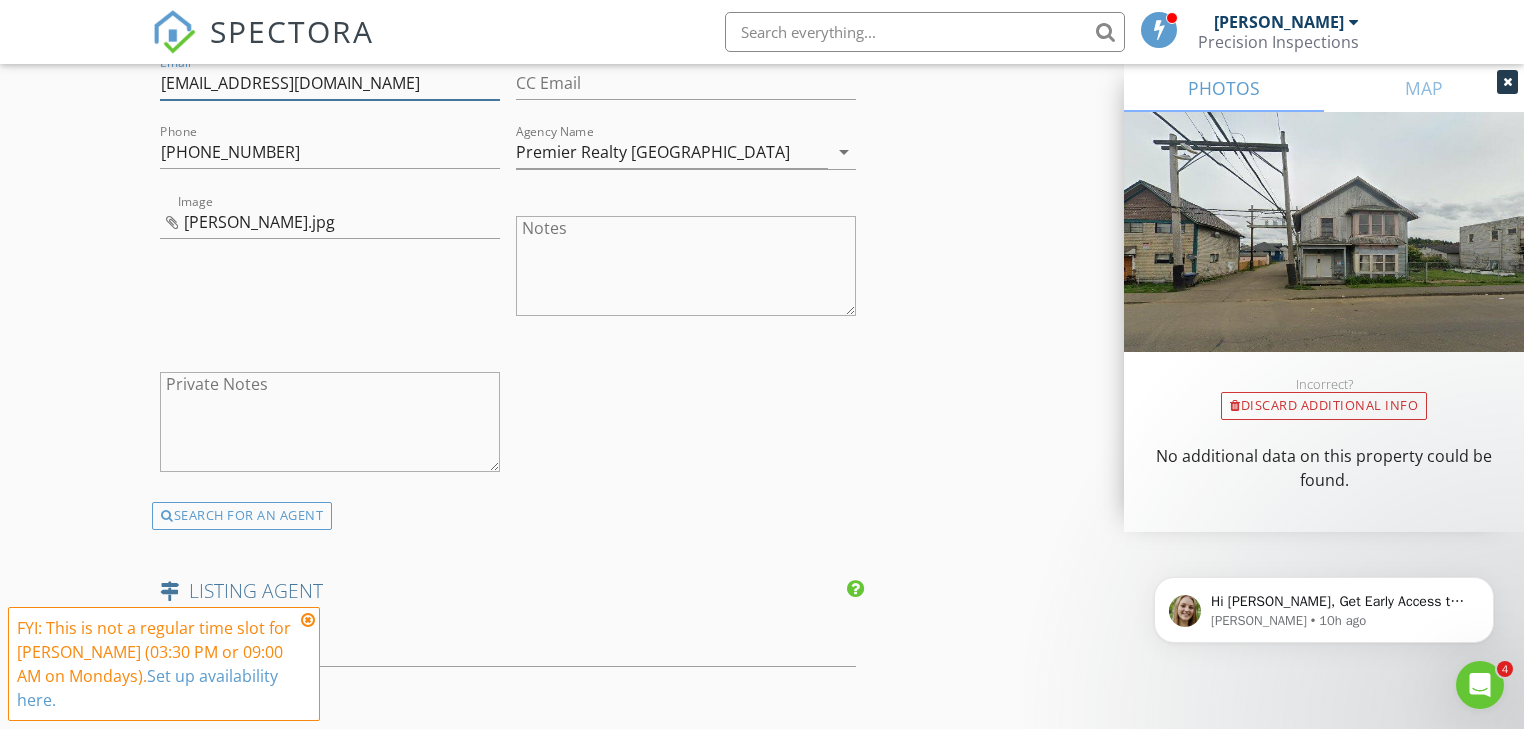 scroll, scrollTop: 2969, scrollLeft: 0, axis: vertical 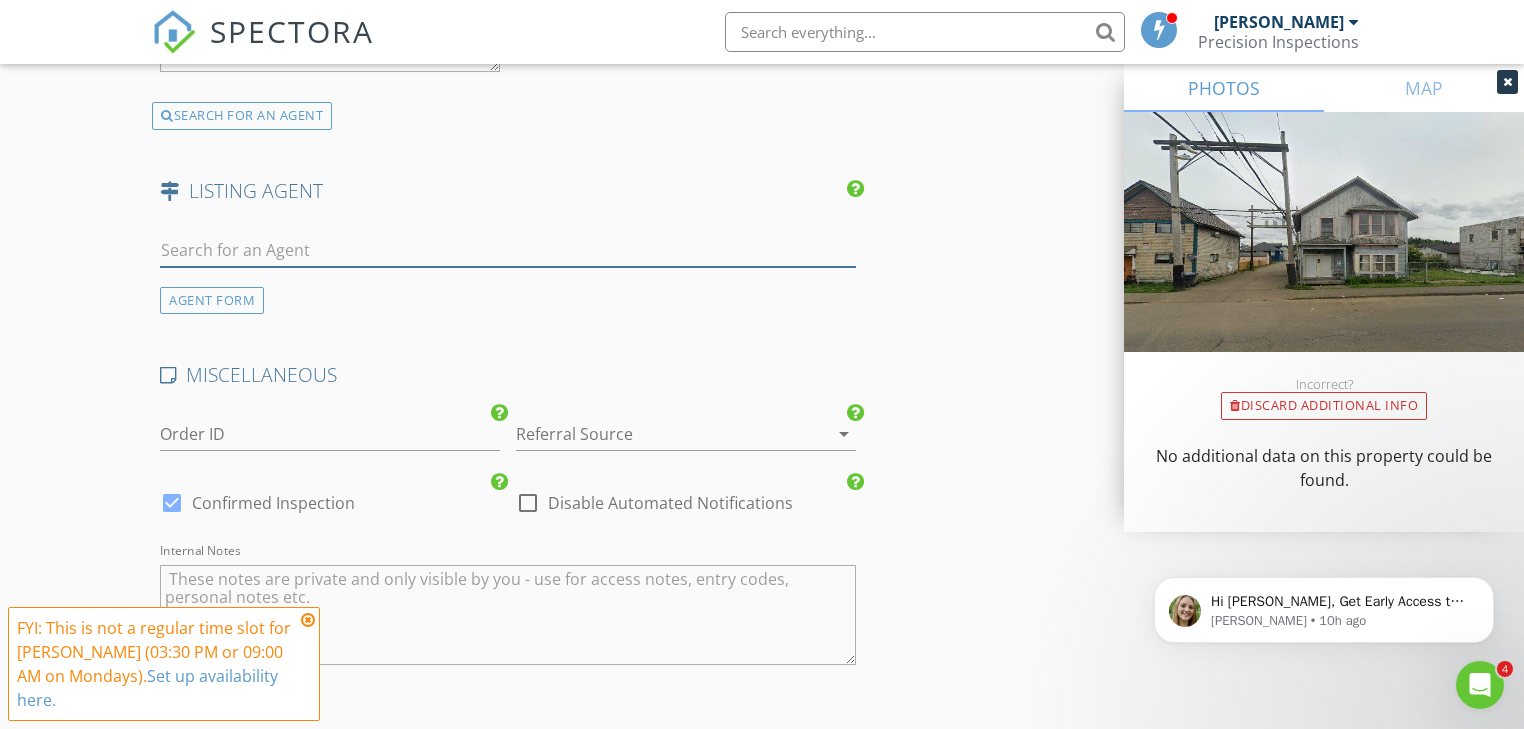 click at bounding box center (507, 250) 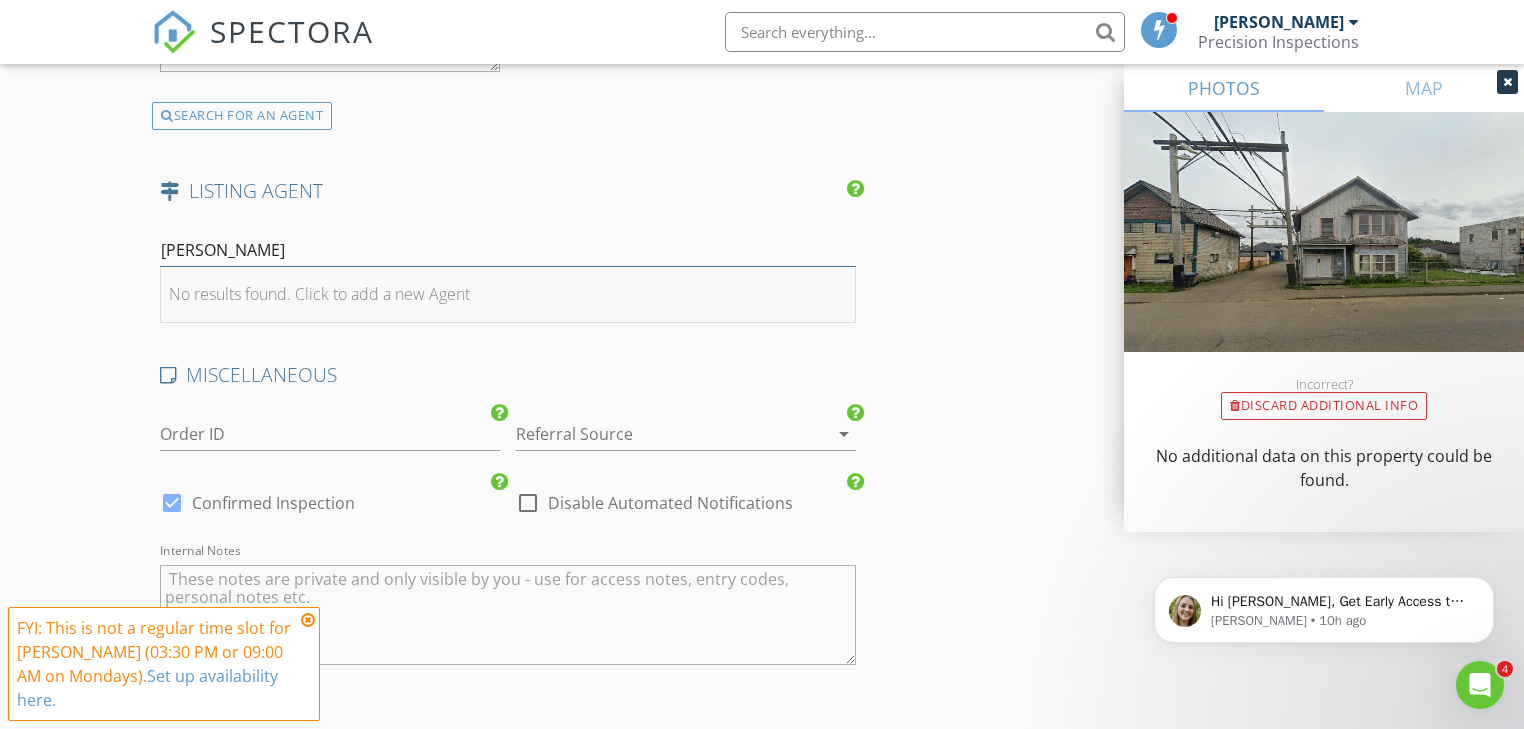 type on "Jodi" 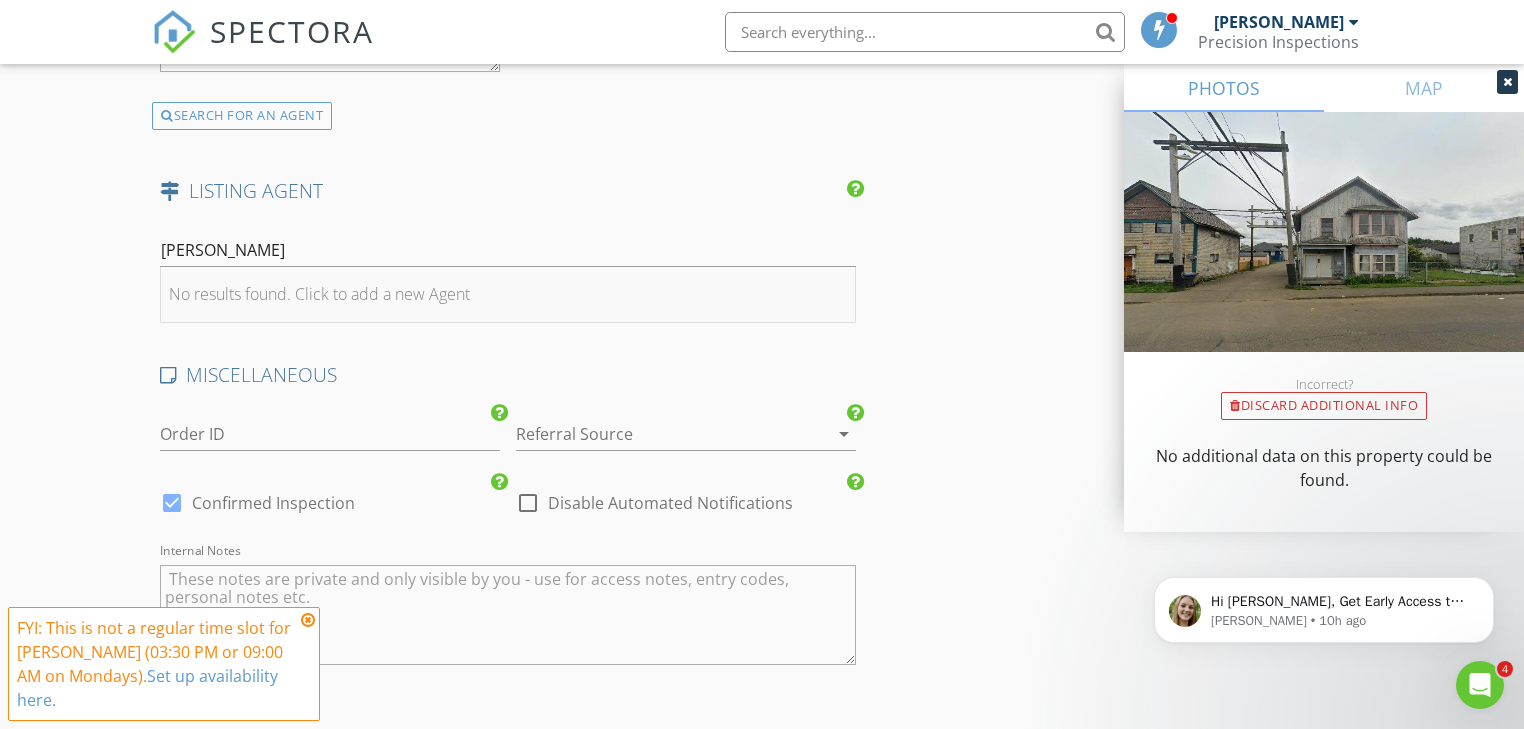 click on "No results found. Click to add a new Agent" at bounding box center (319, 294) 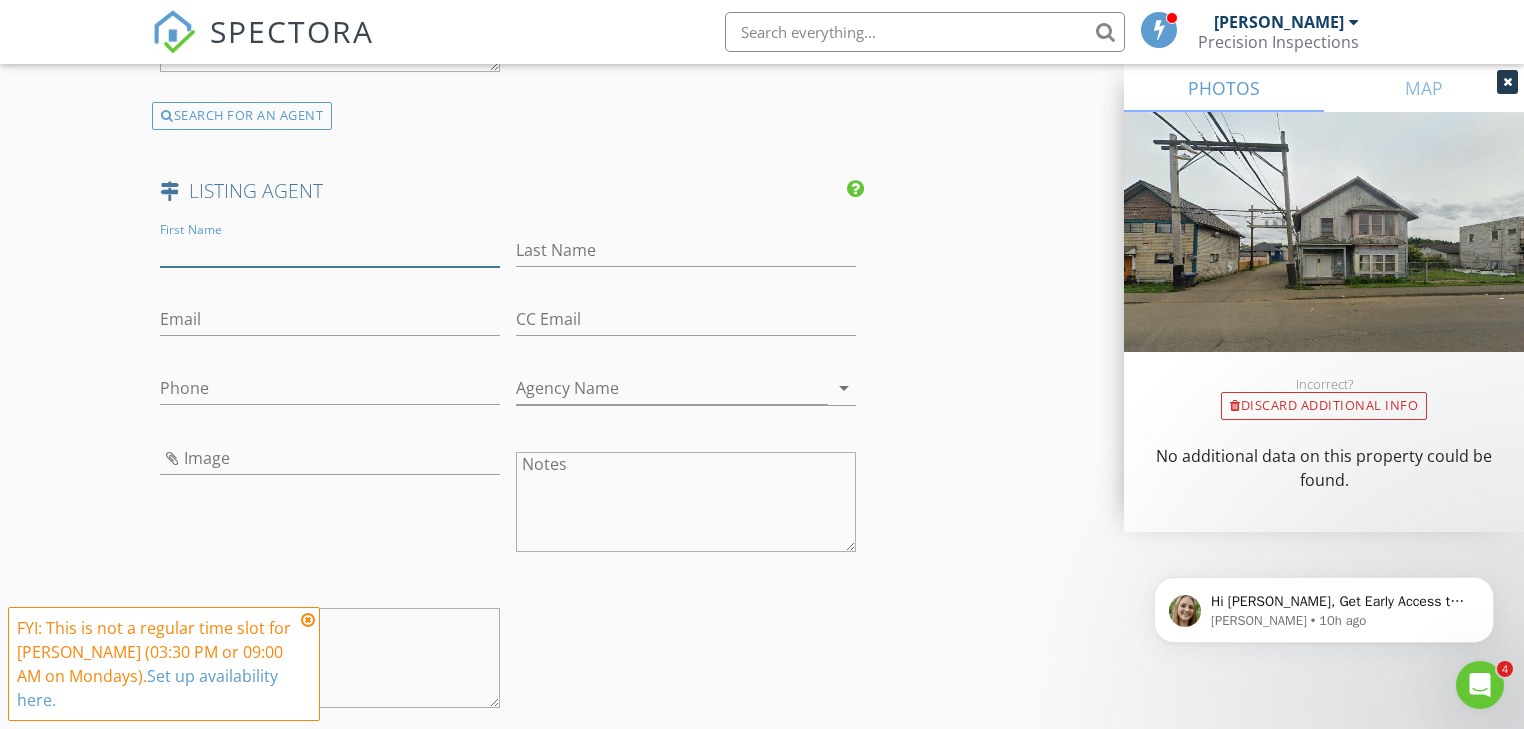 click on "First Name" at bounding box center [330, 250] 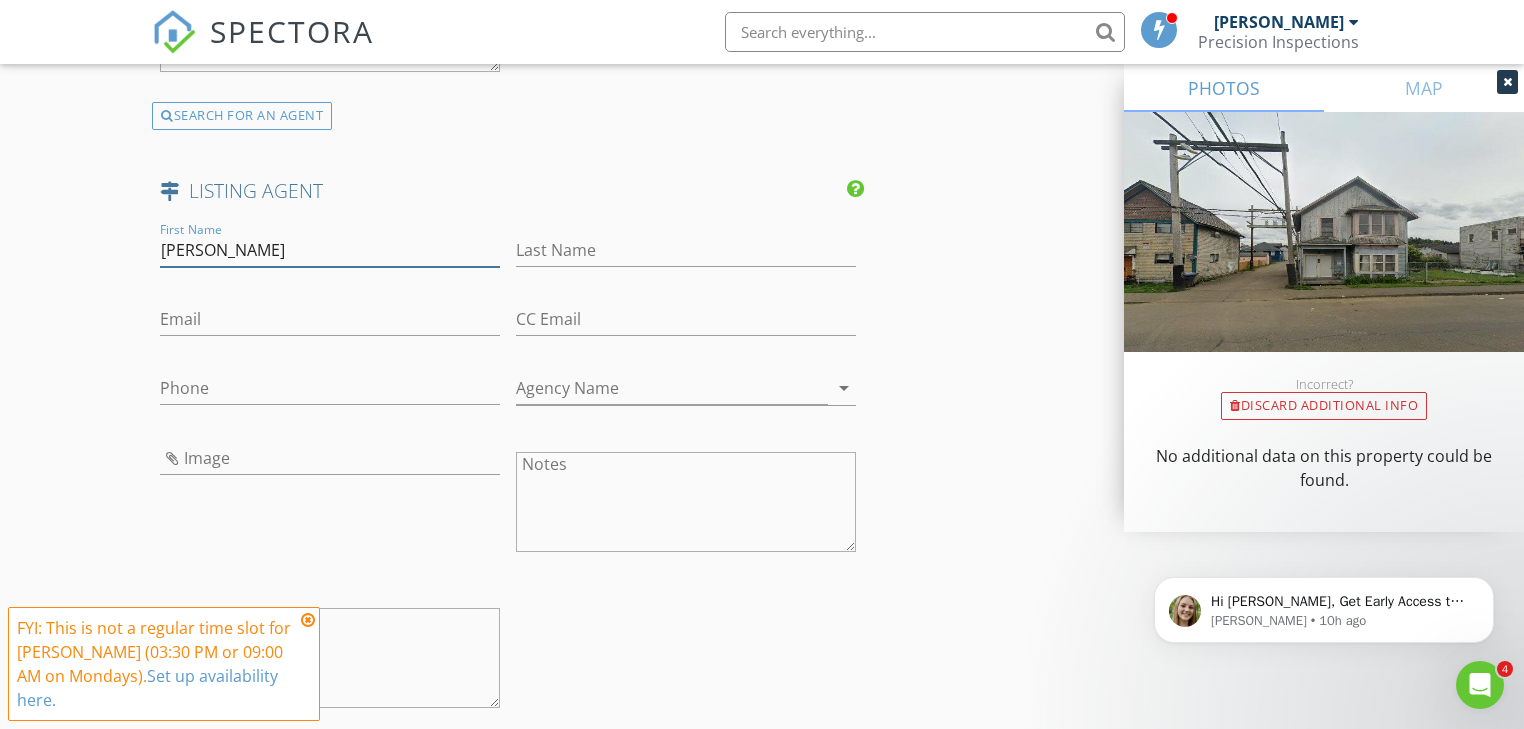 type on "Jodi" 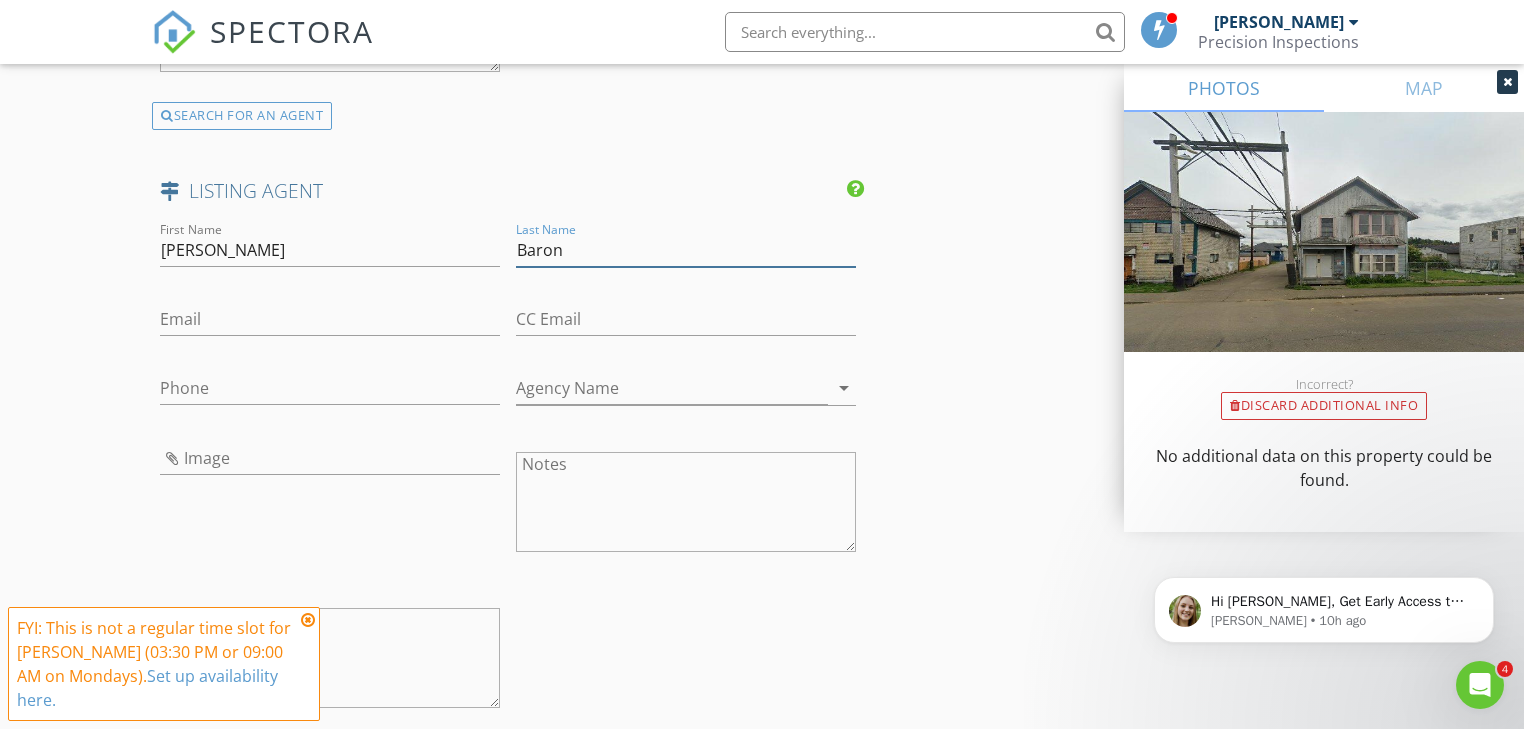 type on "Baron" 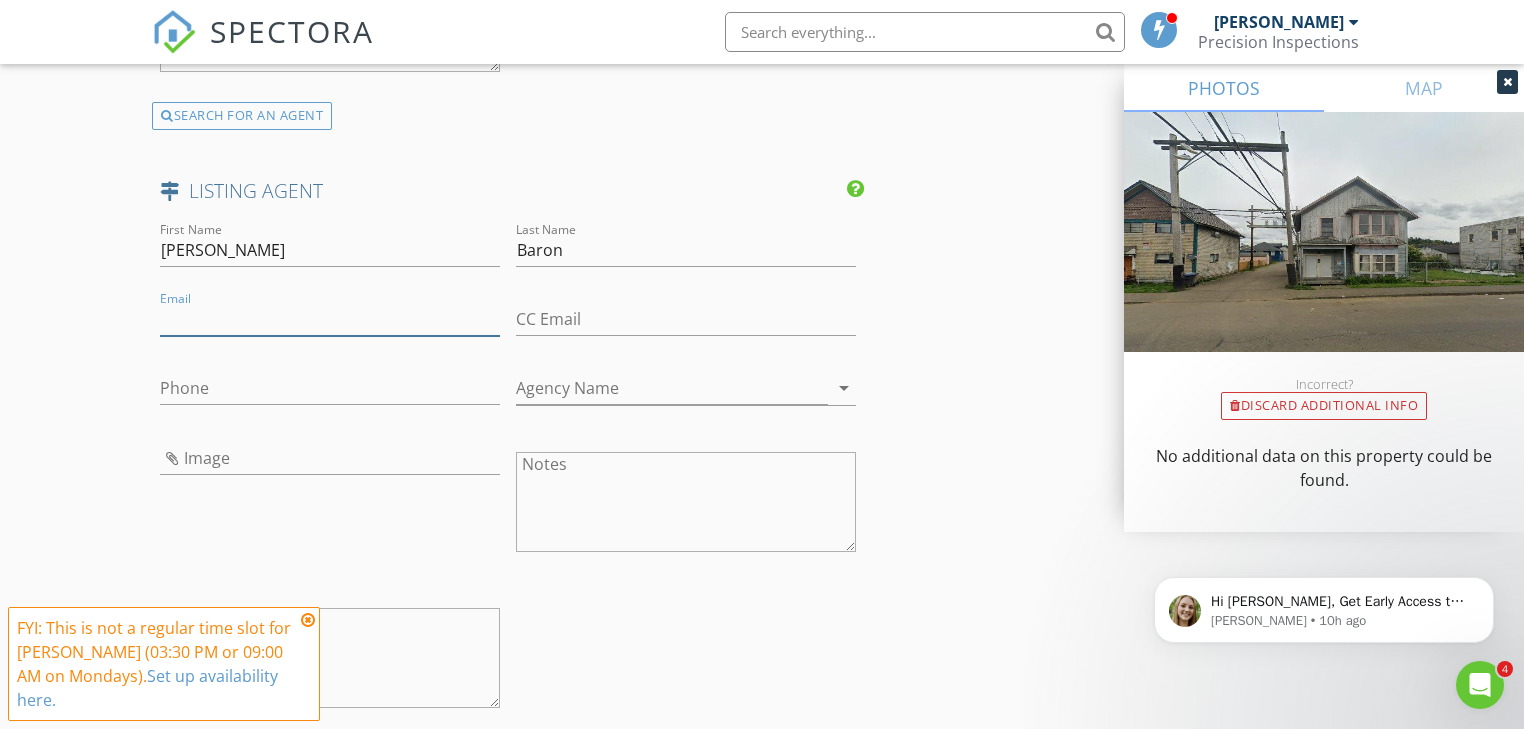 paste on "Jodib@pr-gh.com" 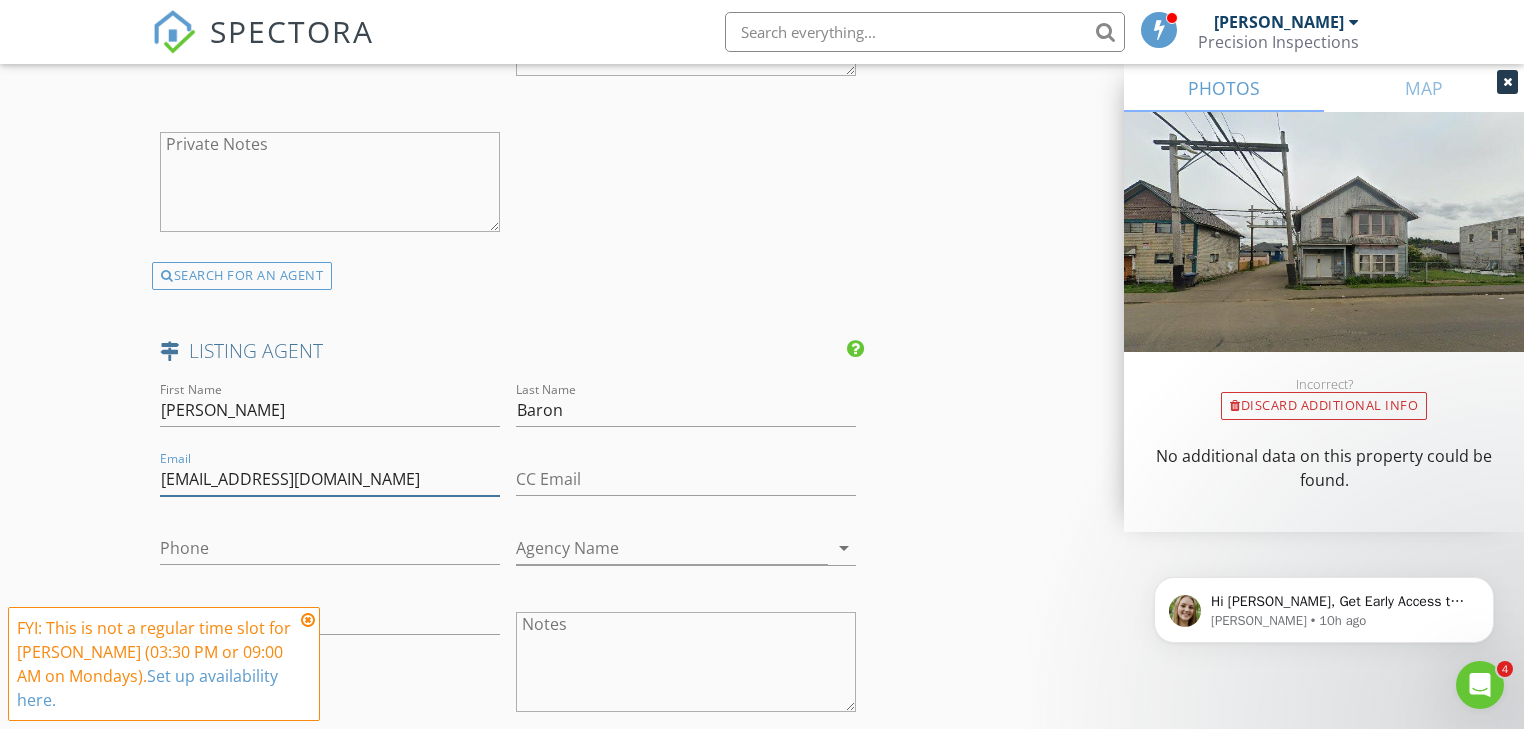 scroll, scrollTop: 2409, scrollLeft: 0, axis: vertical 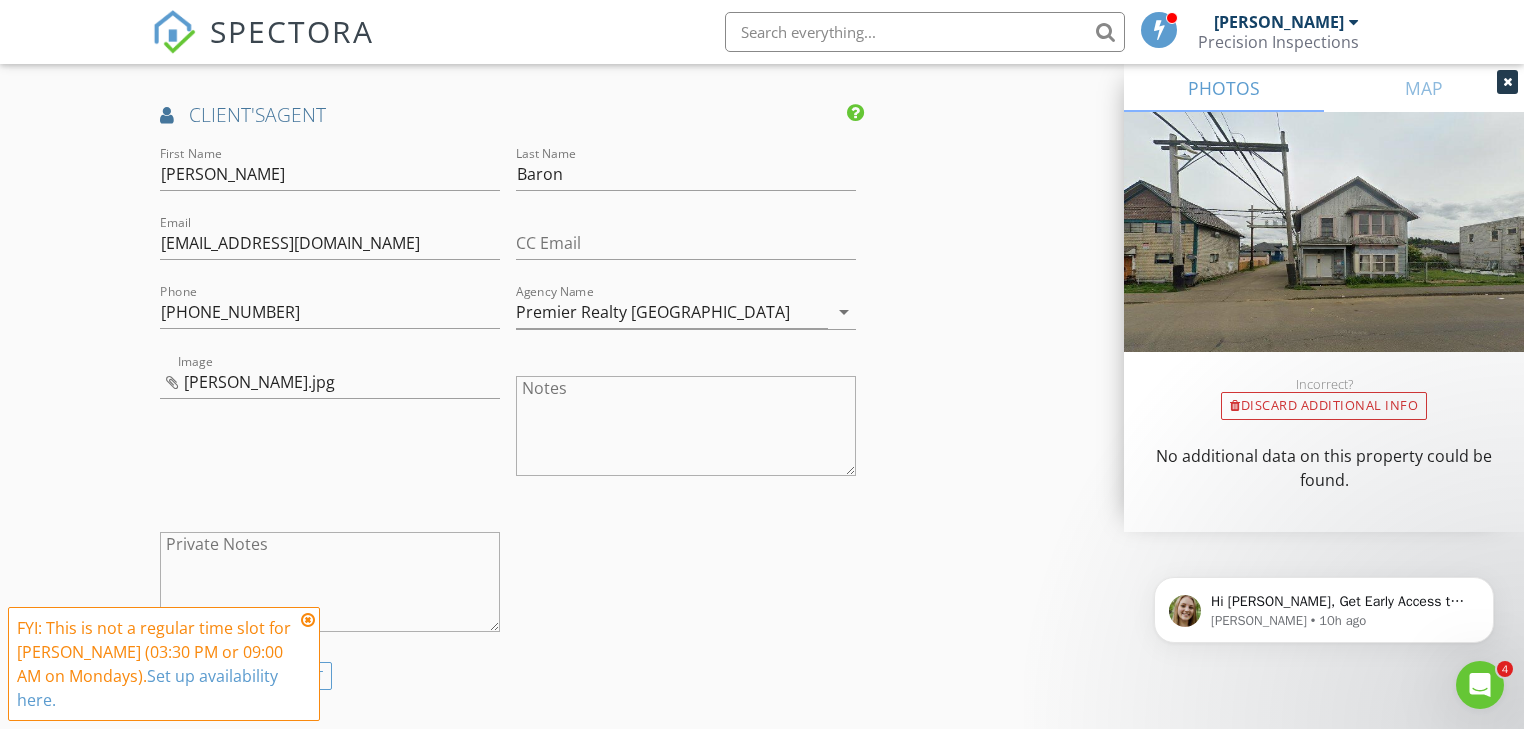 type on "Jodib@pr-gh.com" 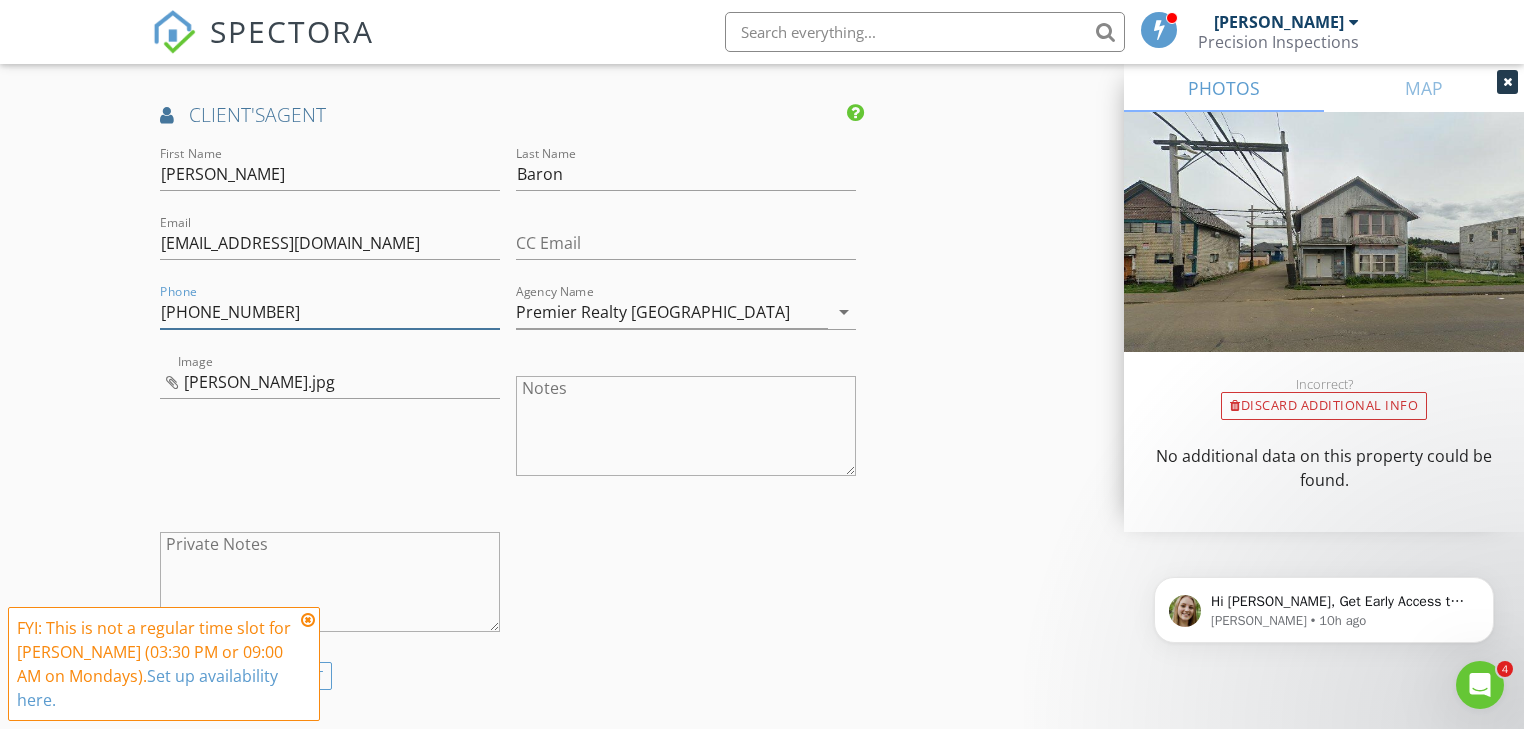 drag, startPoint x: 322, startPoint y: 308, endPoint x: 139, endPoint y: 308, distance: 183 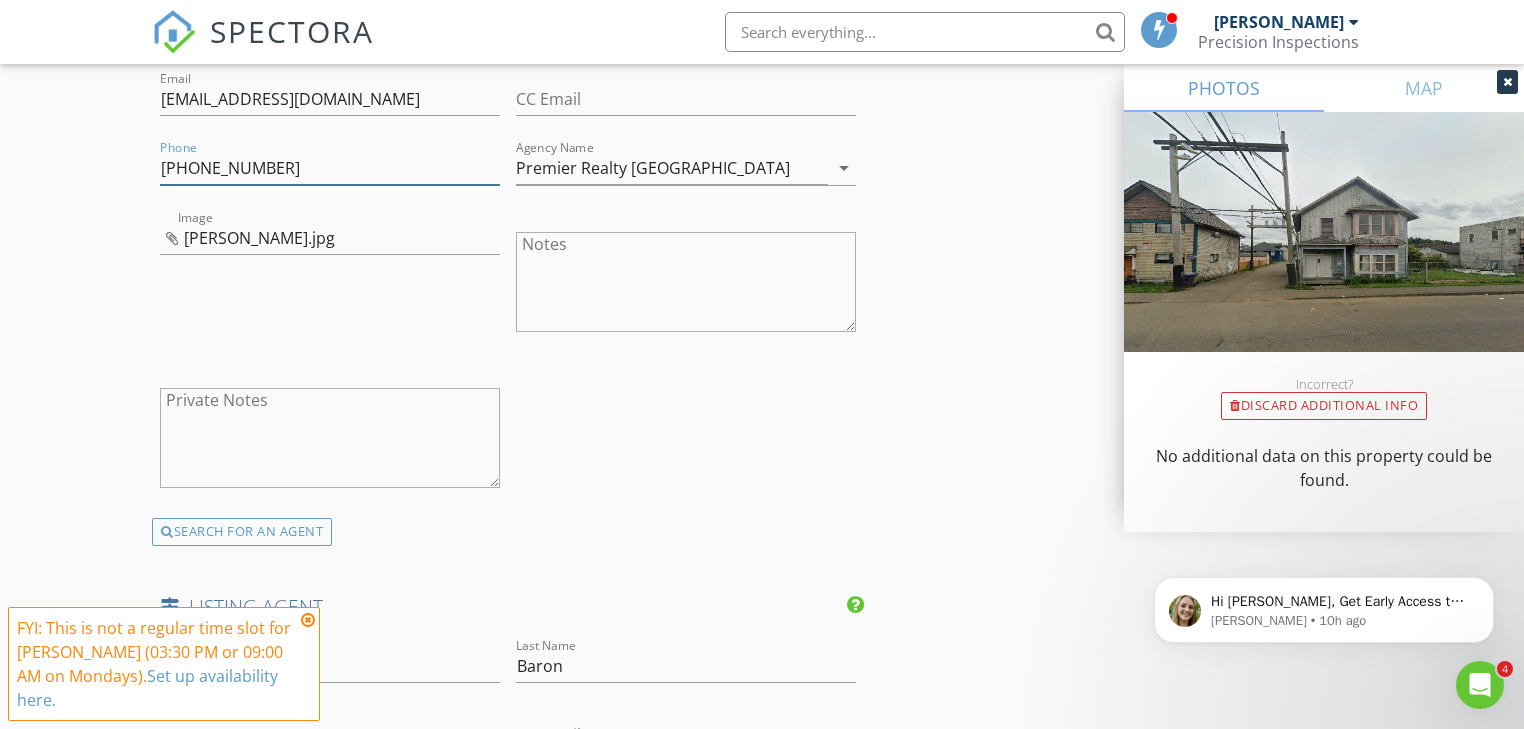 scroll, scrollTop: 2809, scrollLeft: 0, axis: vertical 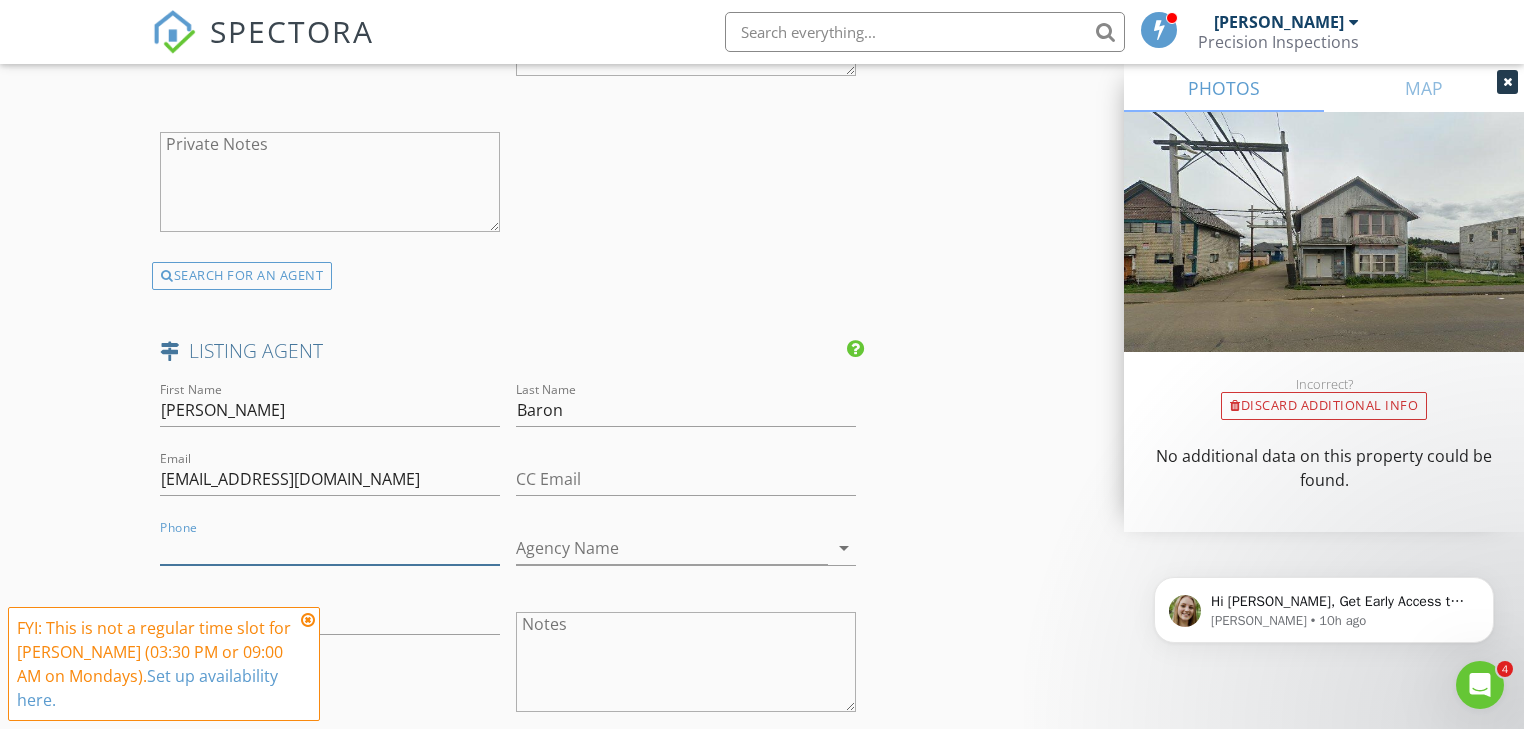 click on "Phone" at bounding box center [330, 548] 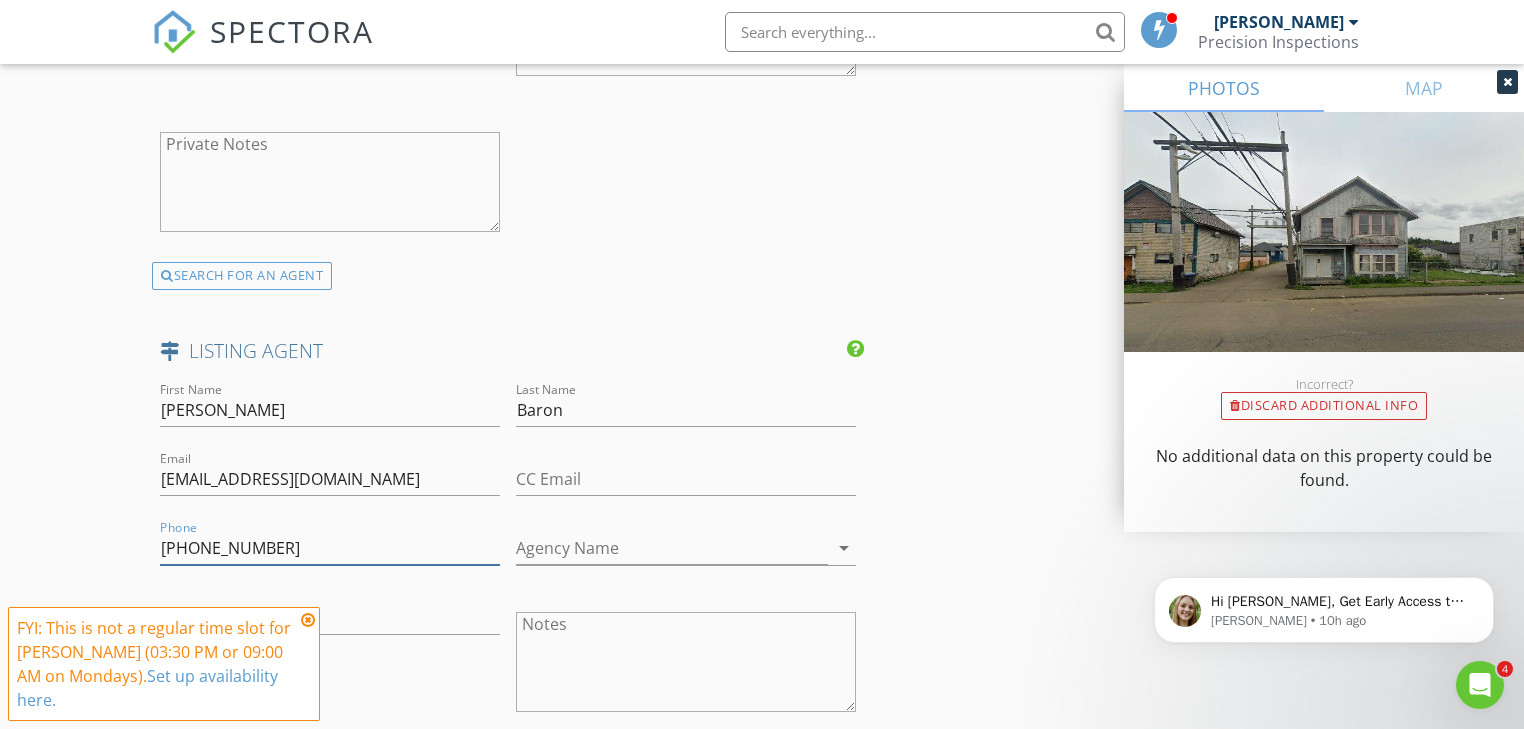 type on "360-593-8672" 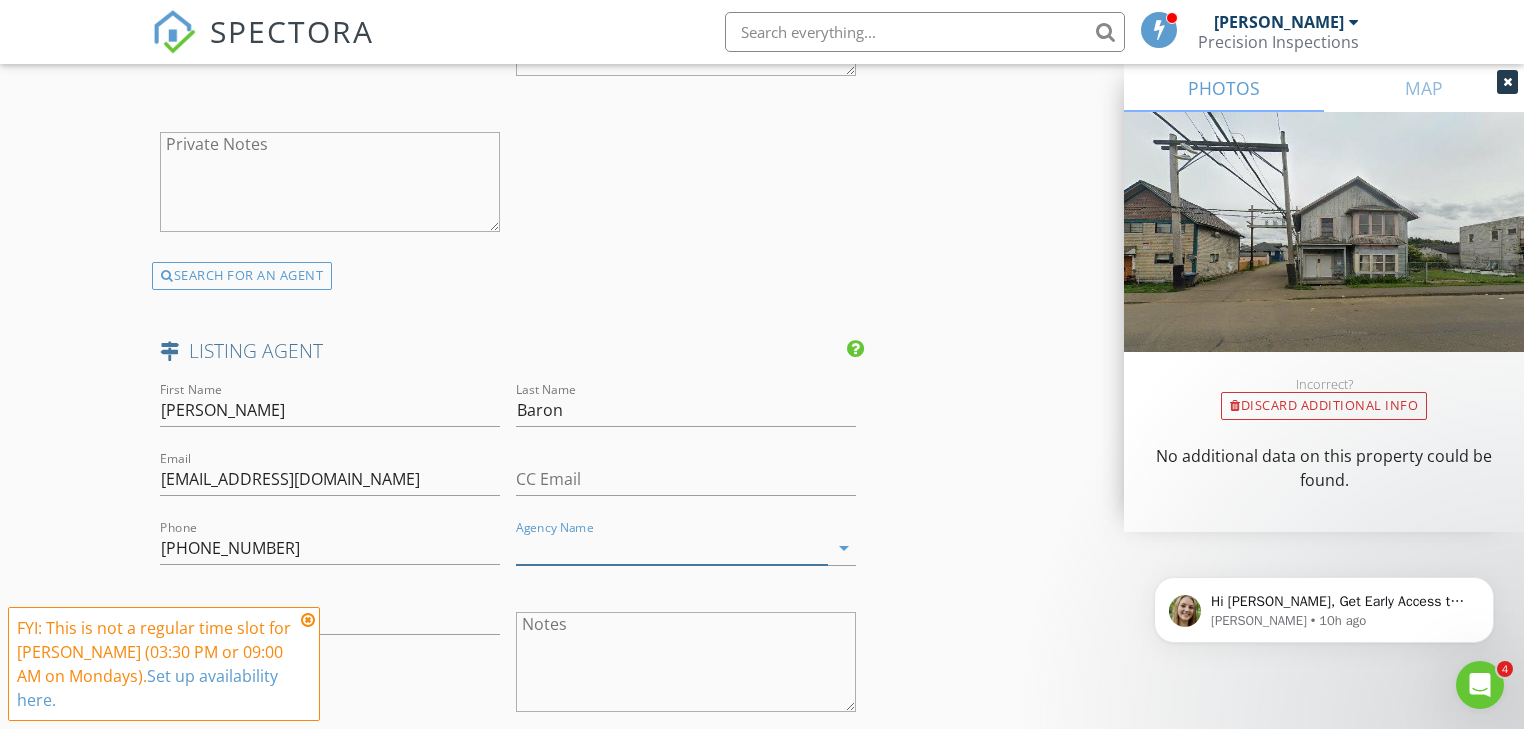 click on "Agency Name" at bounding box center (672, 548) 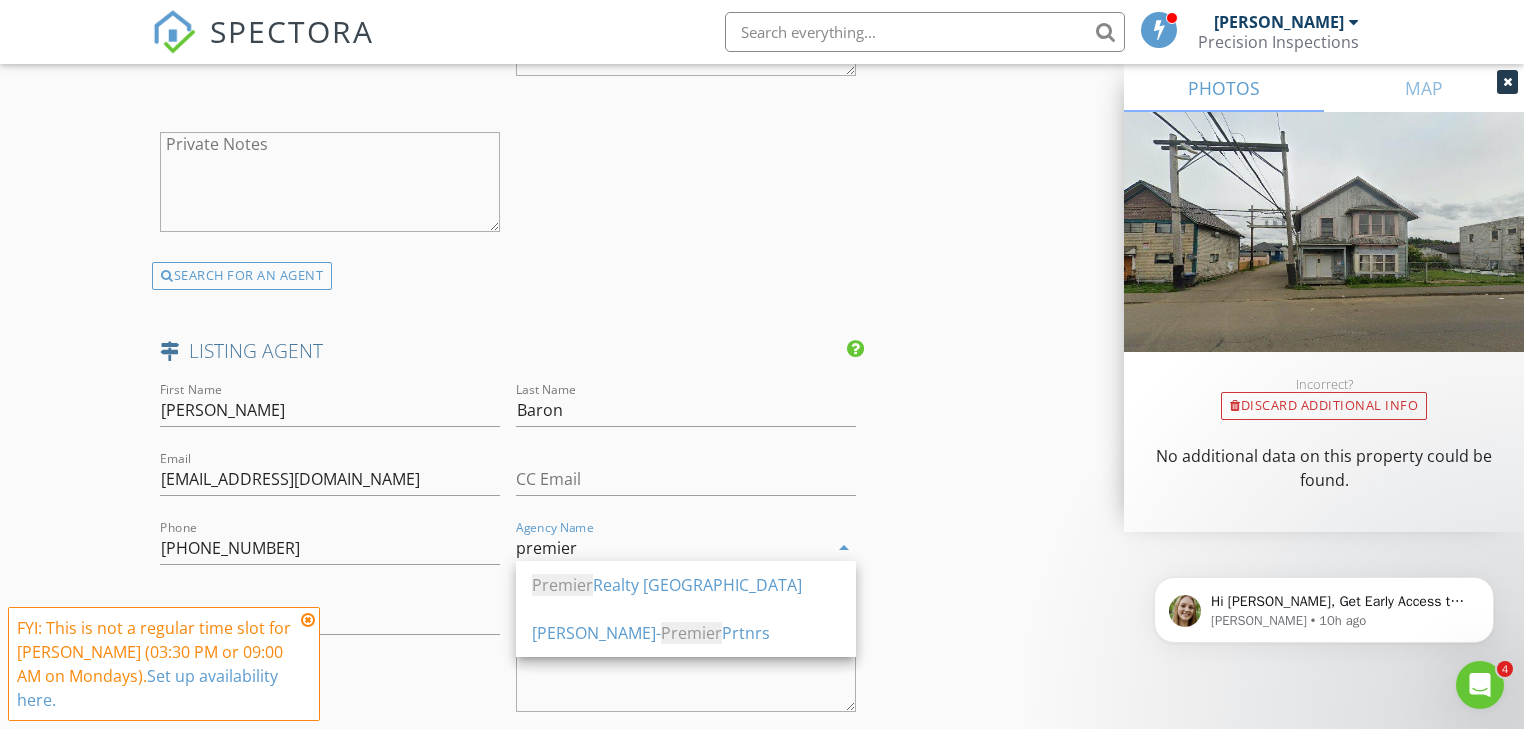 click on "Premier  Realty Grays Harbor" at bounding box center (686, 585) 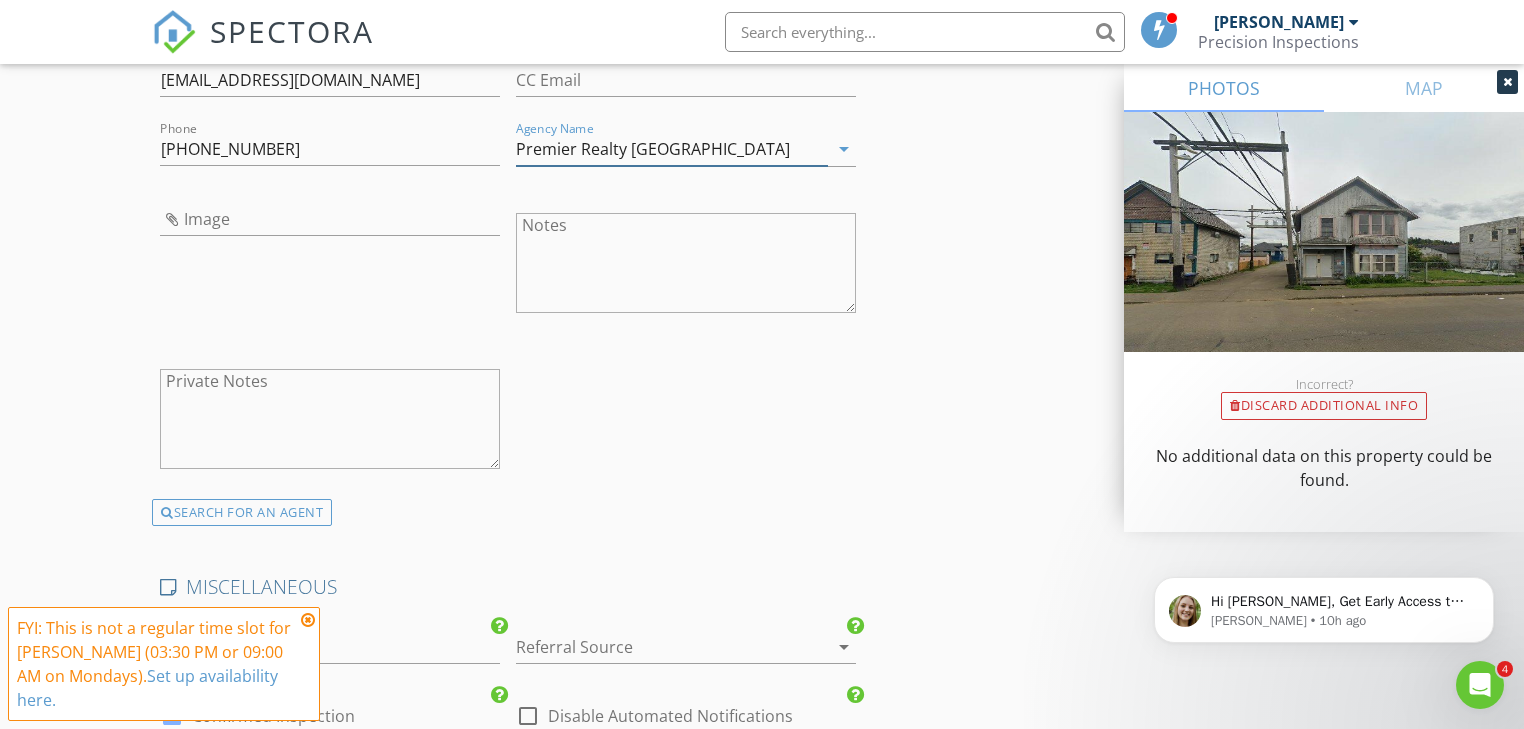 scroll, scrollTop: 3209, scrollLeft: 0, axis: vertical 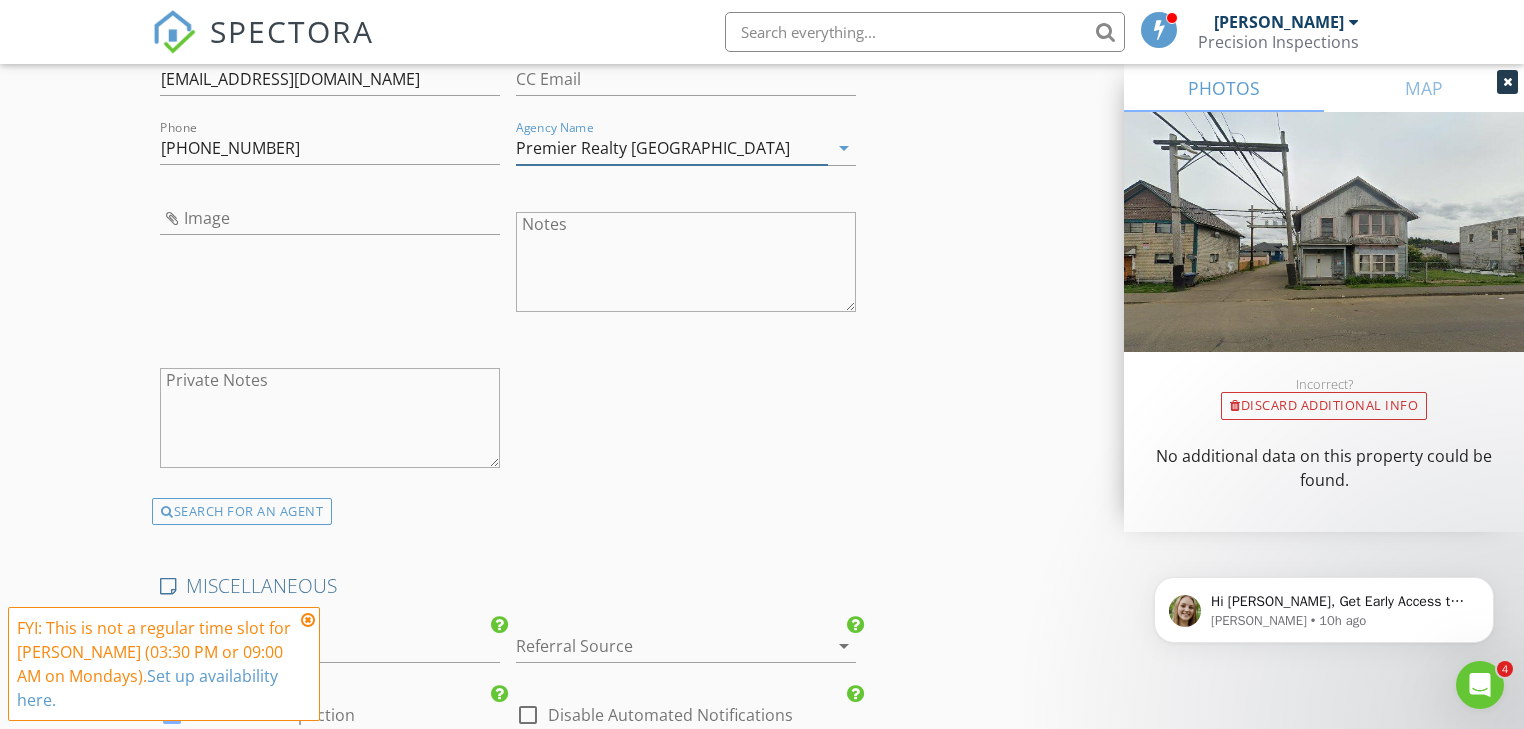 type on "Premier Realty Grays Harbor" 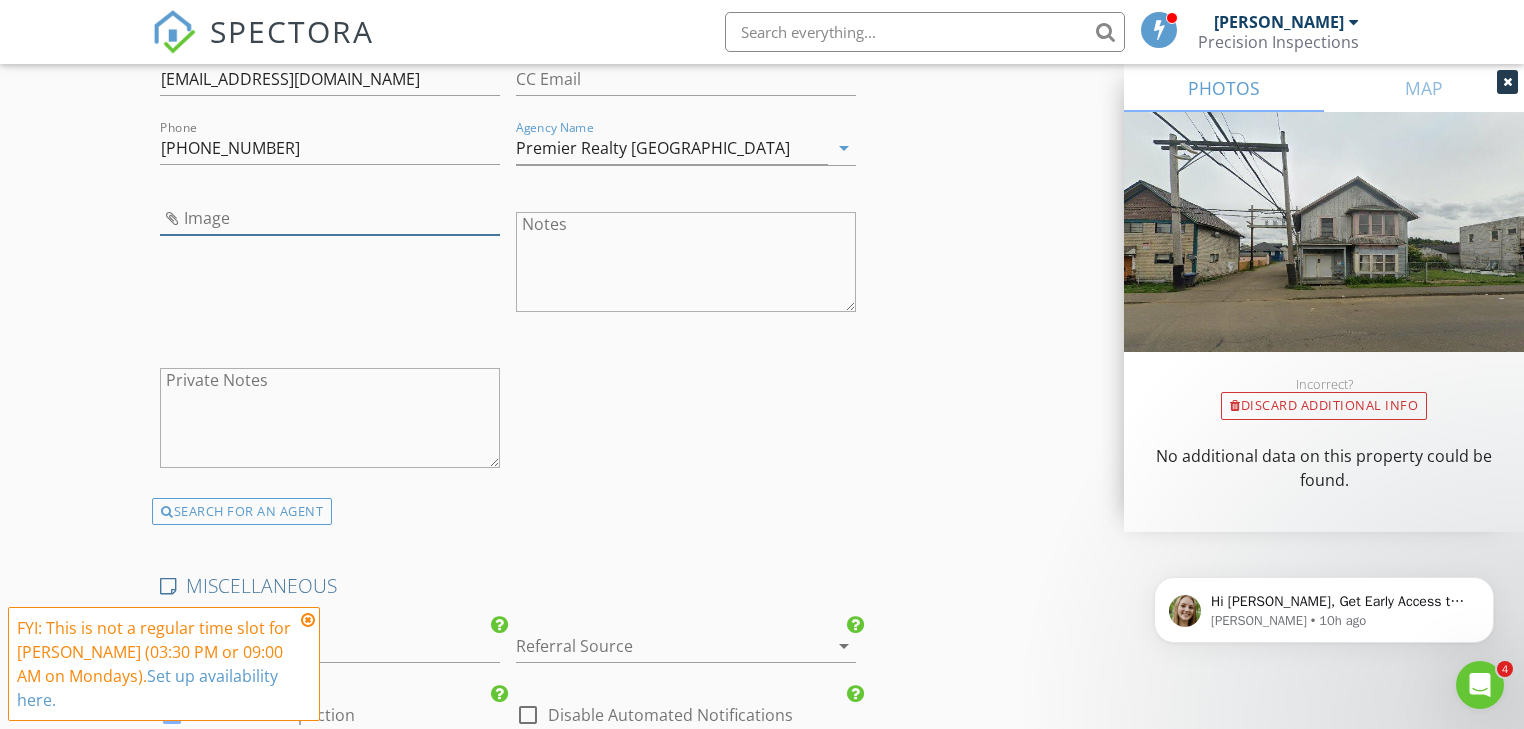 click at bounding box center [330, 218] 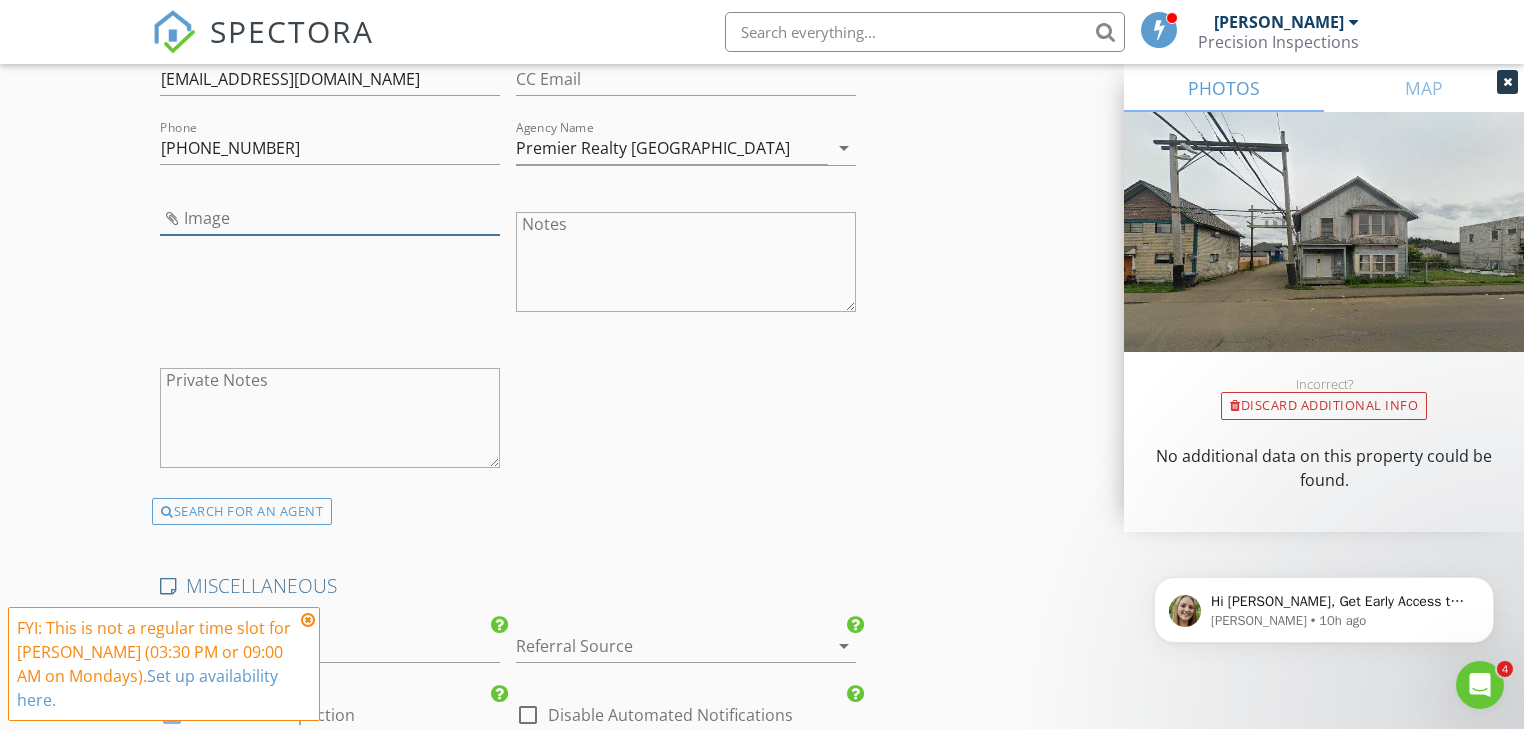 type on "Jodi.jpg" 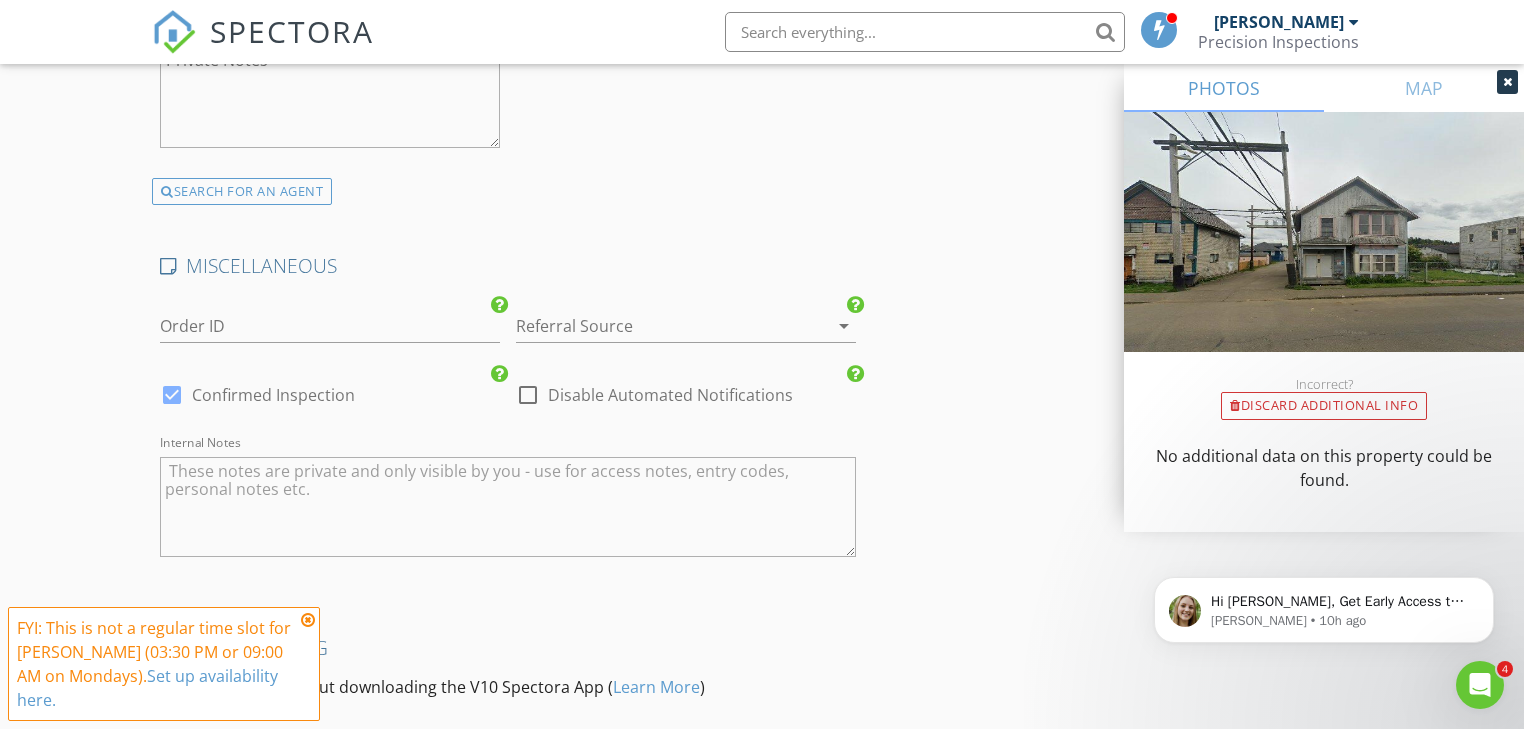 scroll, scrollTop: 3740, scrollLeft: 0, axis: vertical 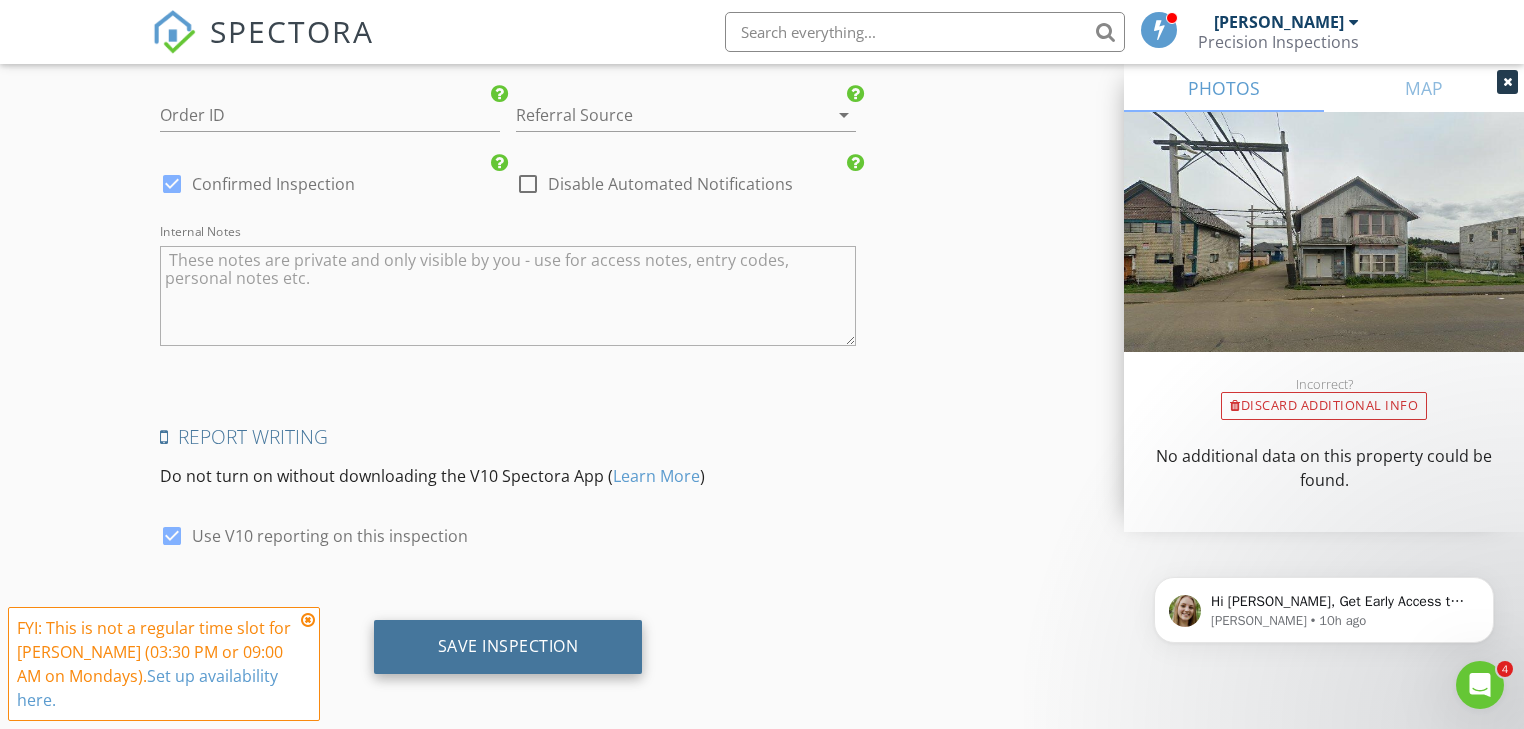 click on "Save Inspection" at bounding box center [508, 646] 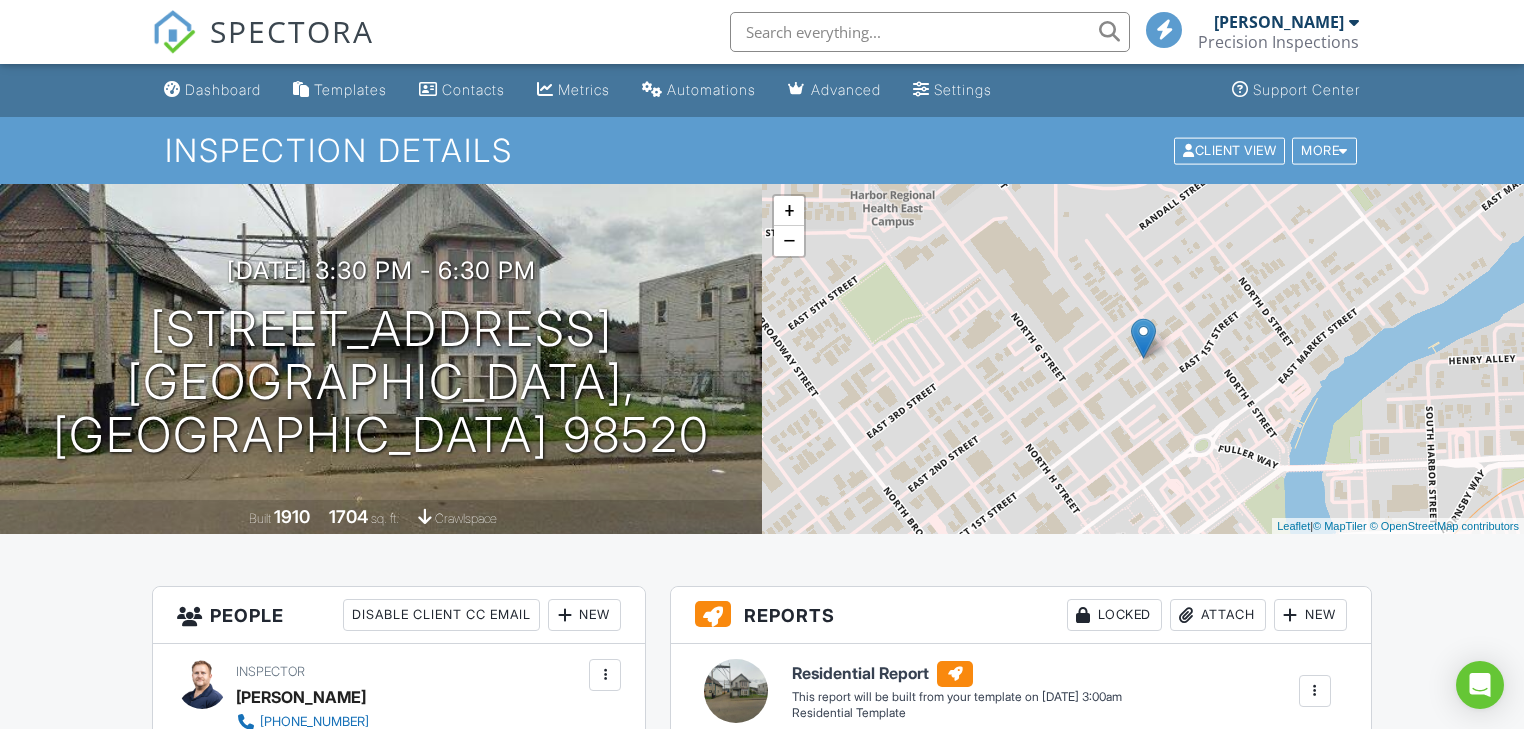 scroll, scrollTop: 0, scrollLeft: 0, axis: both 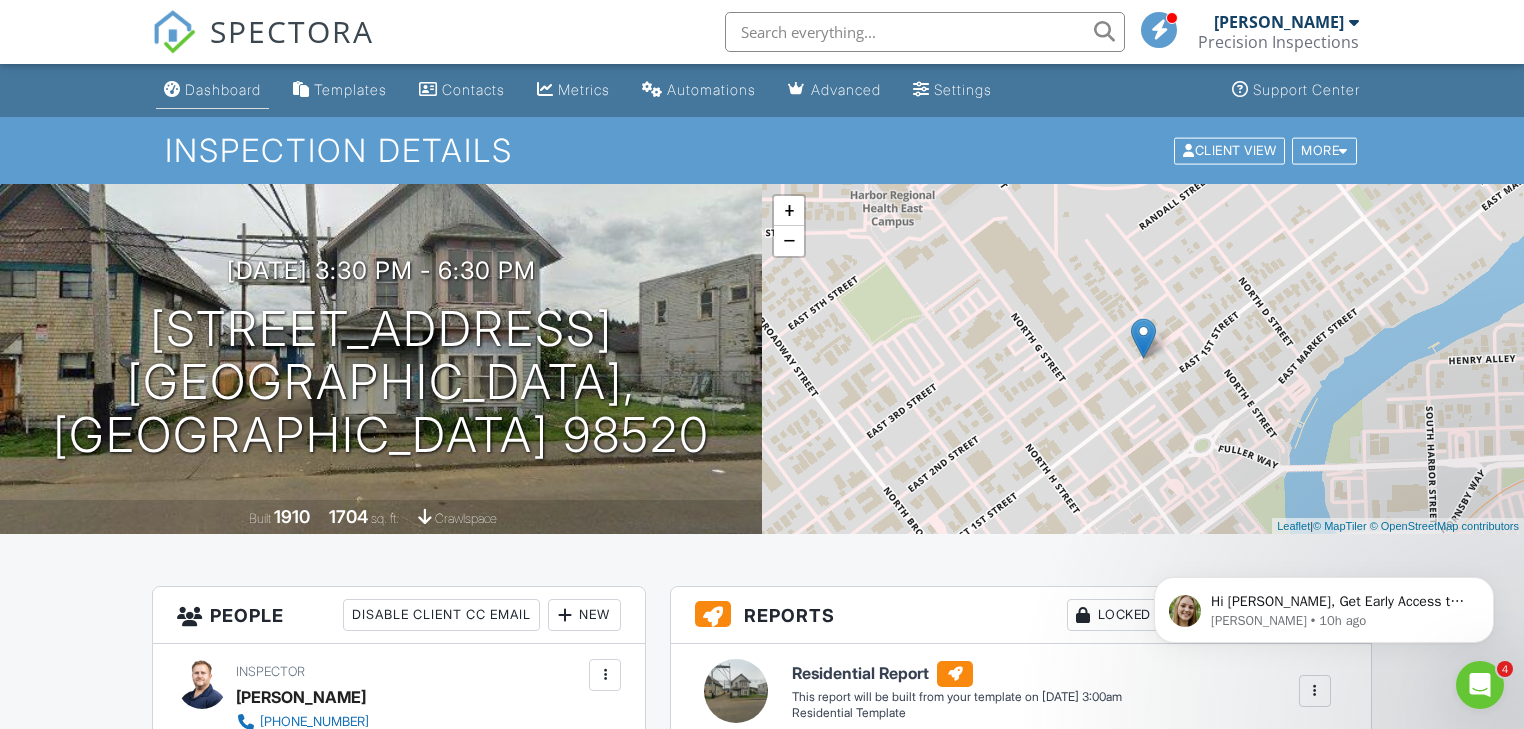 click on "Dashboard" at bounding box center (223, 89) 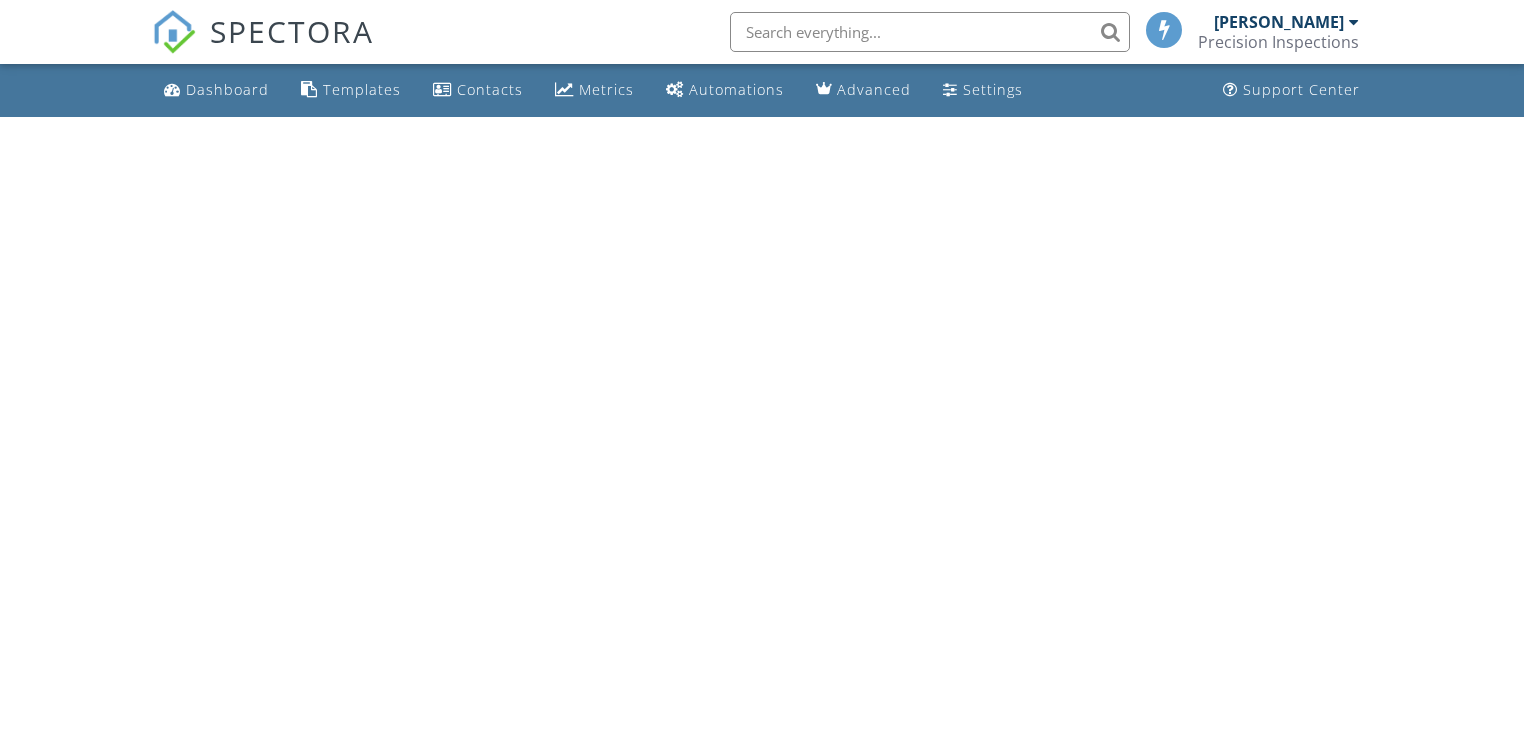 scroll, scrollTop: 0, scrollLeft: 0, axis: both 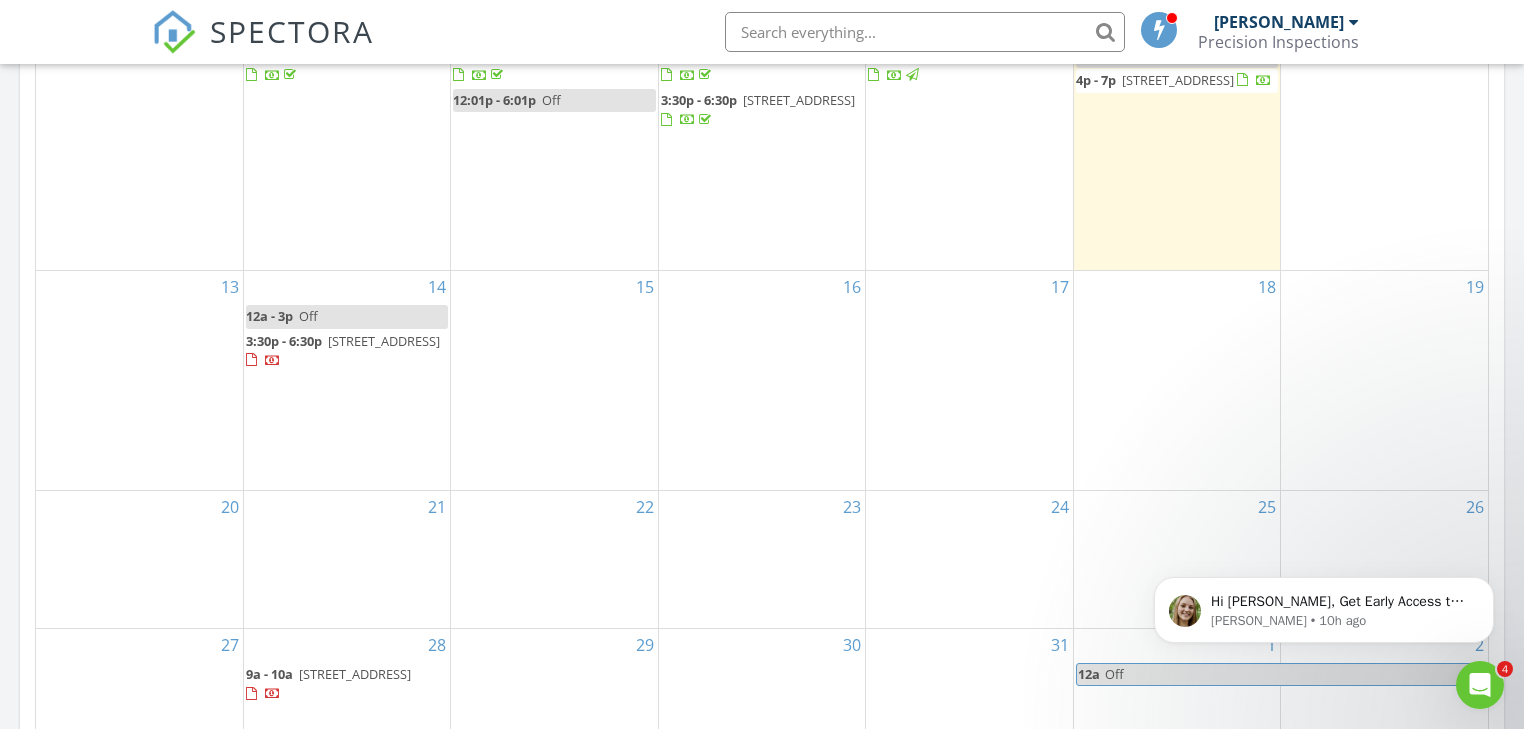 click on "16" at bounding box center (762, 380) 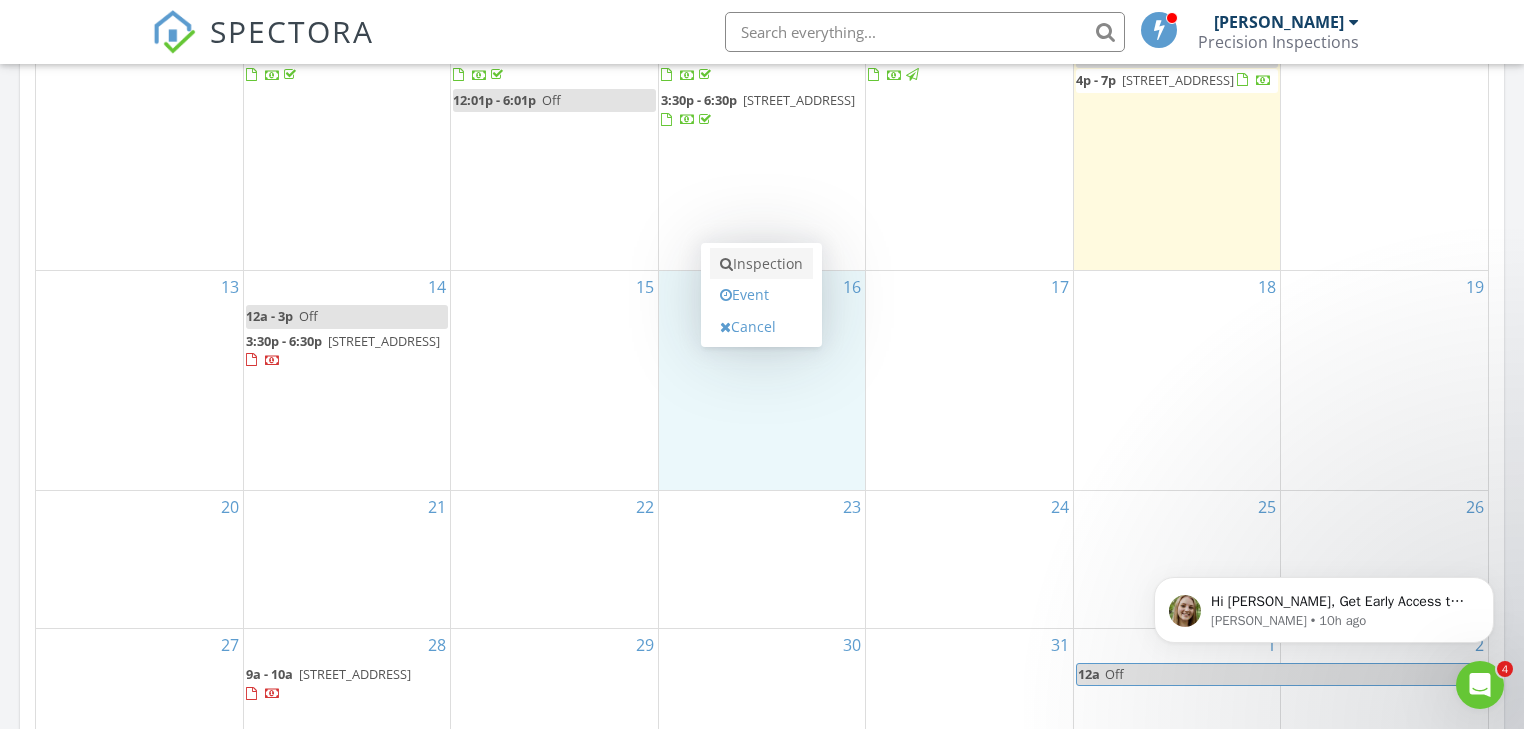 click on "Inspection" at bounding box center [761, 264] 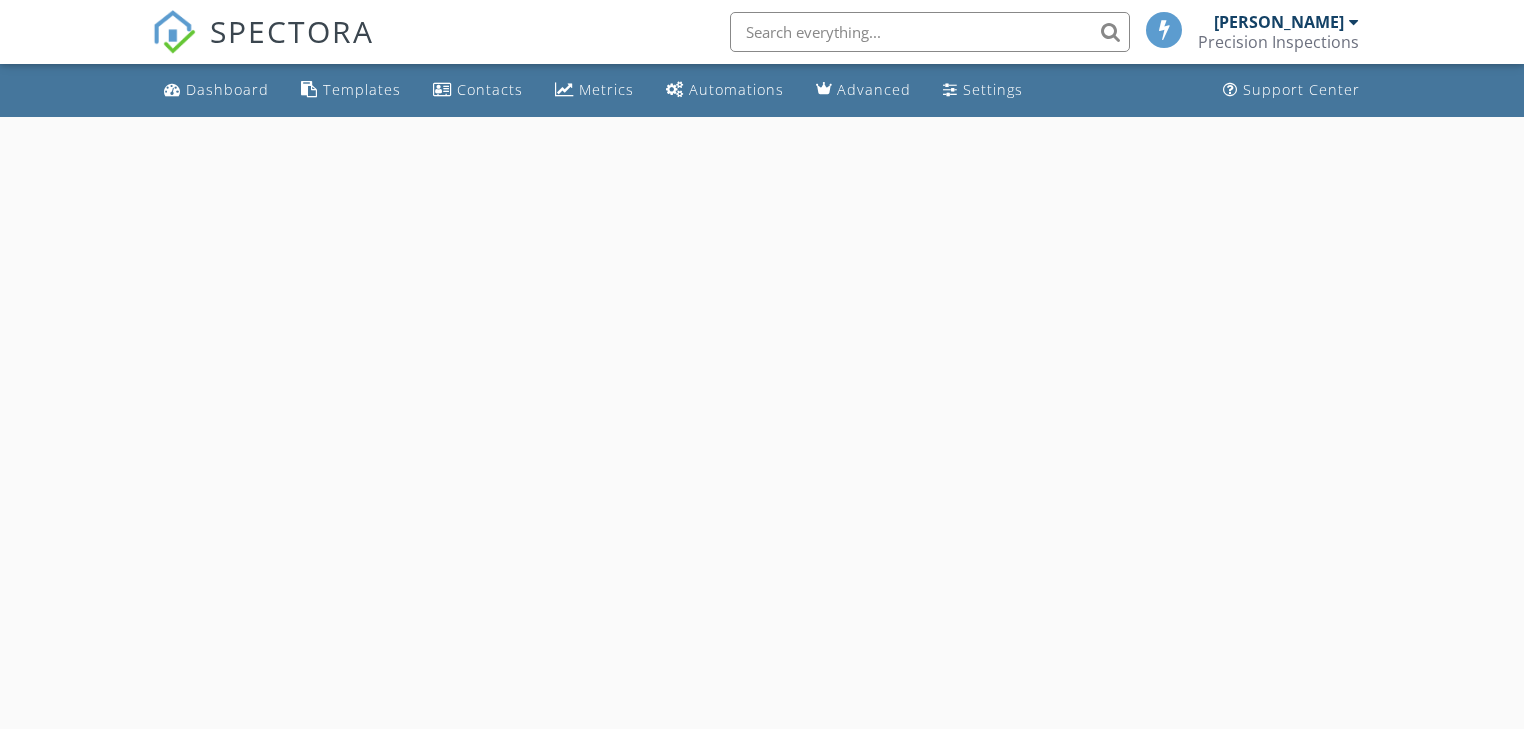 scroll, scrollTop: 0, scrollLeft: 0, axis: both 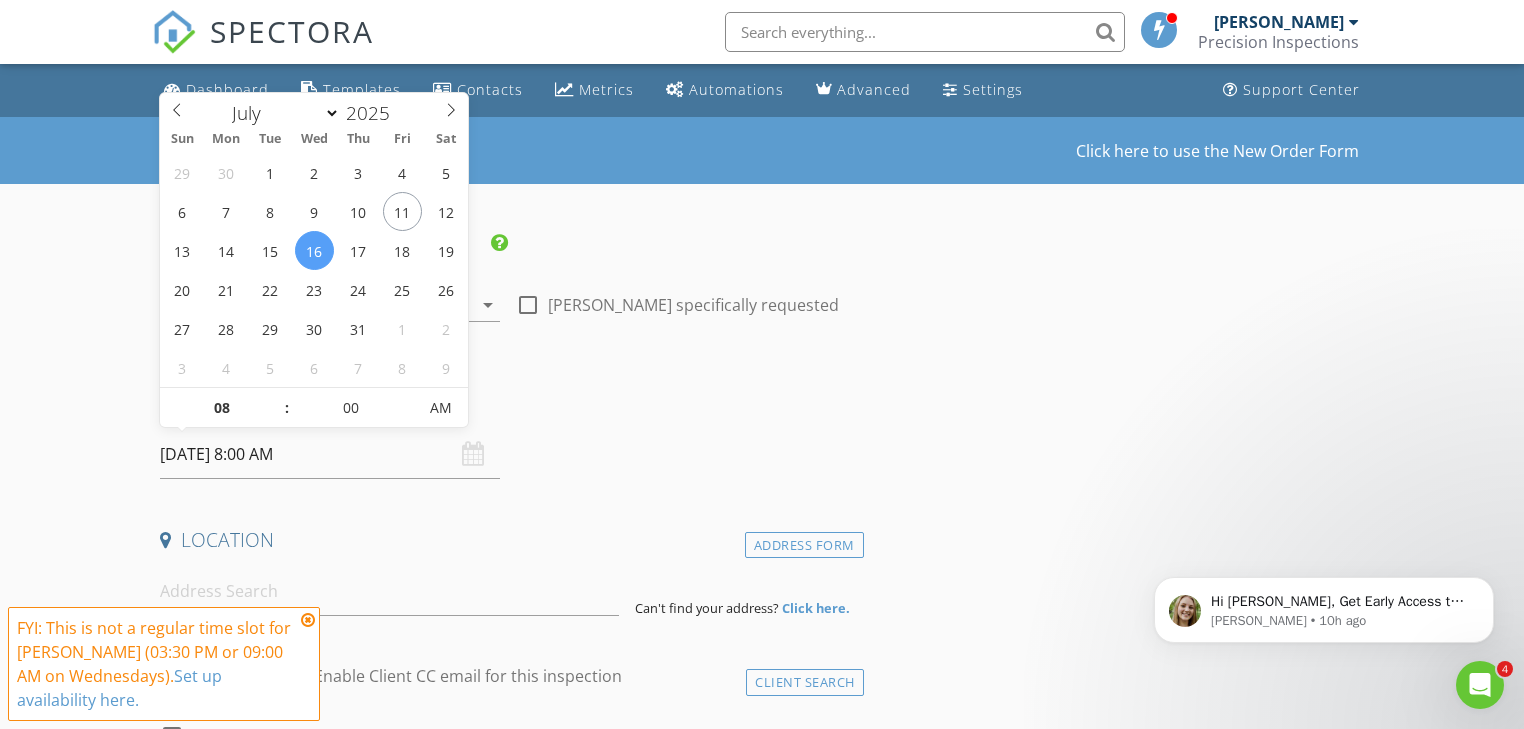 click on "[DATE] 8:00 AM" at bounding box center (330, 454) 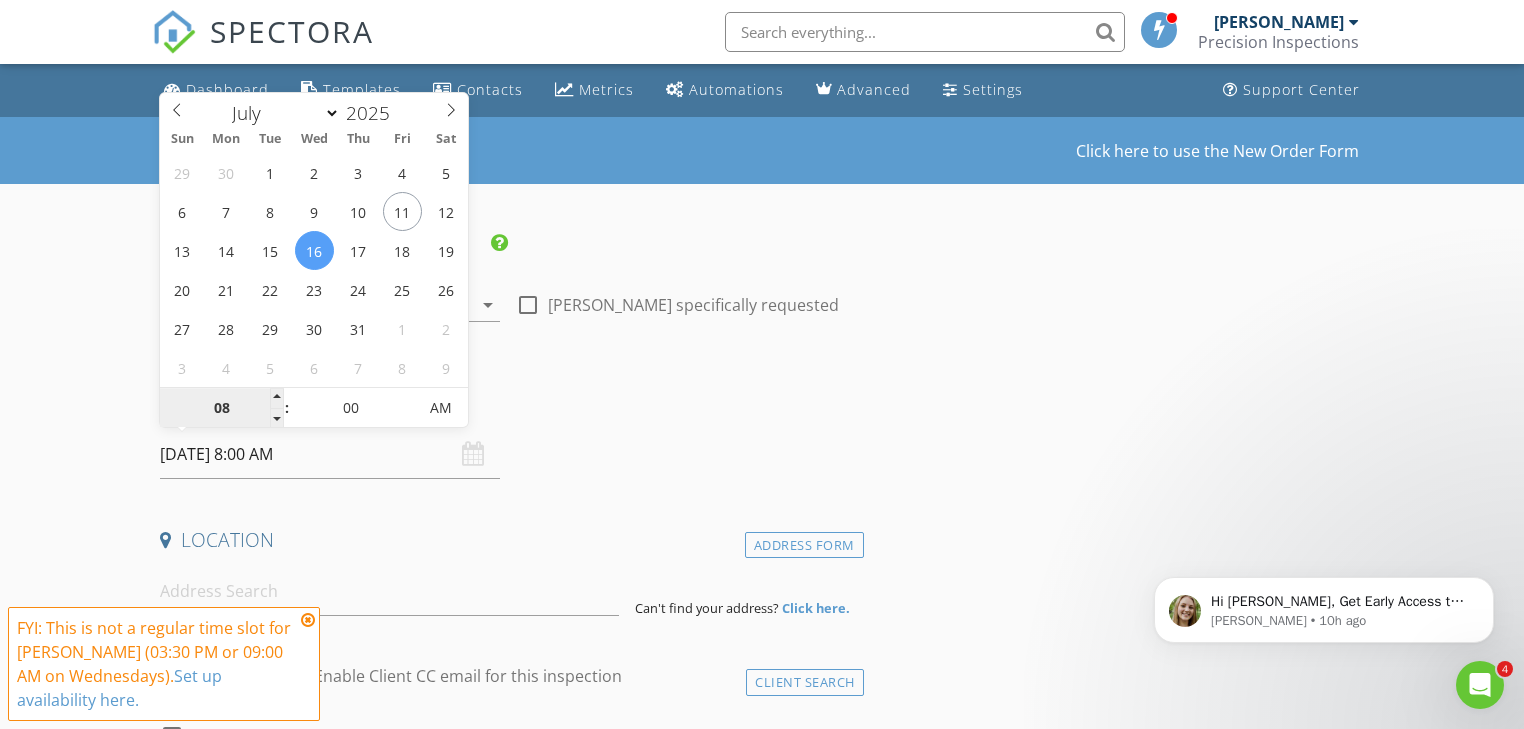 click on "08" at bounding box center [221, 409] 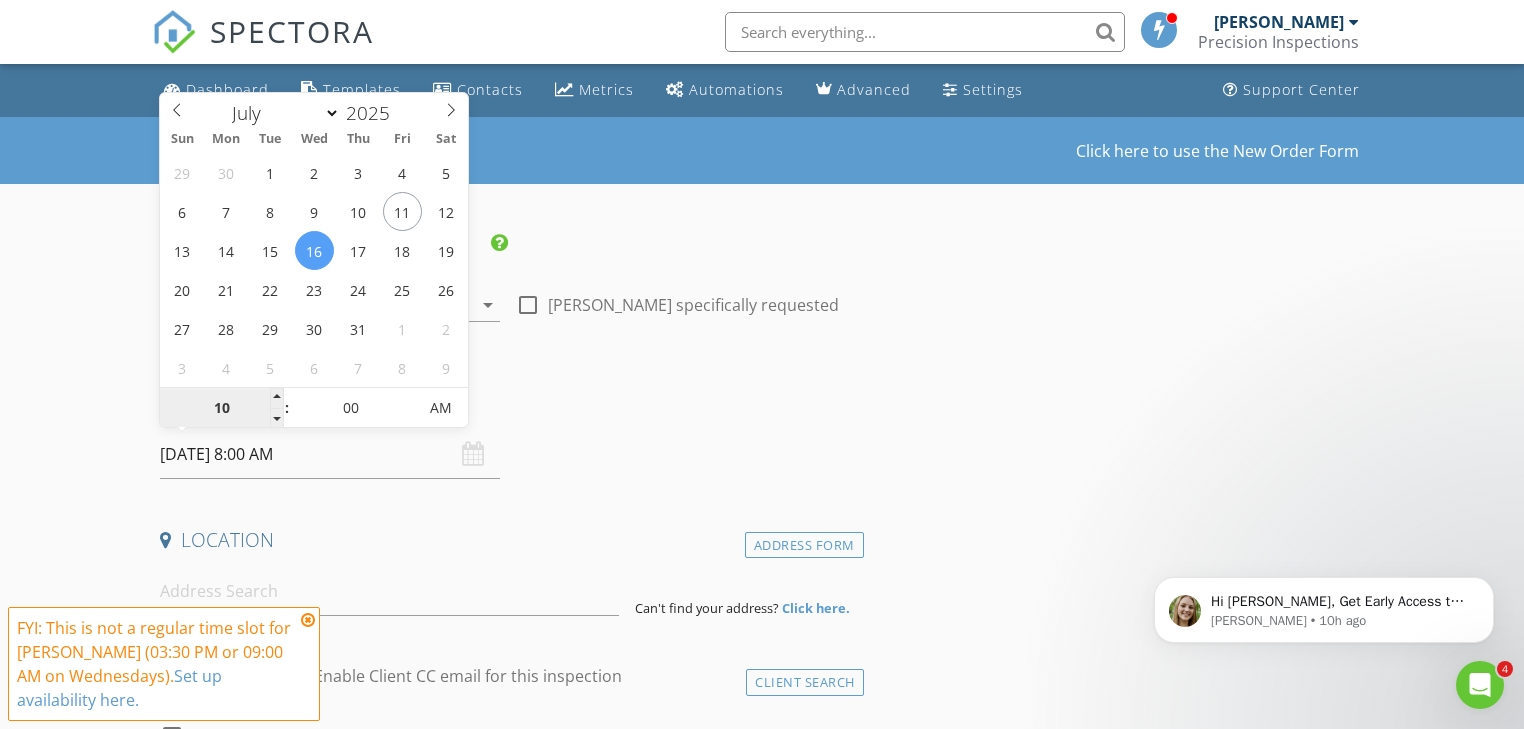 type on "10" 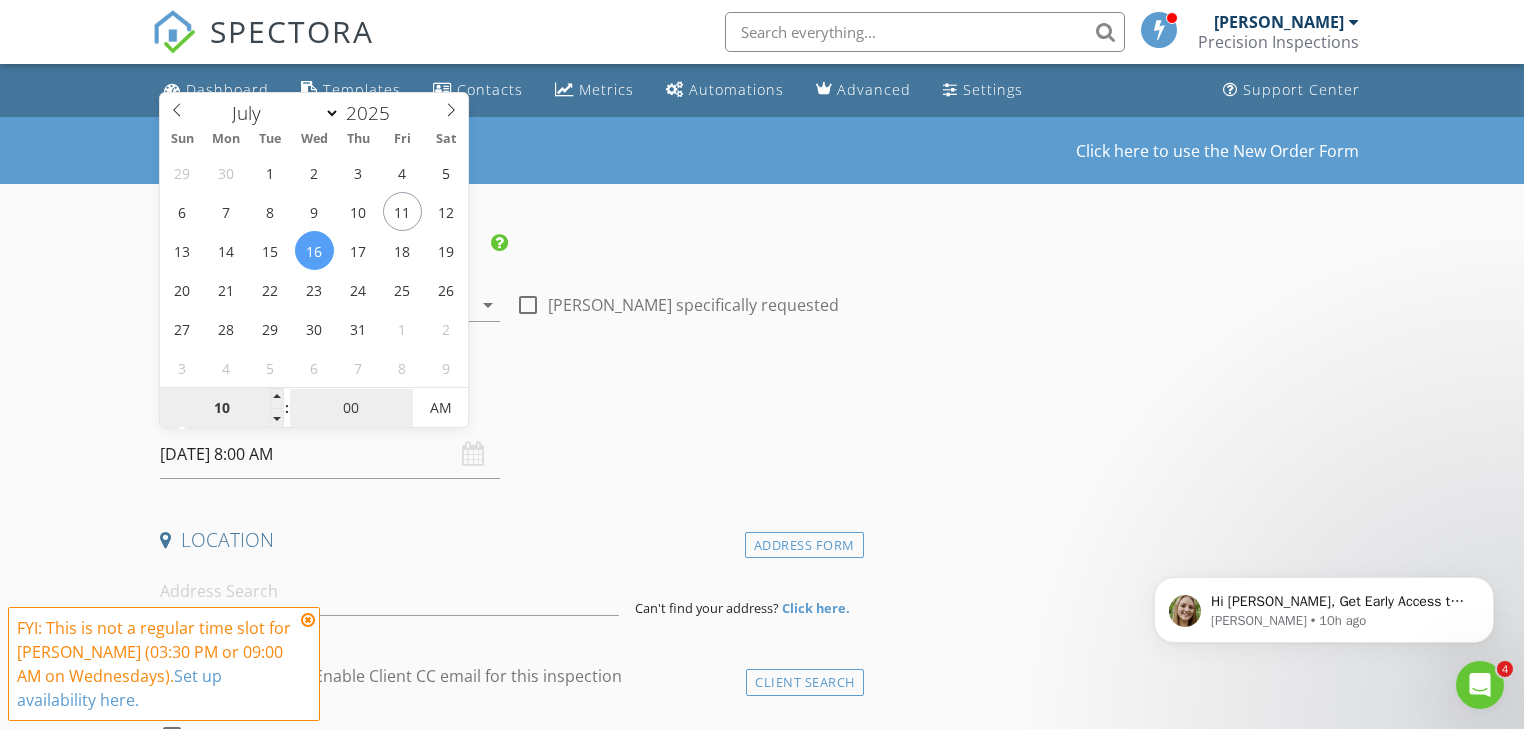 type on "[DATE] 10:00 AM" 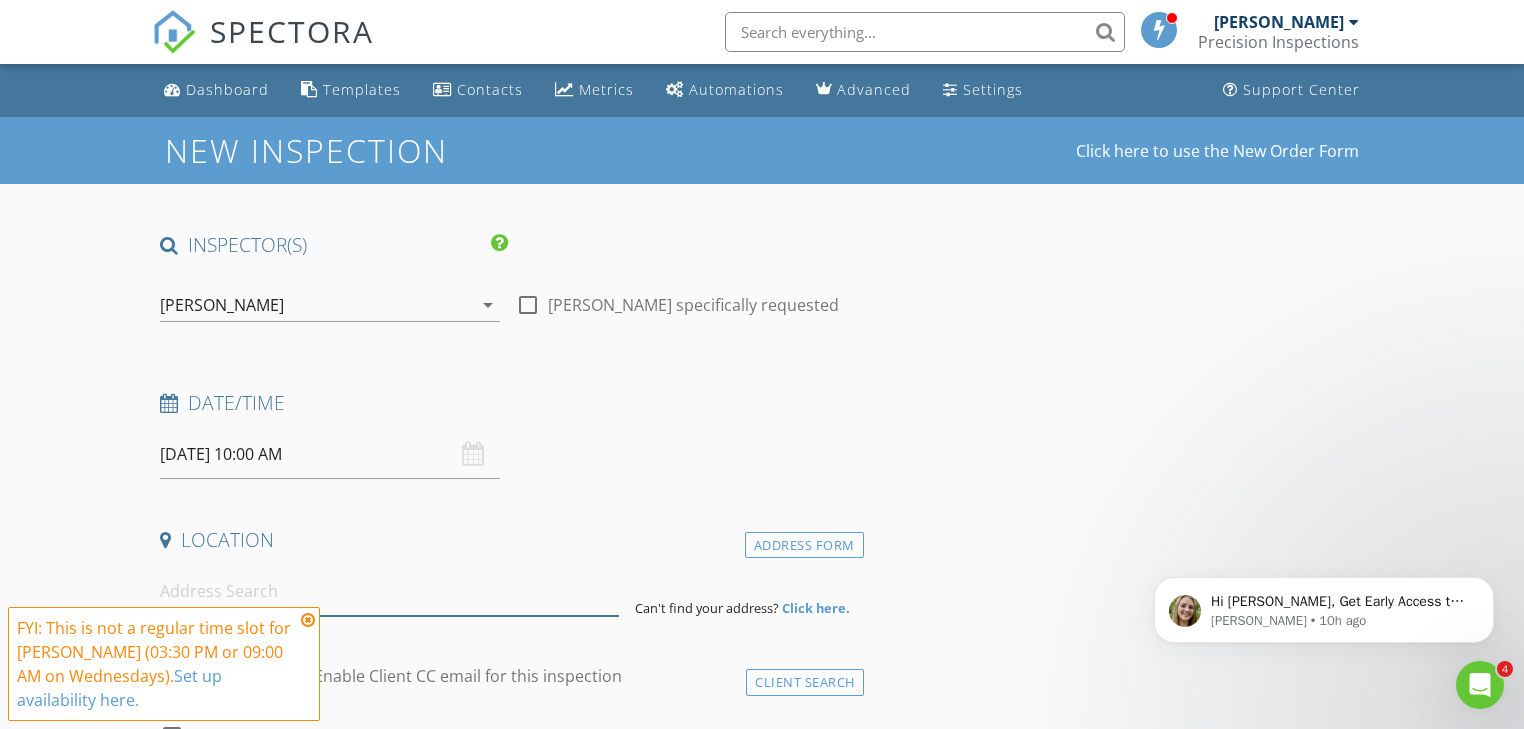 click at bounding box center [389, 591] 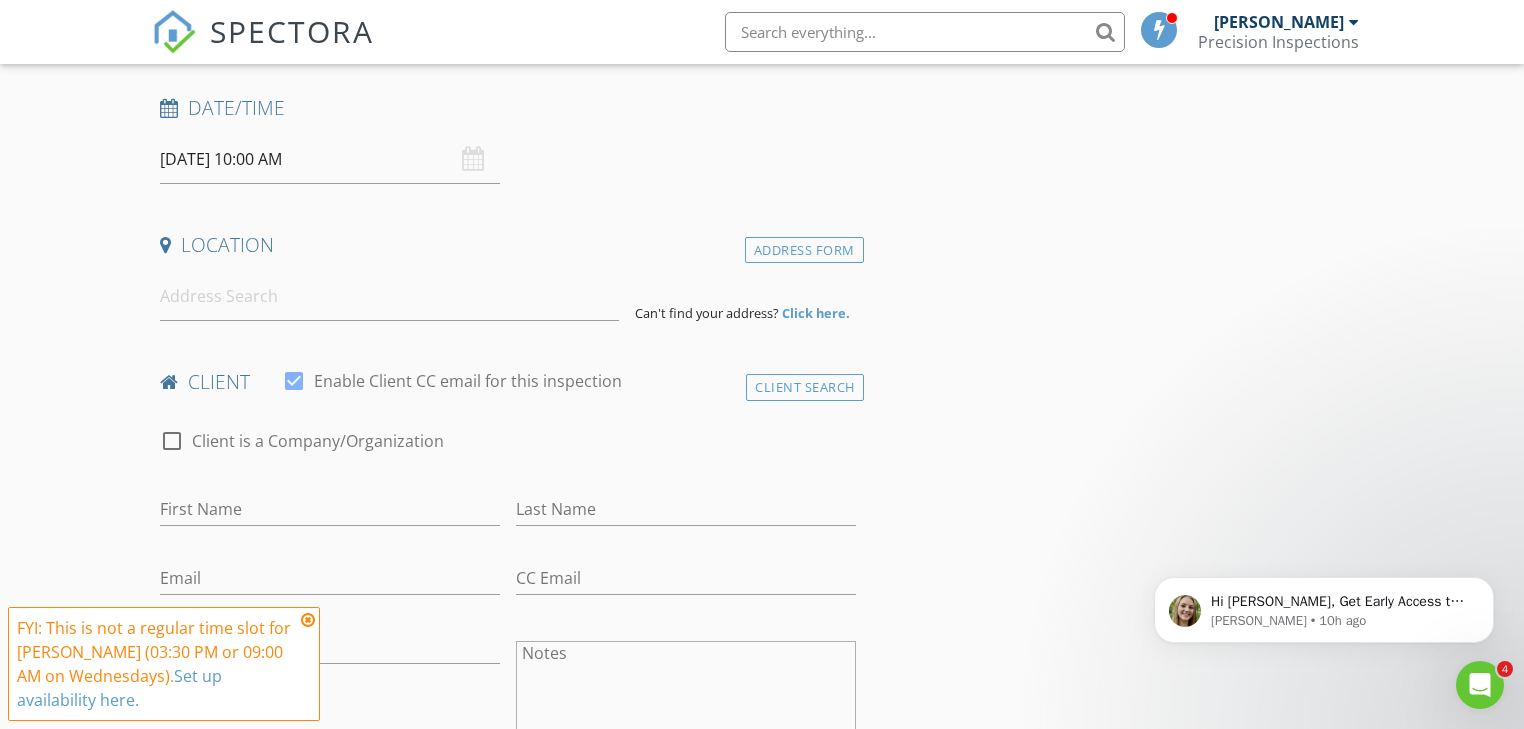 scroll, scrollTop: 320, scrollLeft: 0, axis: vertical 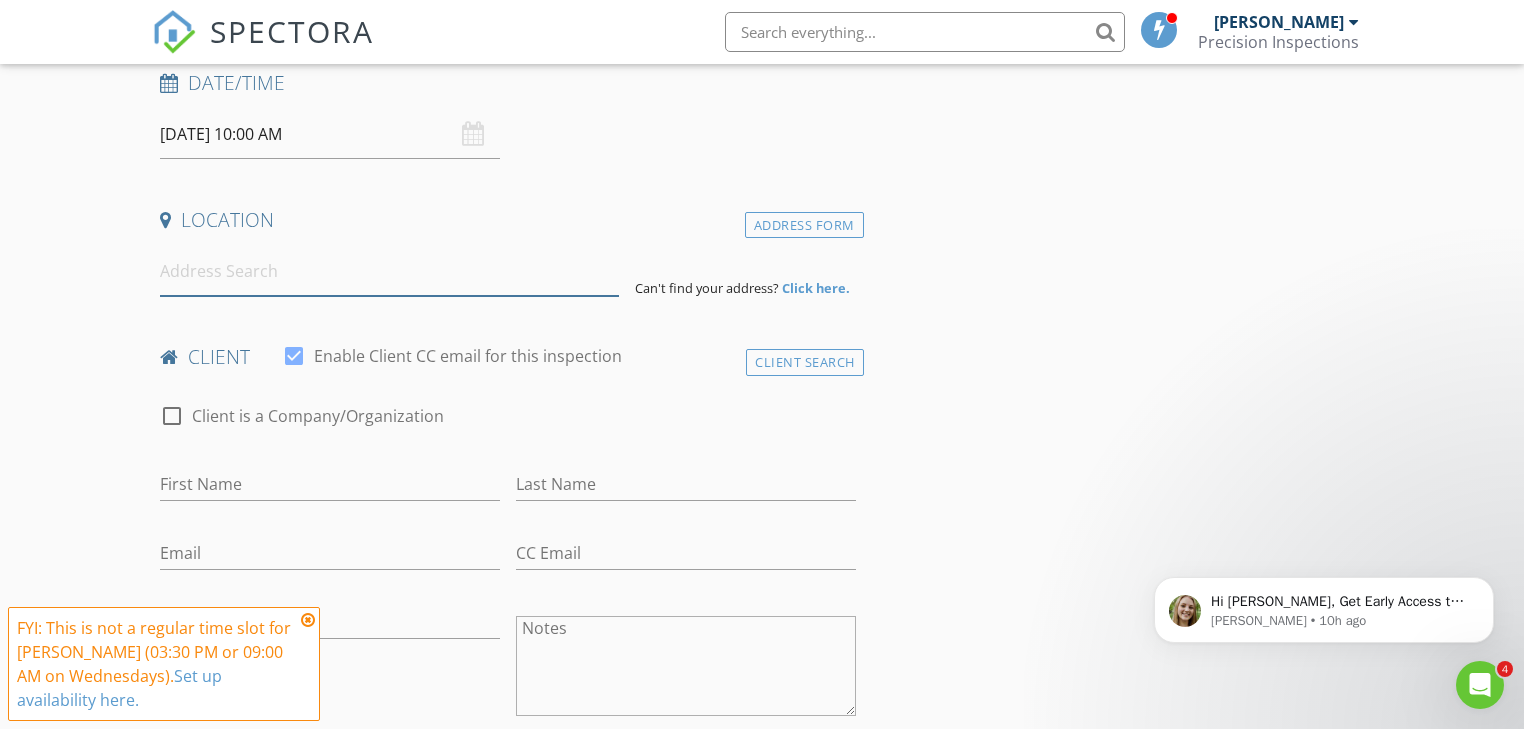click at bounding box center (389, 271) 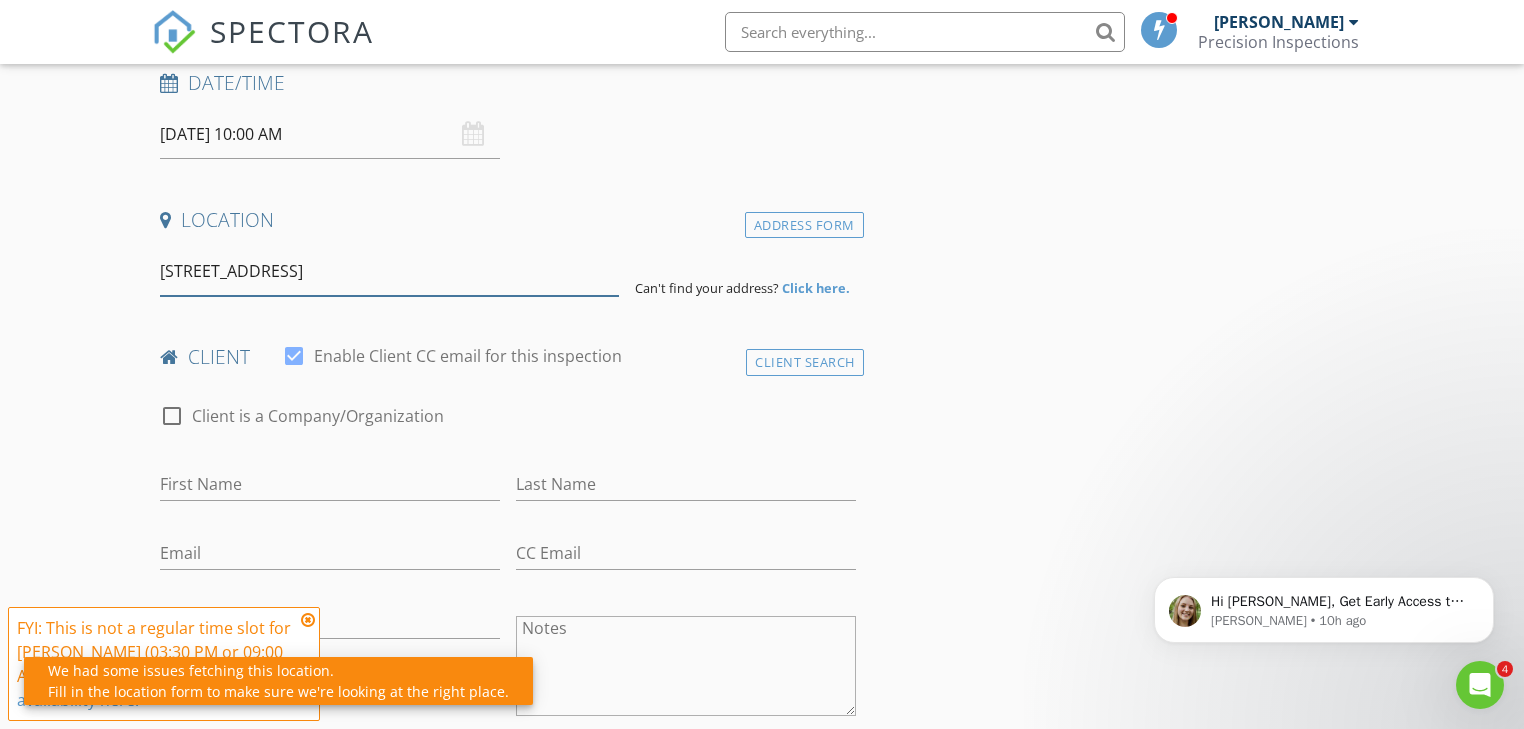 click on "[STREET_ADDRESS]" at bounding box center [389, 271] 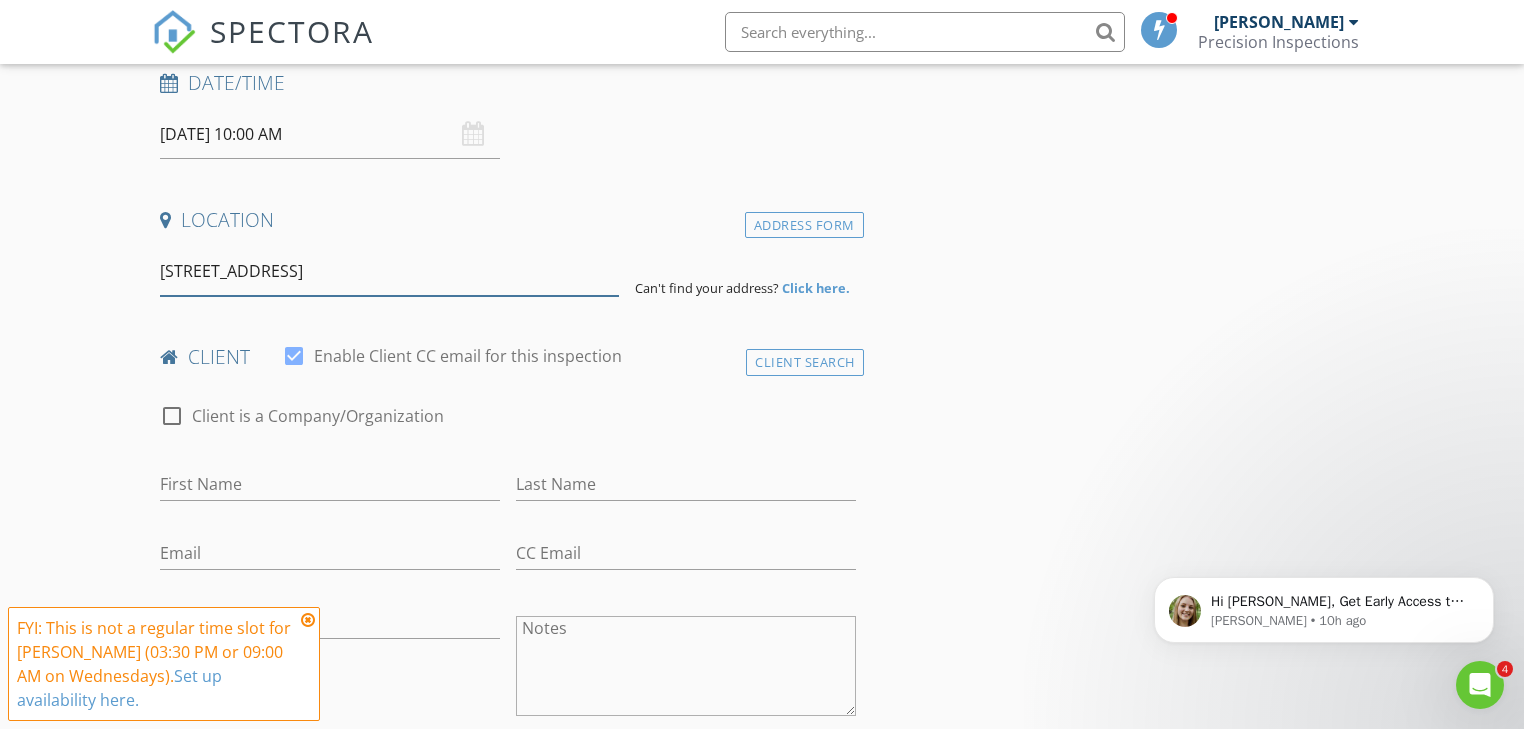 drag, startPoint x: 525, startPoint y: 277, endPoint x: 308, endPoint y: 275, distance: 217.00922 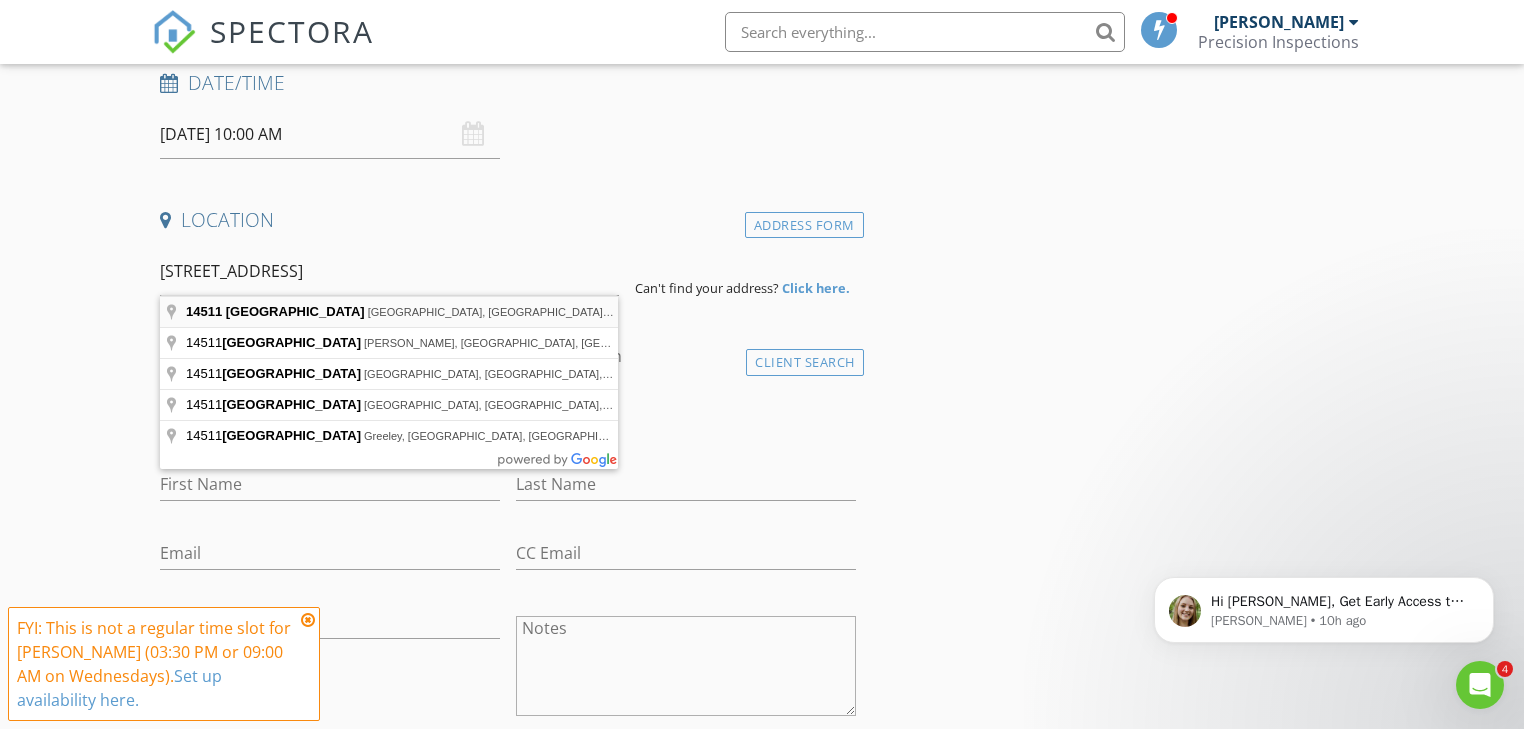type on "14511 46th Avenue Court Northwest, Gig Harbor, WA, USA" 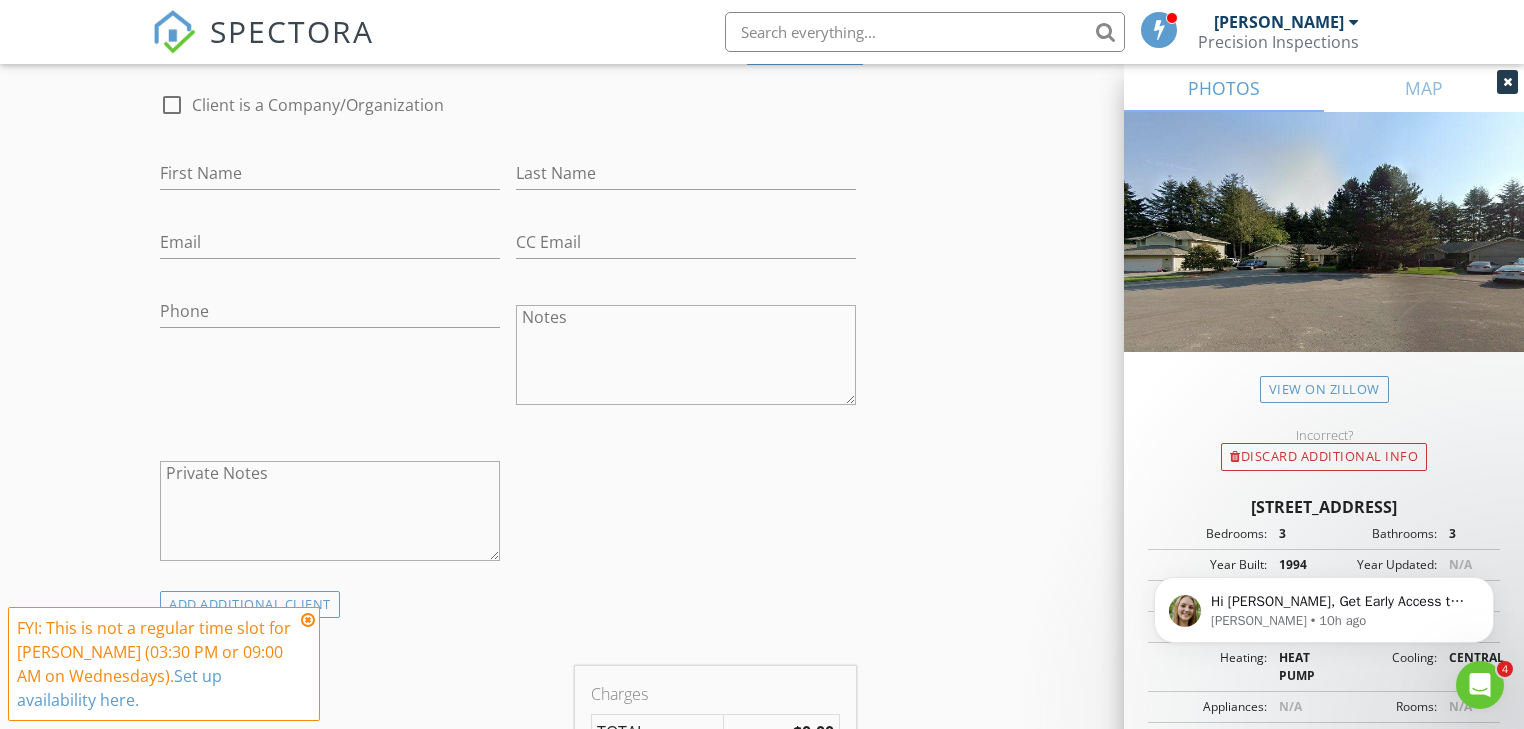 scroll, scrollTop: 1440, scrollLeft: 0, axis: vertical 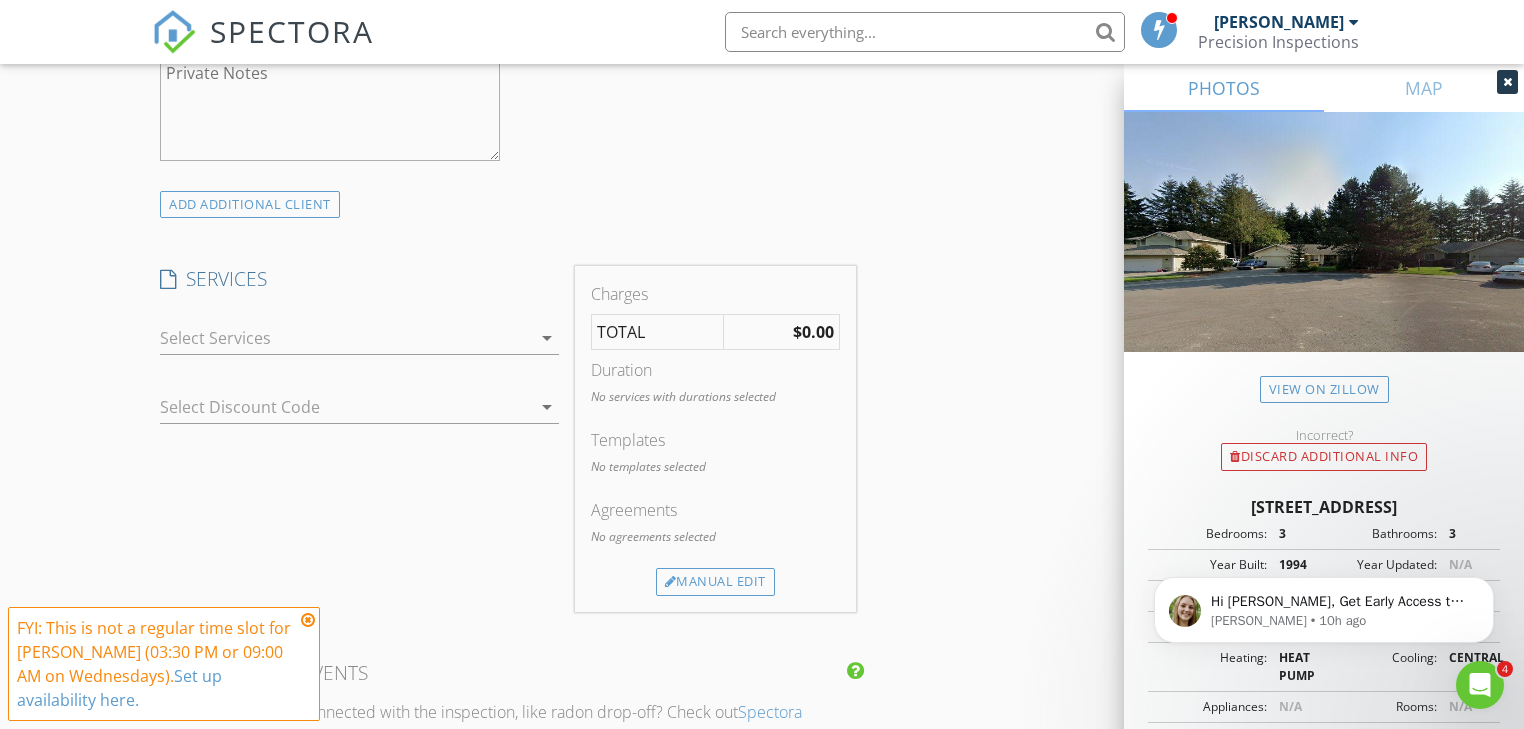 click at bounding box center (345, 338) 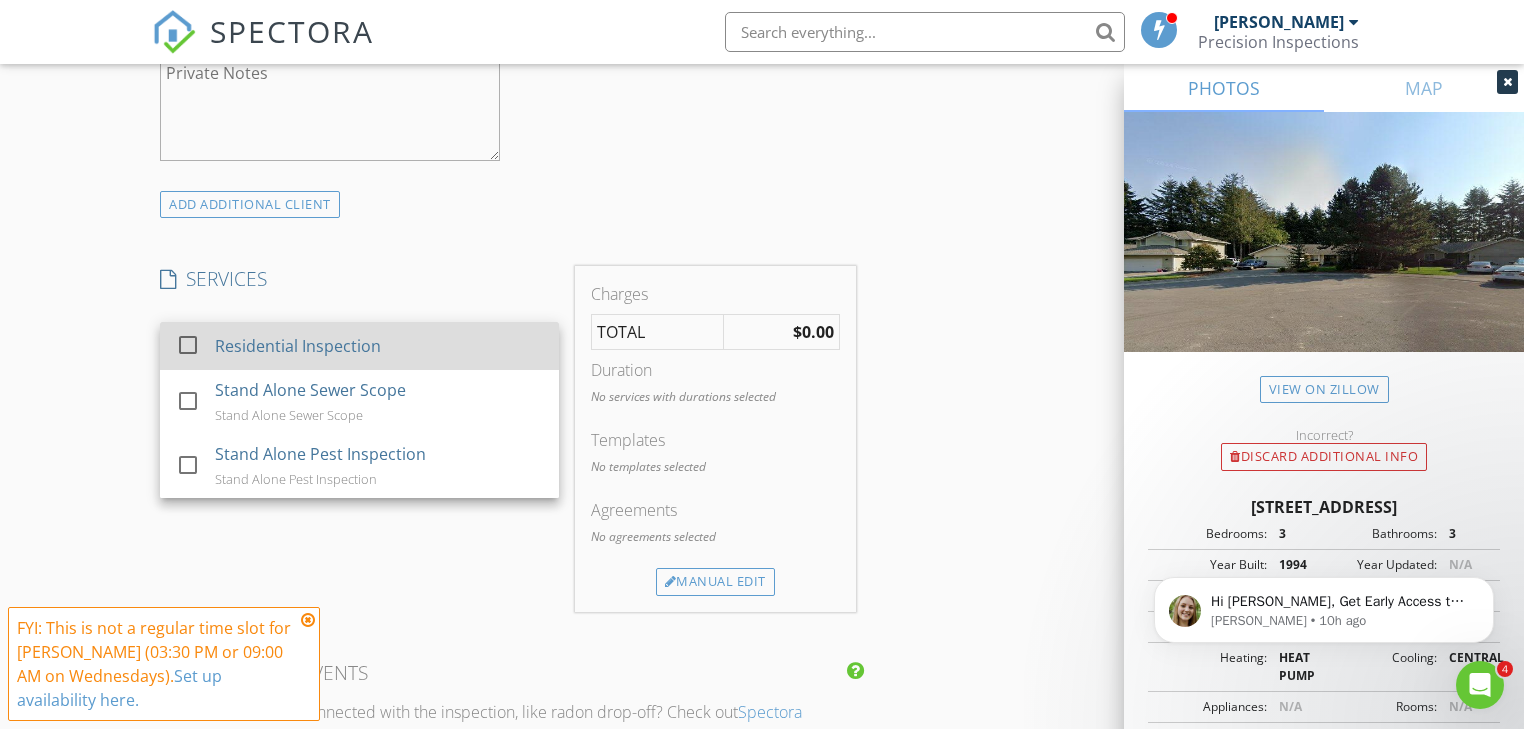 click on "Residential Inspection" at bounding box center (298, 346) 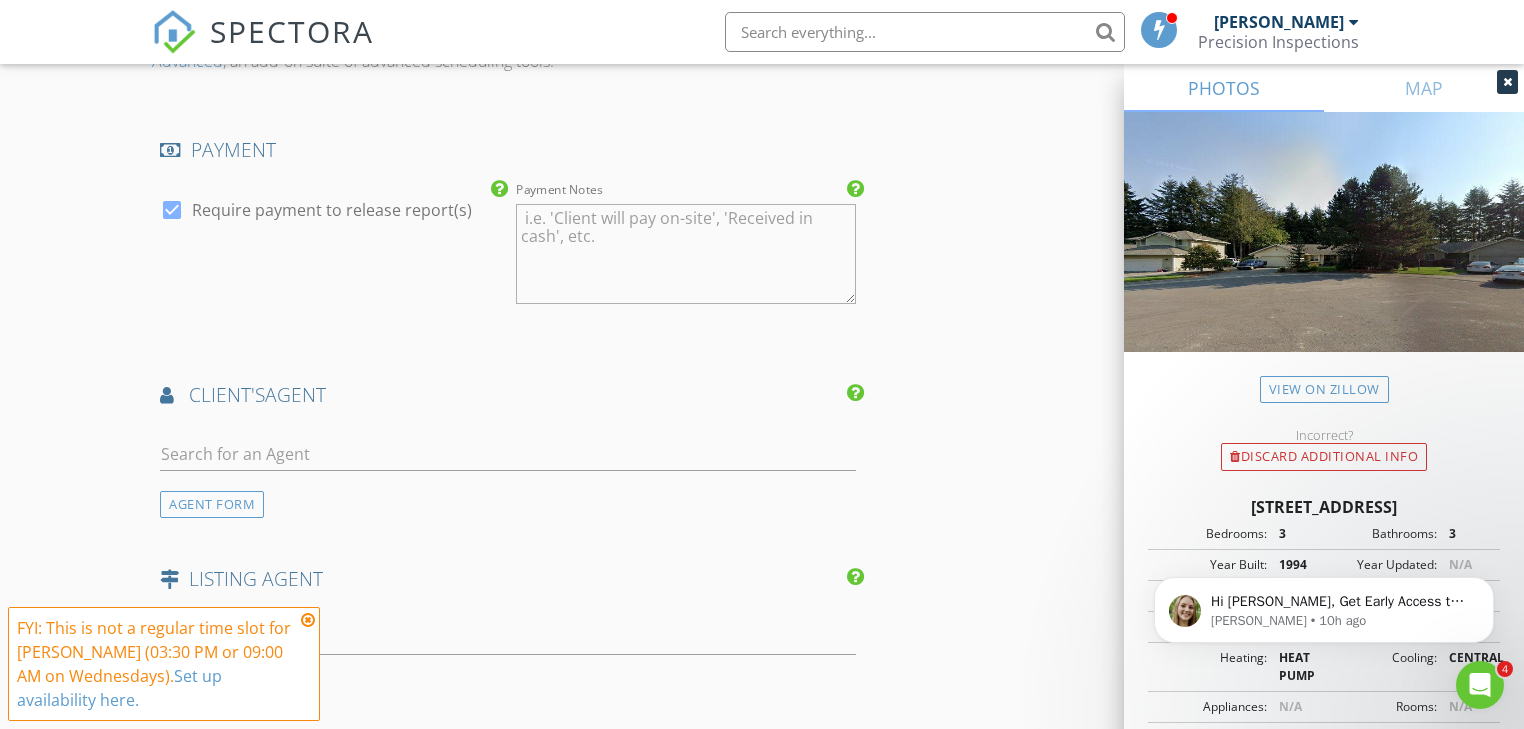 scroll, scrollTop: 2160, scrollLeft: 0, axis: vertical 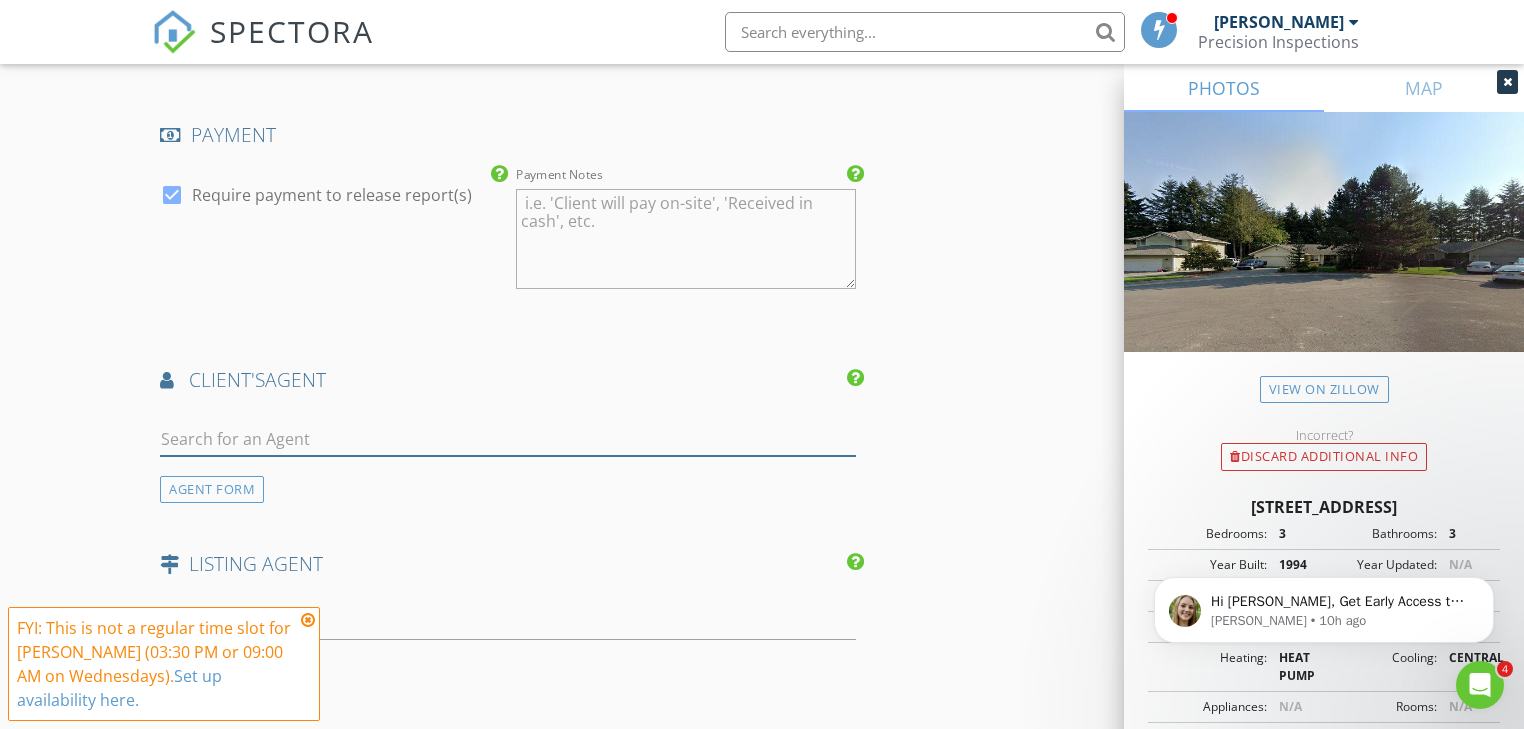 click at bounding box center (507, 439) 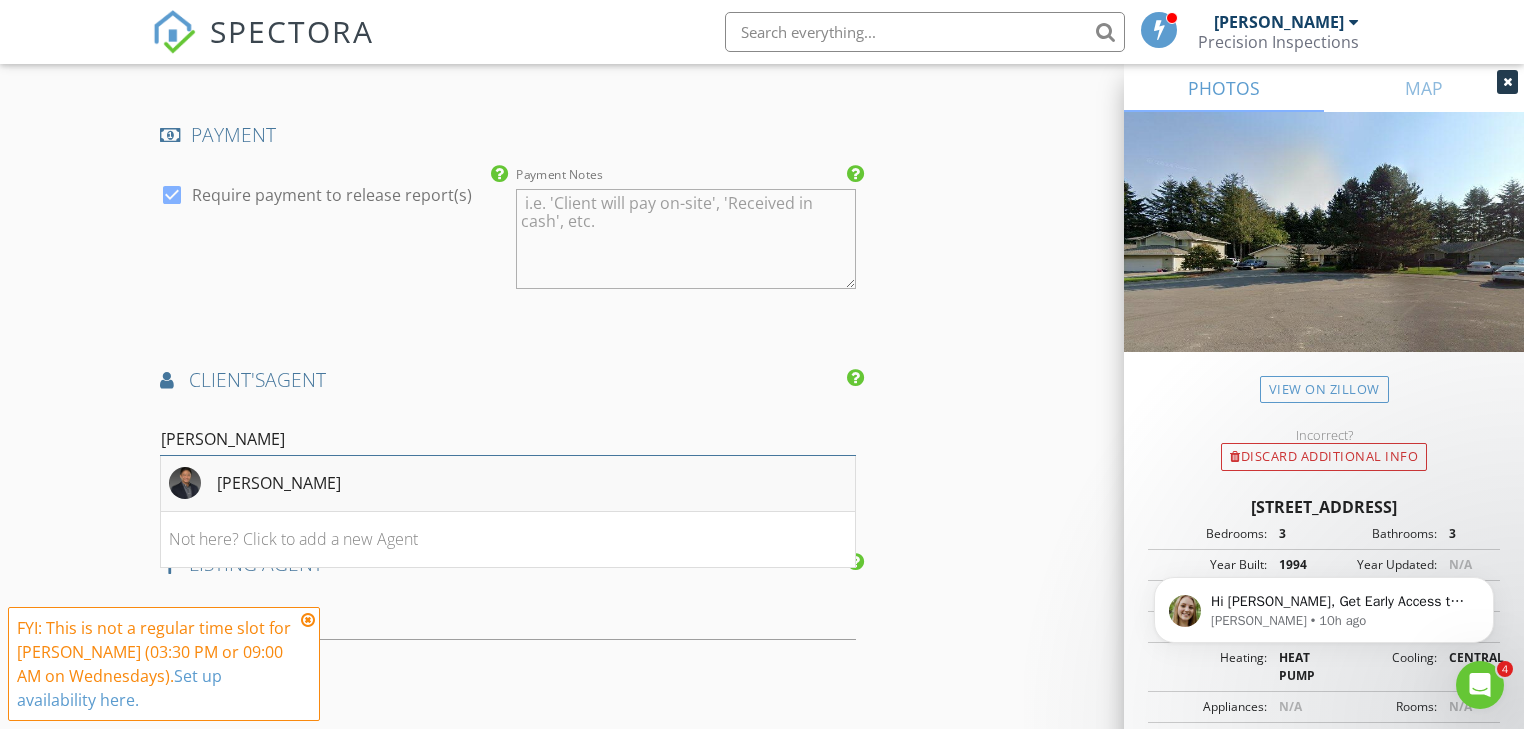 type on "weir" 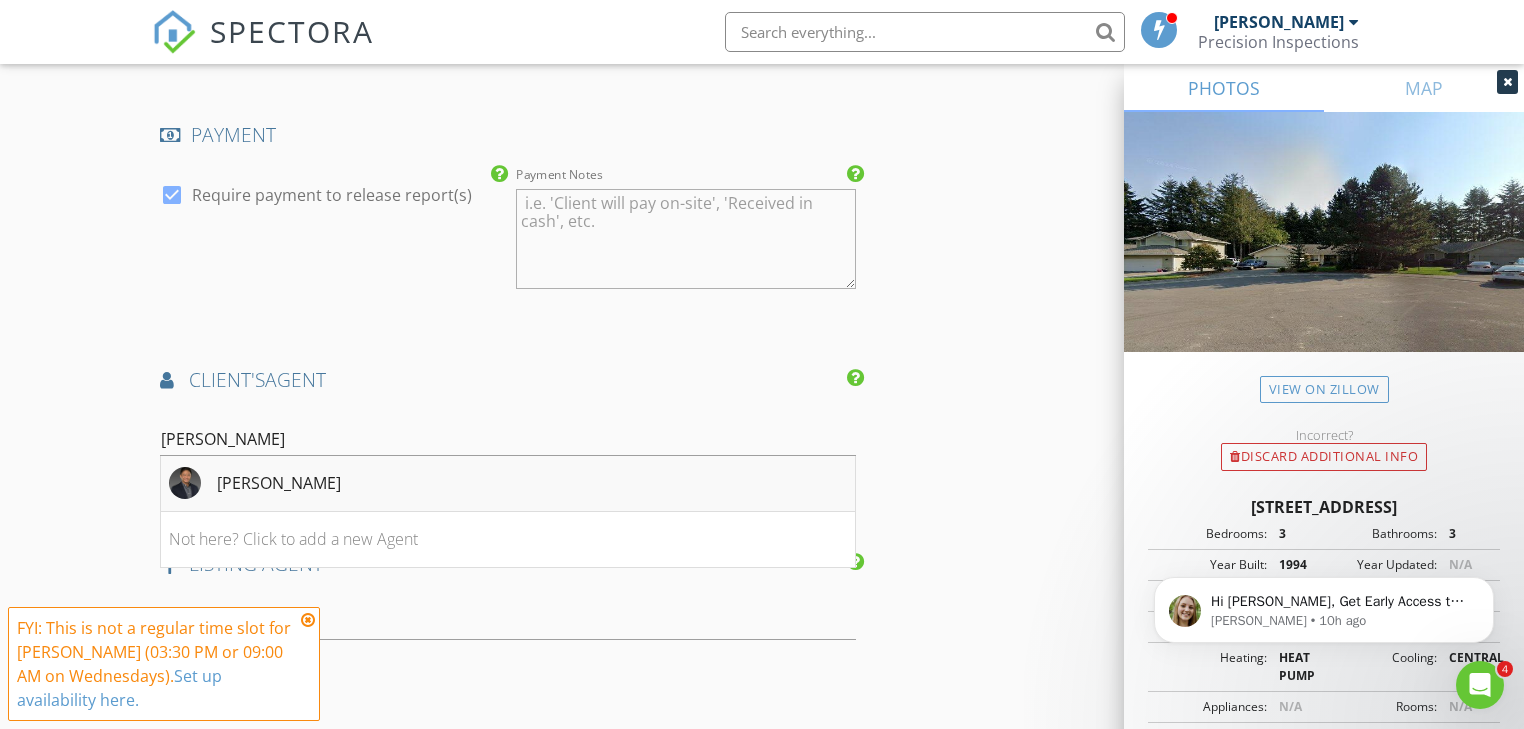 click on "[PERSON_NAME]" at bounding box center (279, 483) 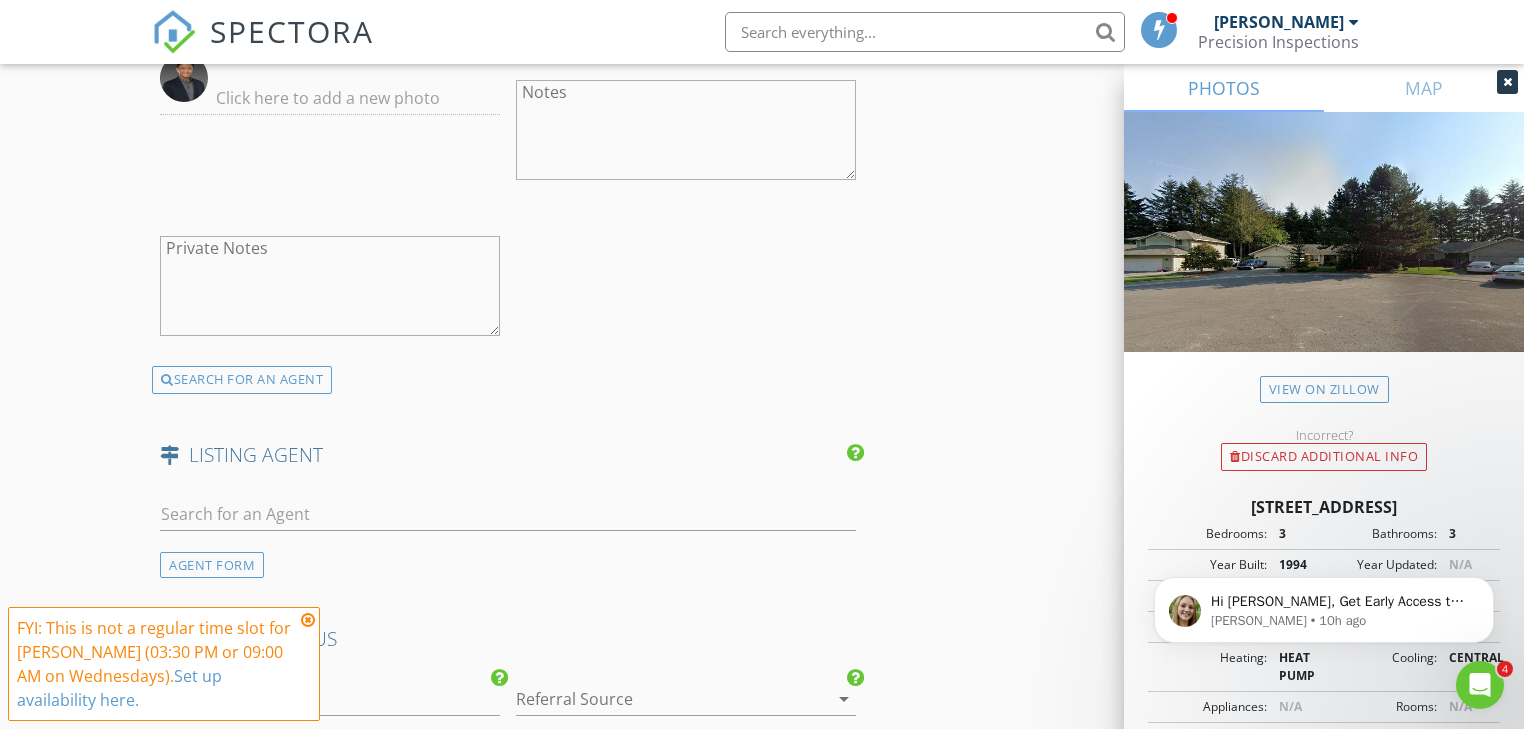scroll, scrollTop: 2800, scrollLeft: 0, axis: vertical 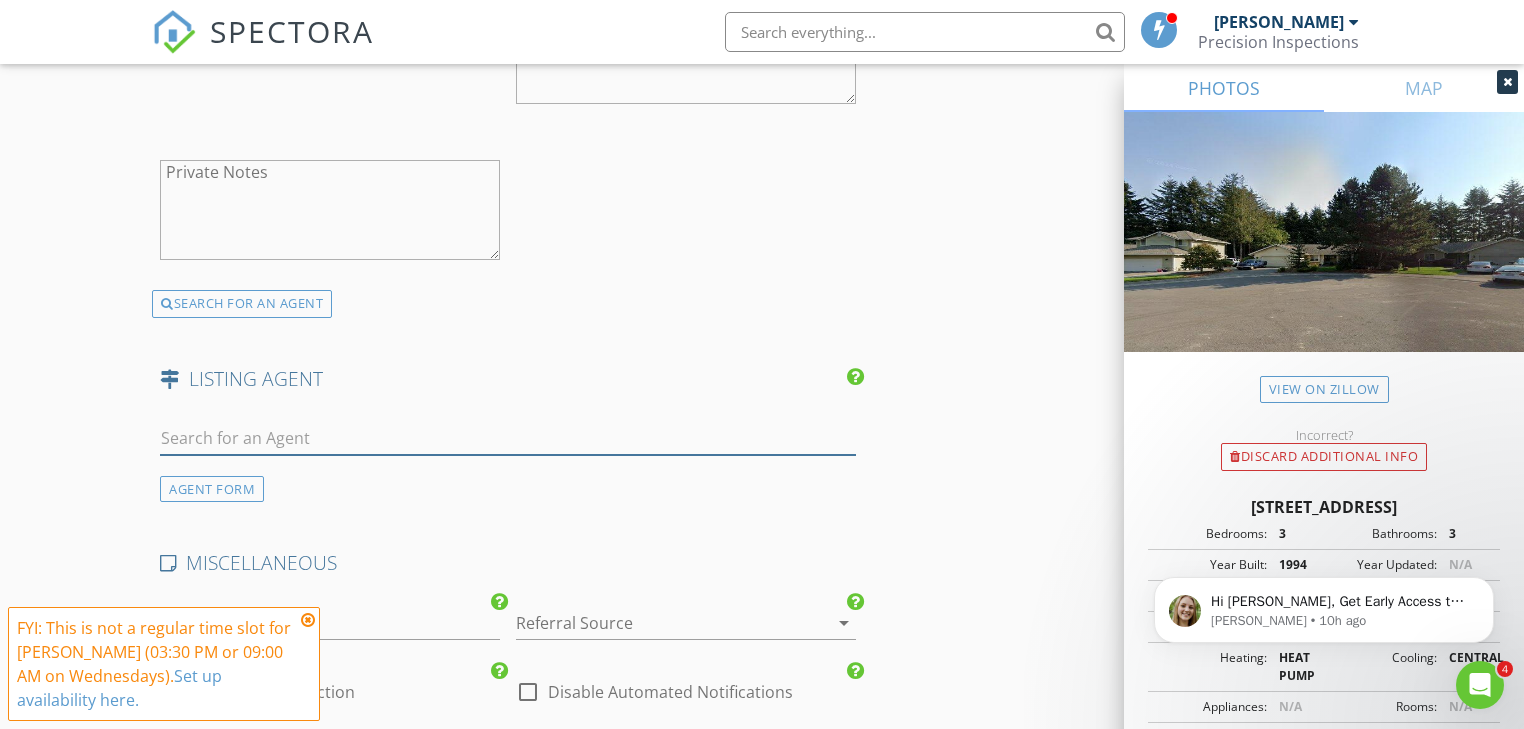 click at bounding box center [507, 438] 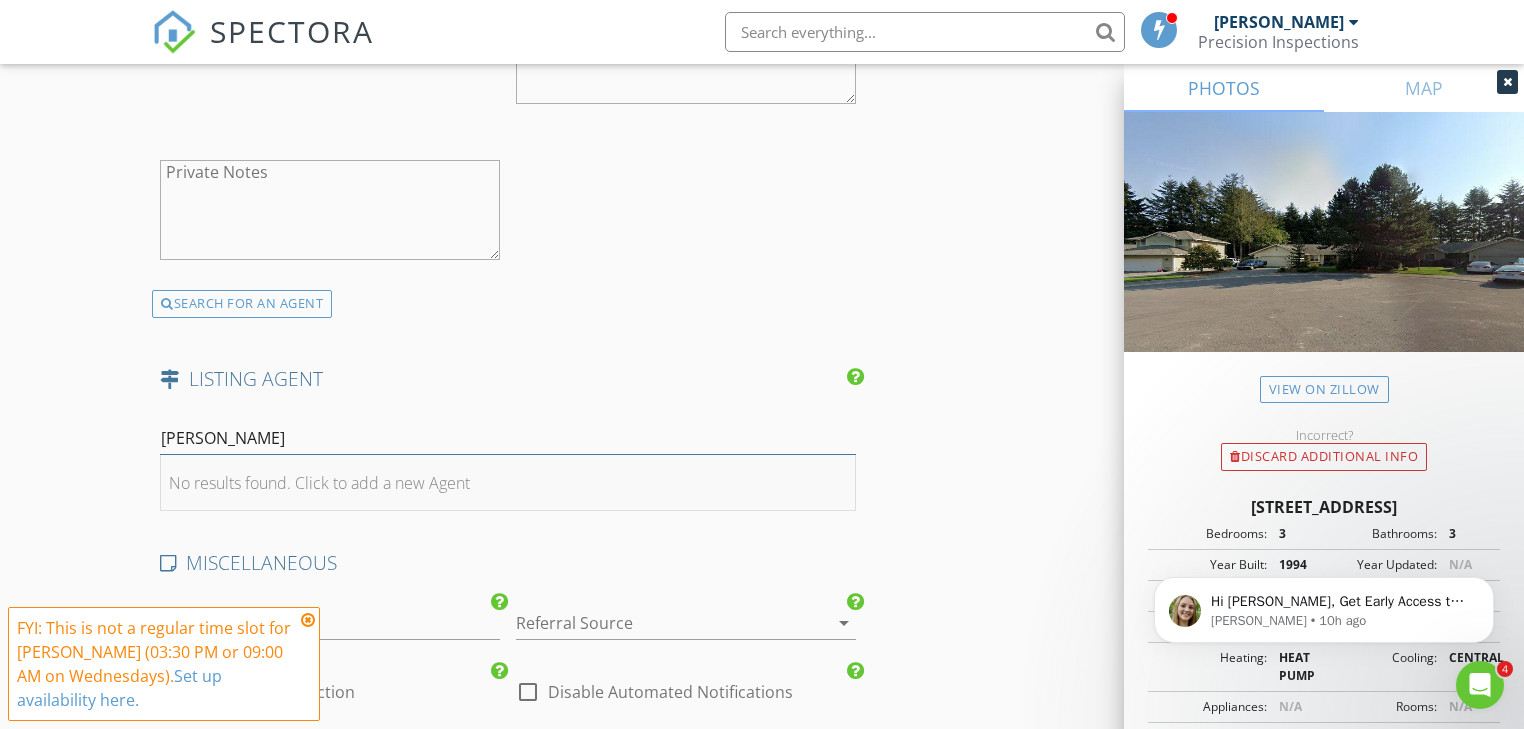type on "[PERSON_NAME]" 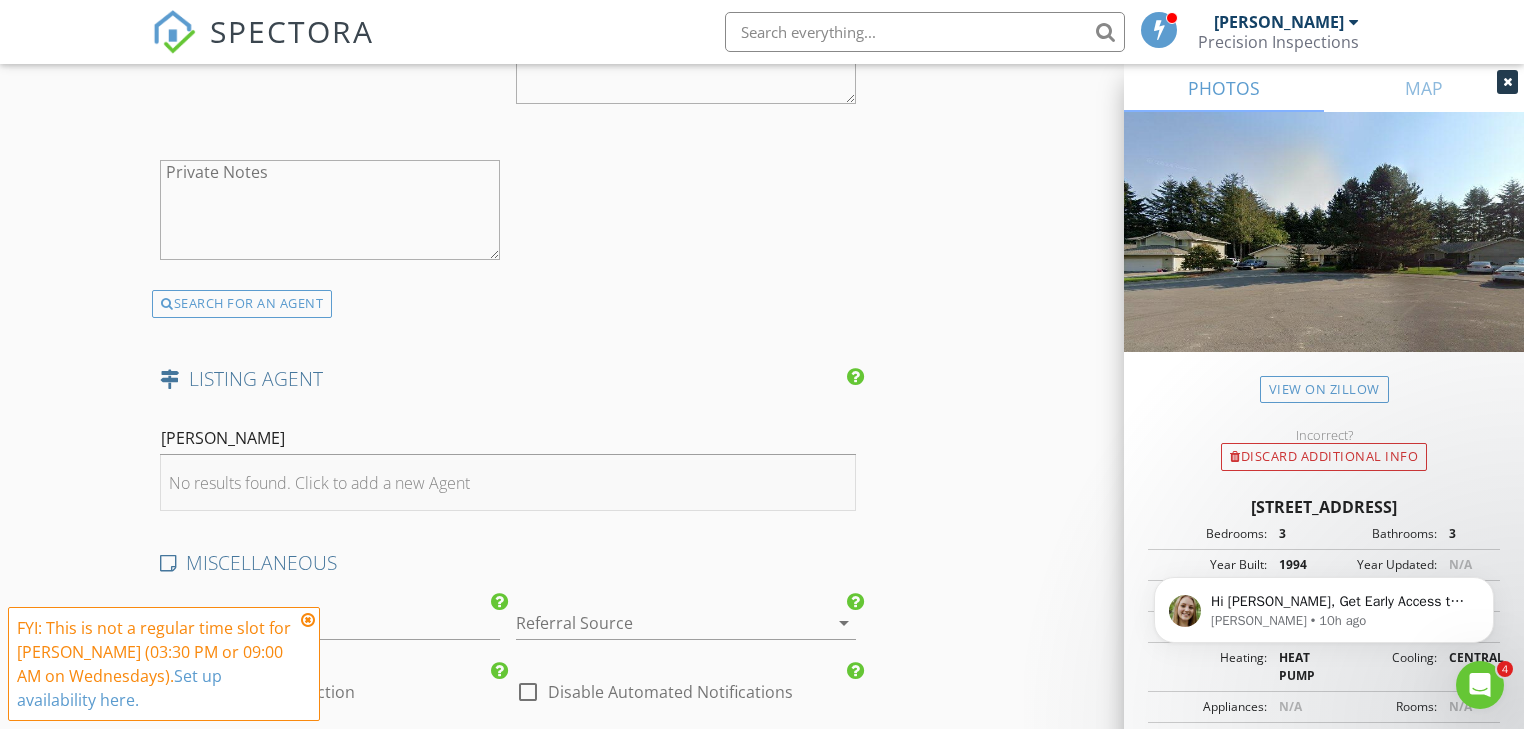 click on "No results found. Click to add a new Agent" at bounding box center (319, 483) 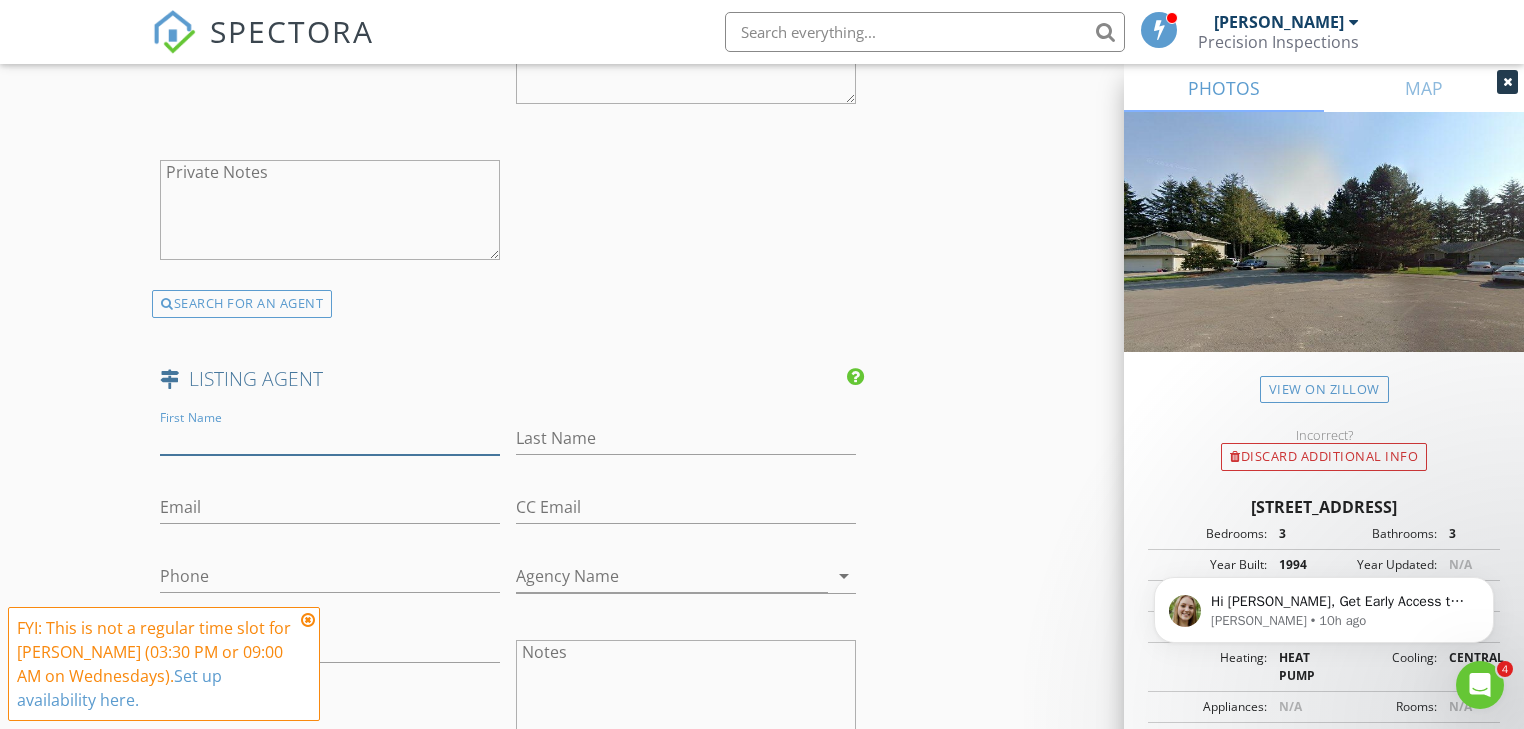 click on "First Name" at bounding box center (330, 438) 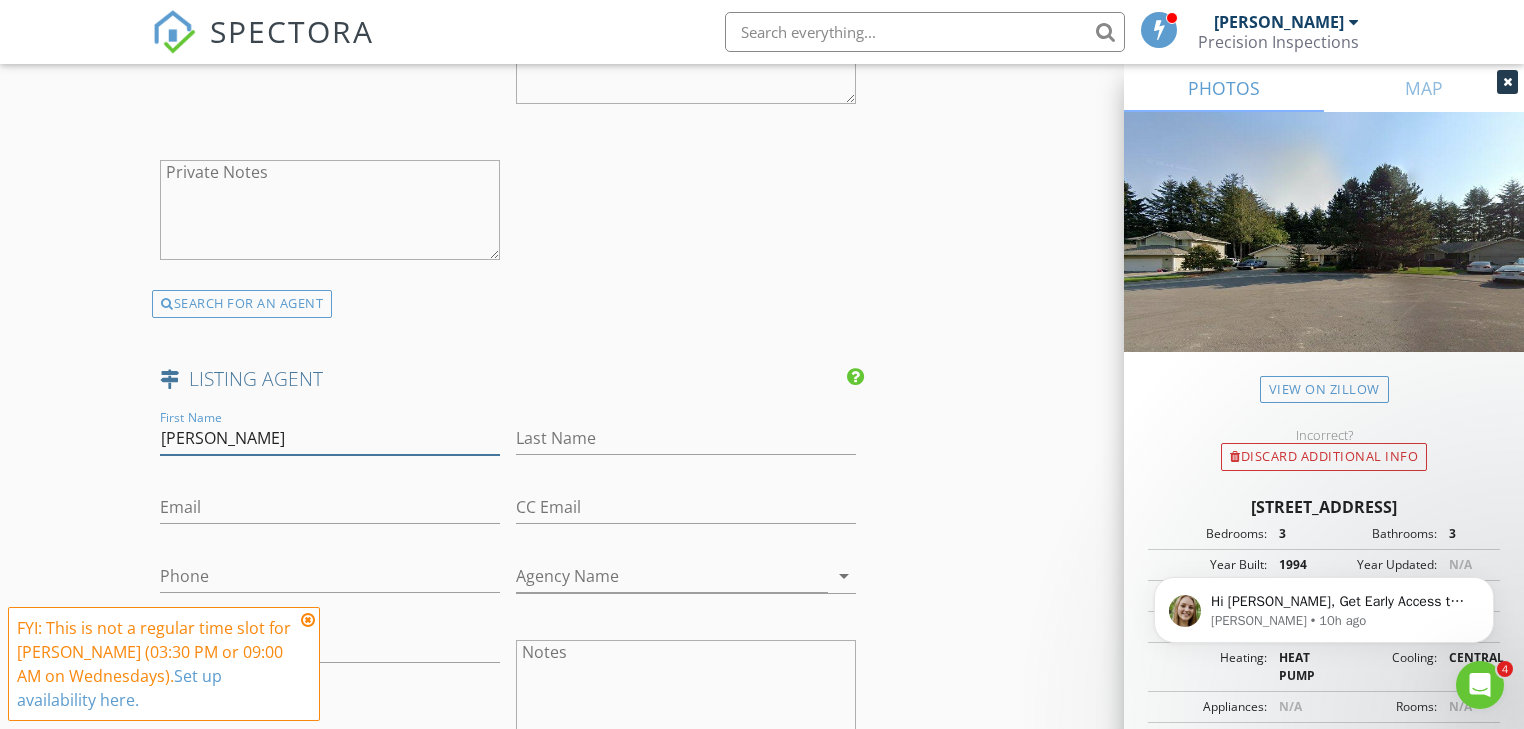 click on "[PERSON_NAME]" at bounding box center [330, 438] 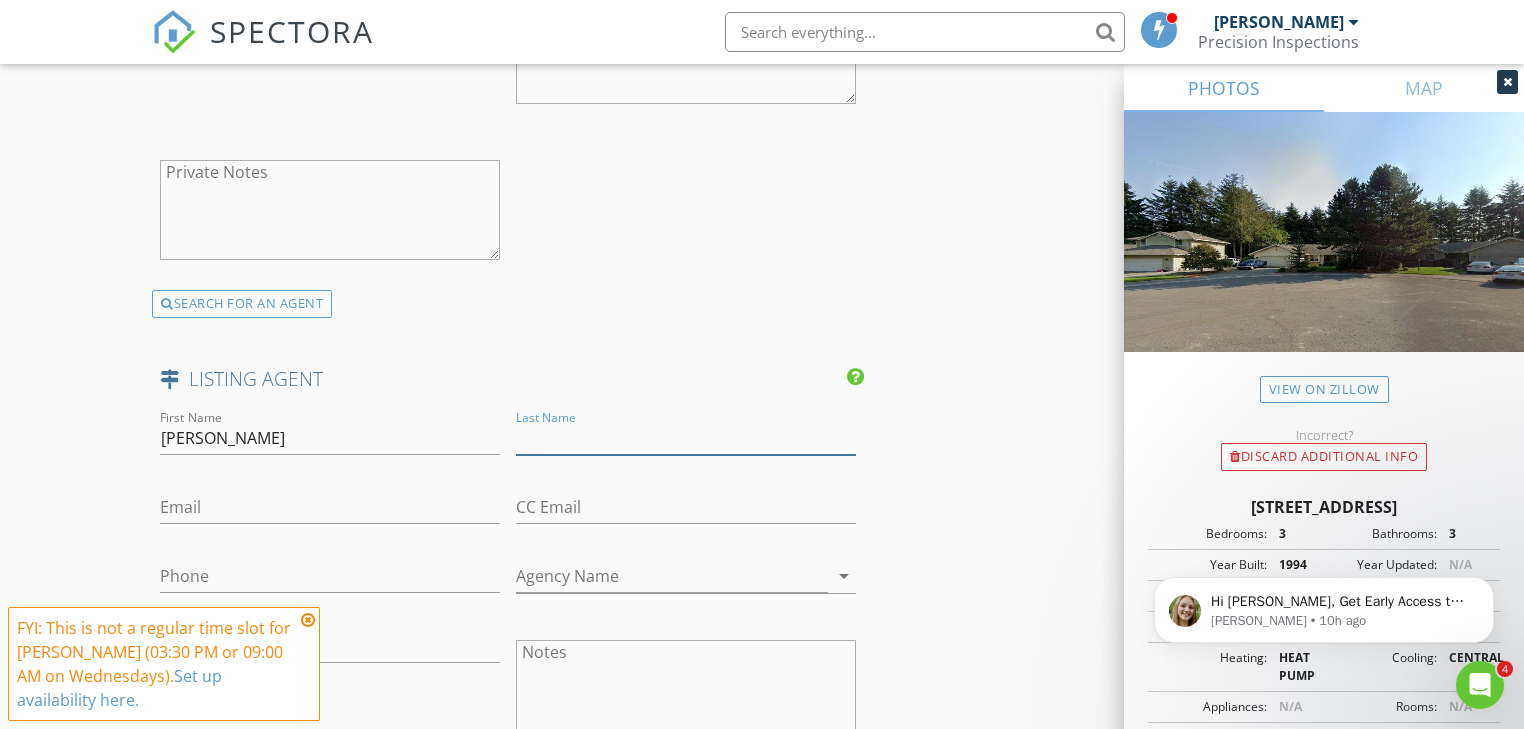 click on "Last Name" at bounding box center (686, 438) 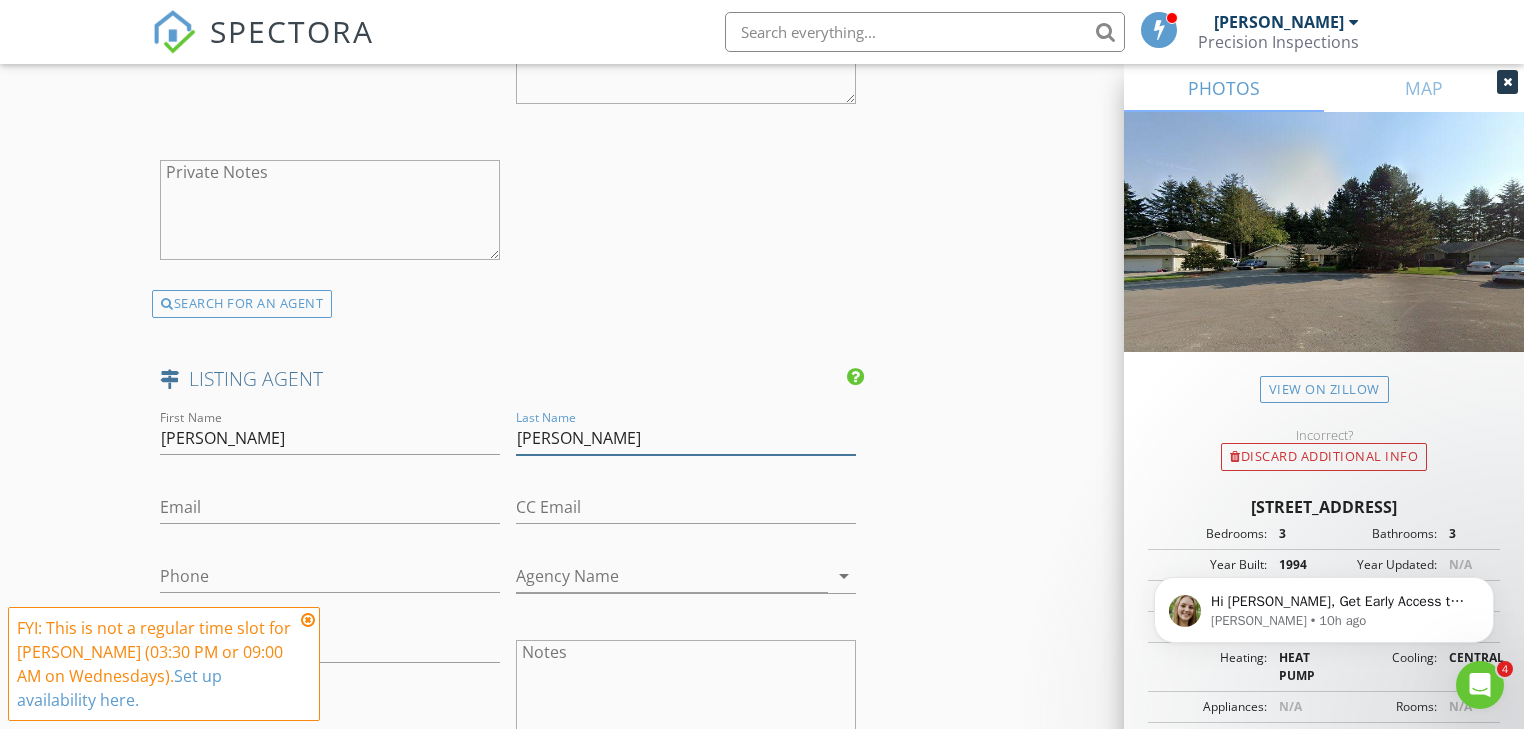 type on "Schiavone" 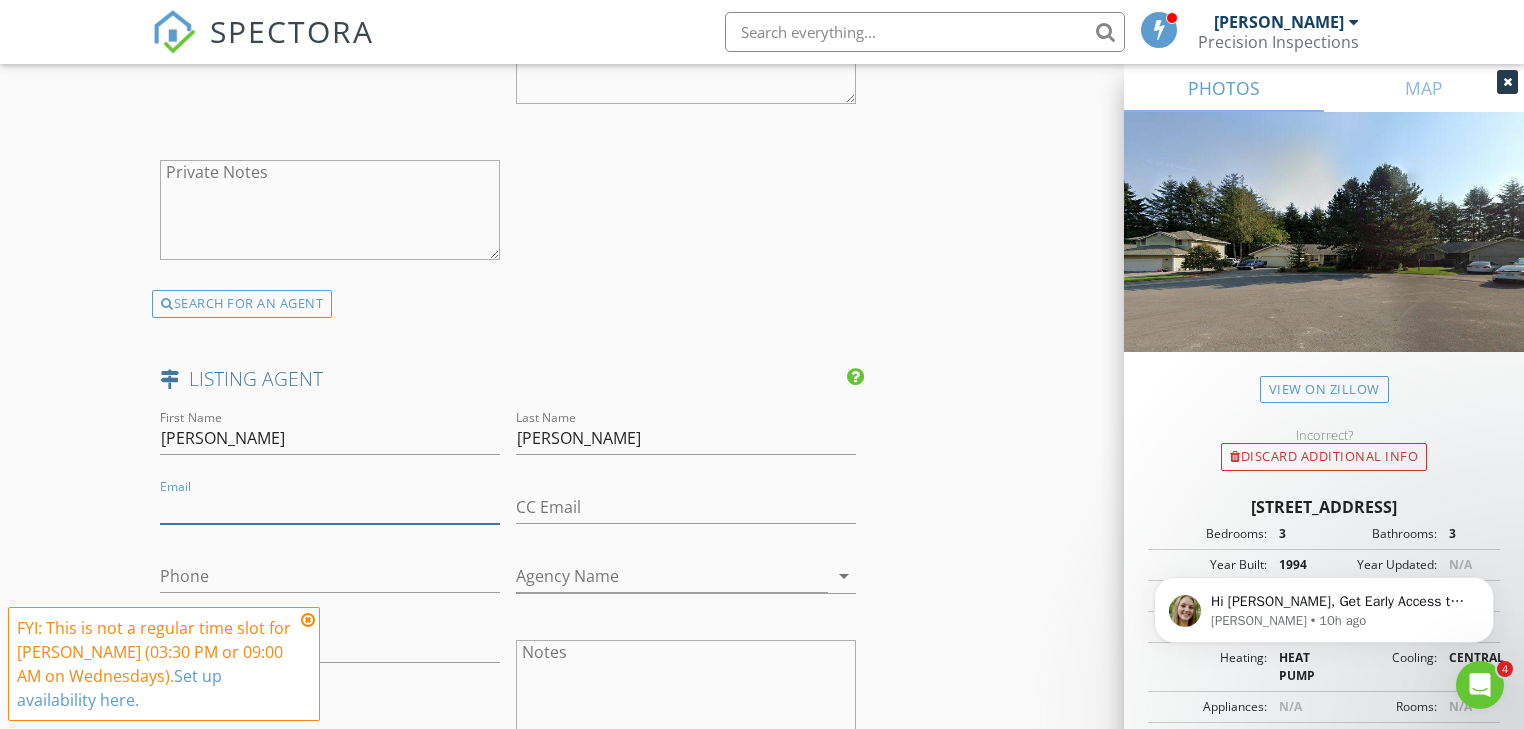 click on "Email" at bounding box center (330, 507) 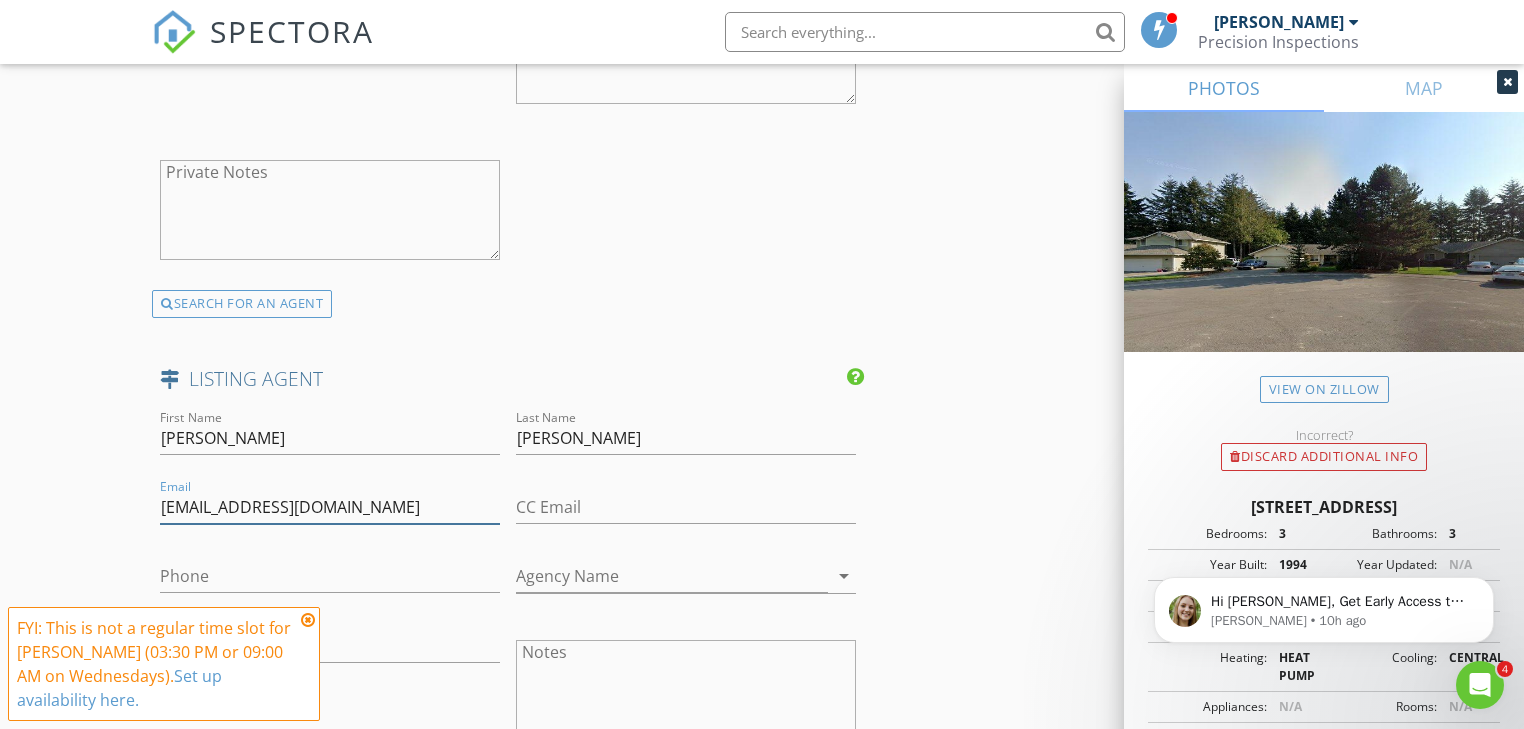type on "BSchiavone@kw.com" 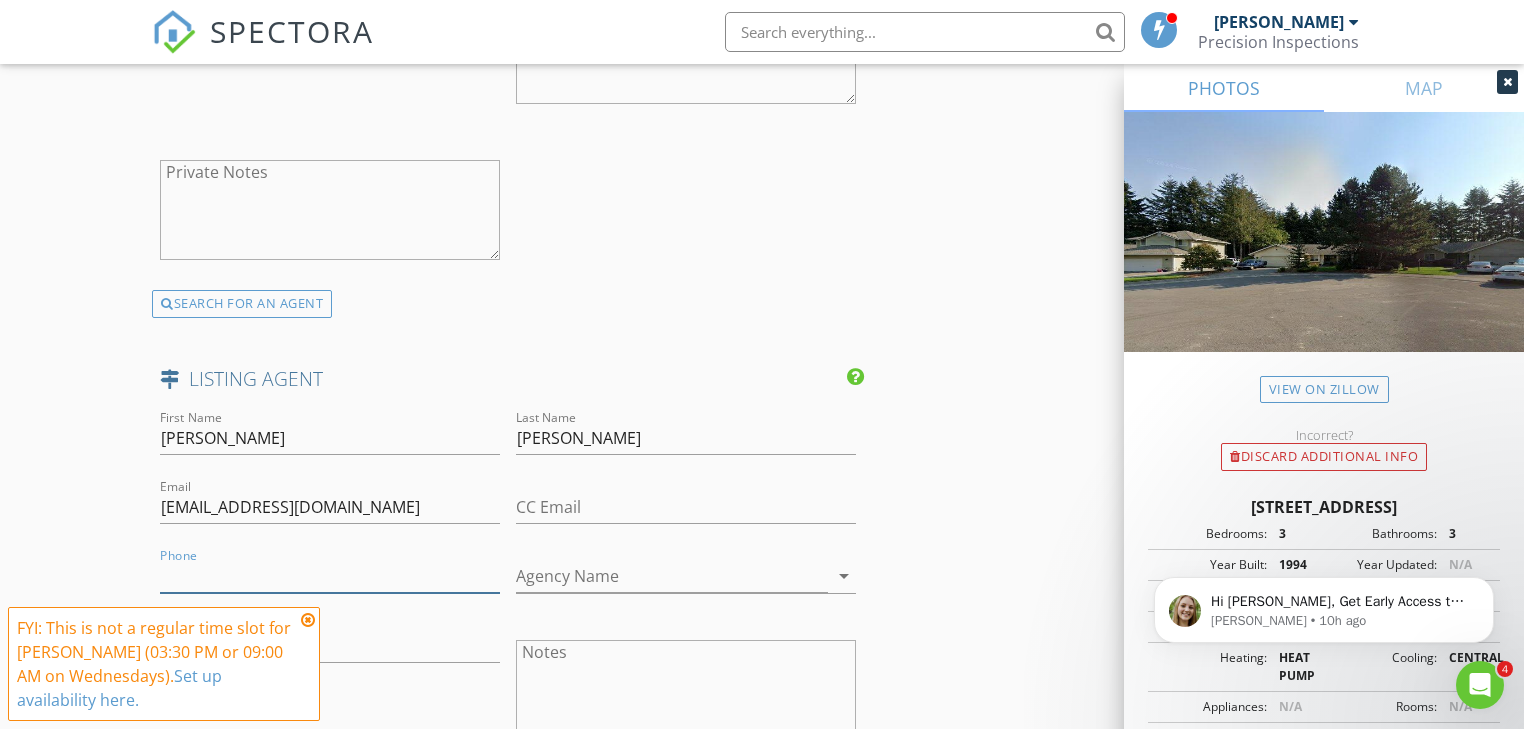 click on "Phone" at bounding box center (330, 576) 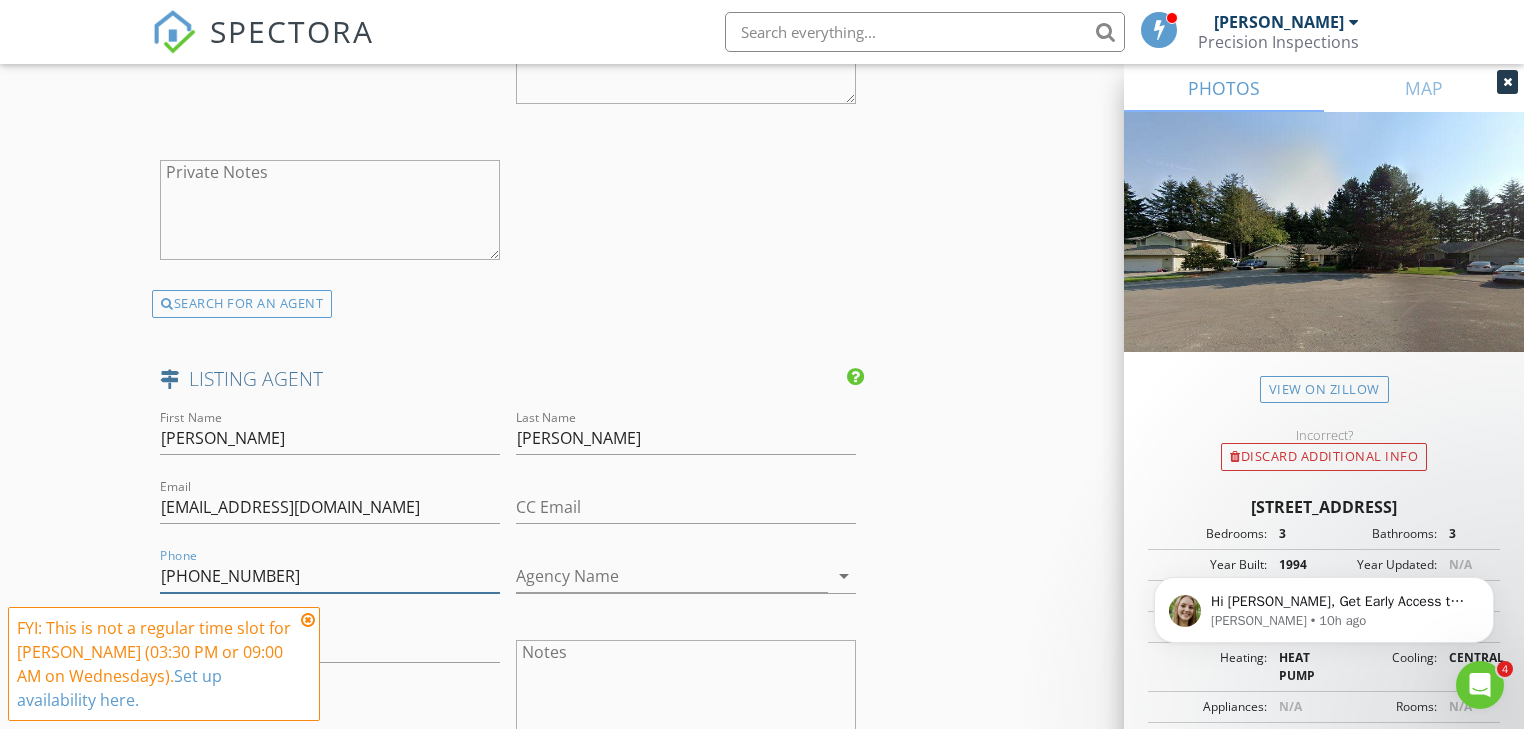 type on "[PHONE_NUMBER]" 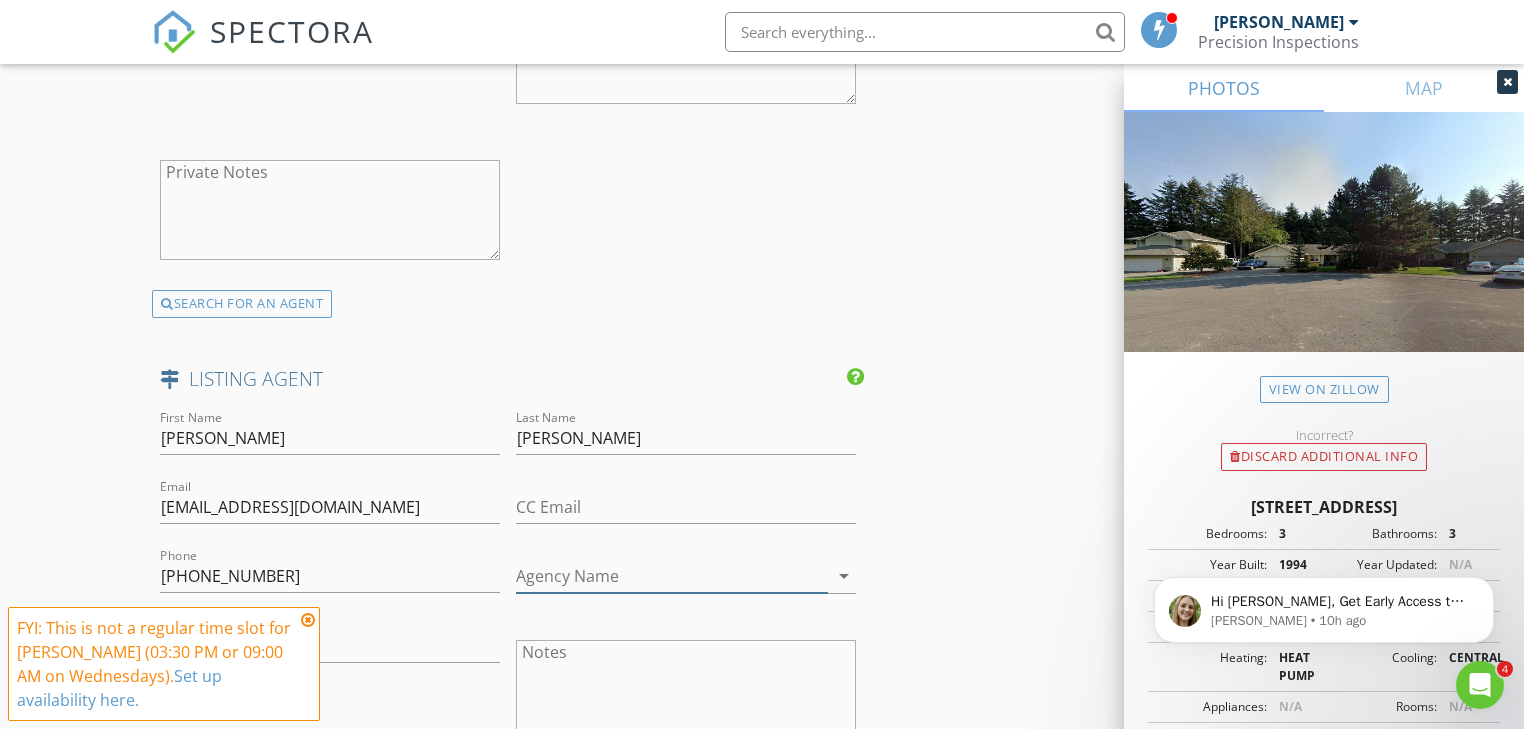 click on "Agency Name" at bounding box center [672, 576] 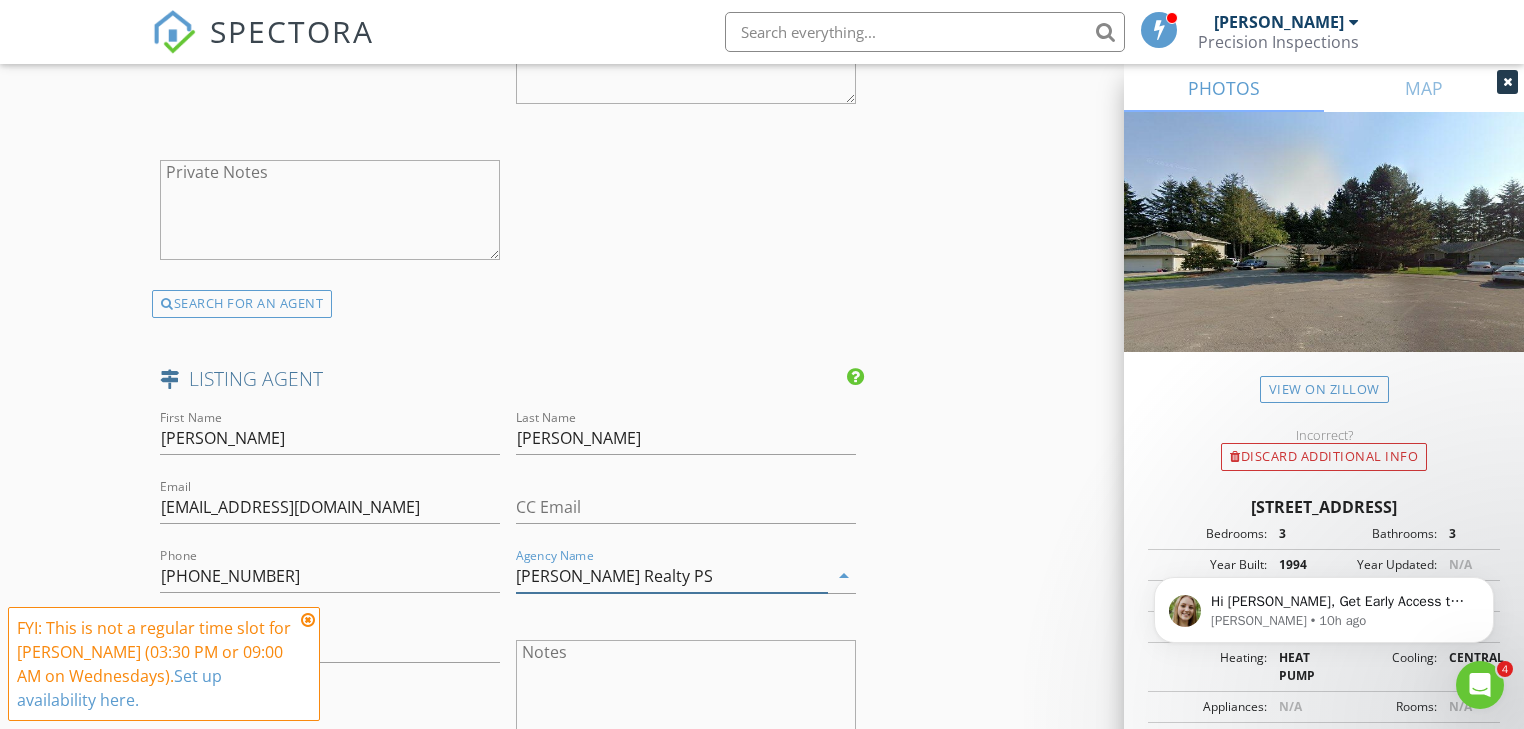 click on "[PERSON_NAME] Realty PS" at bounding box center (672, 576) 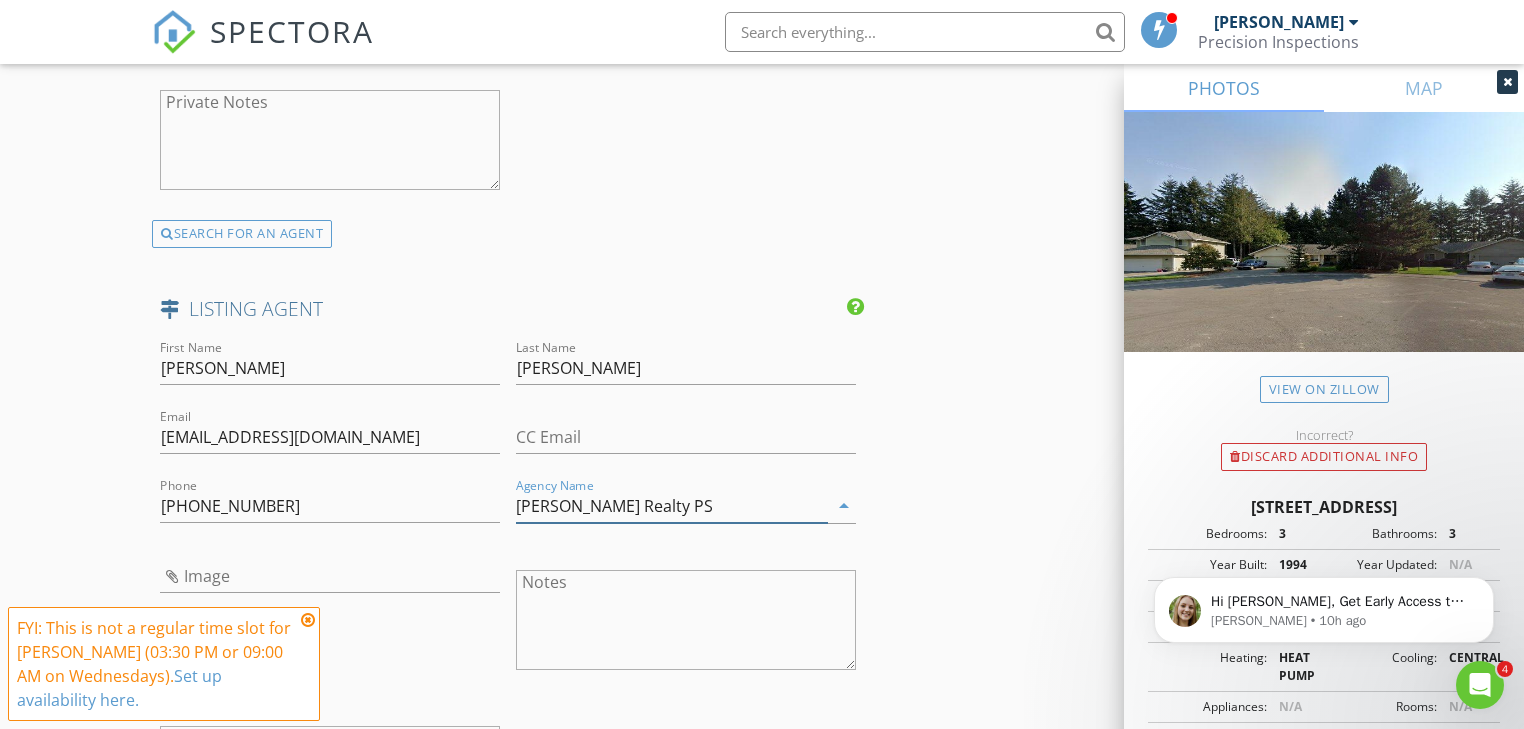 scroll, scrollTop: 2960, scrollLeft: 0, axis: vertical 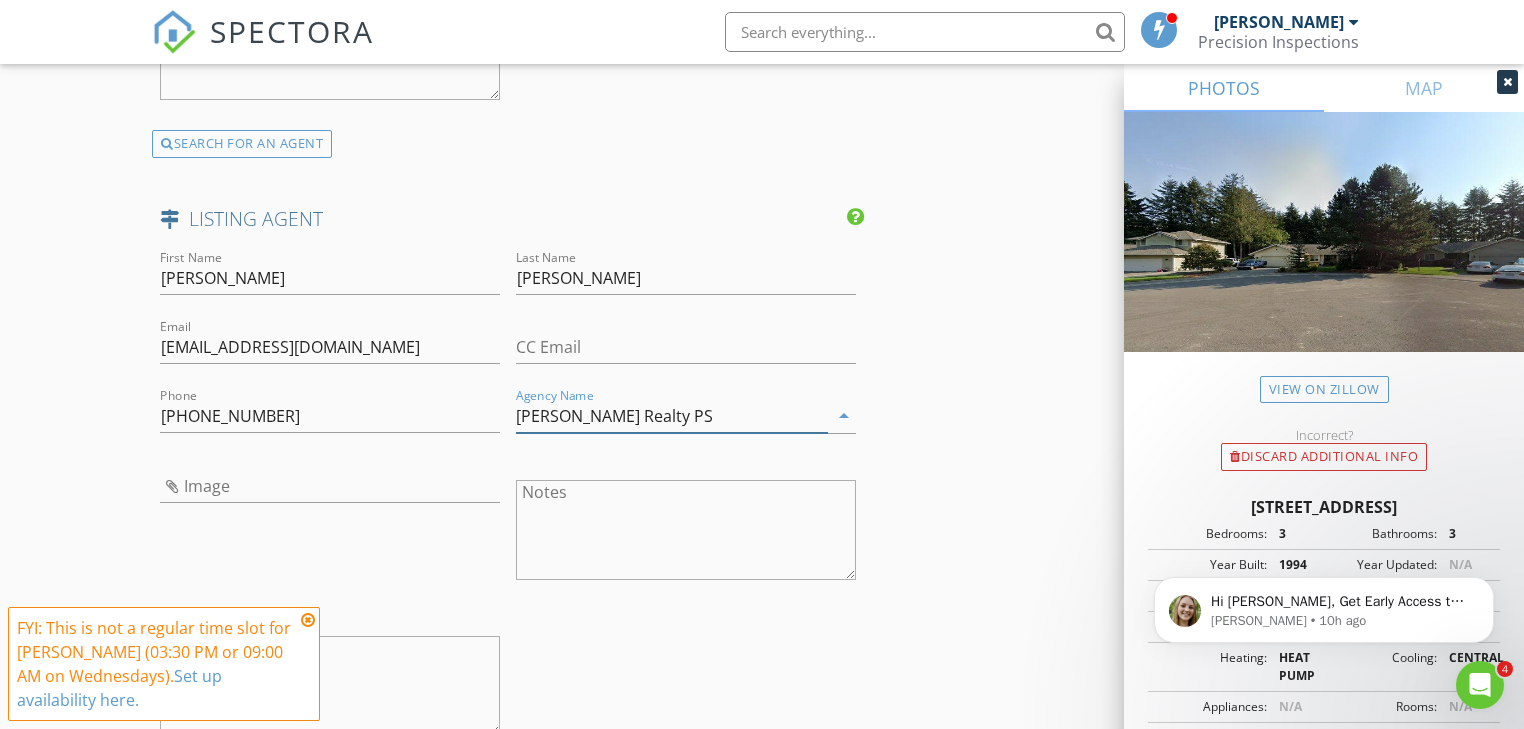 type on "[PERSON_NAME] Realty PS" 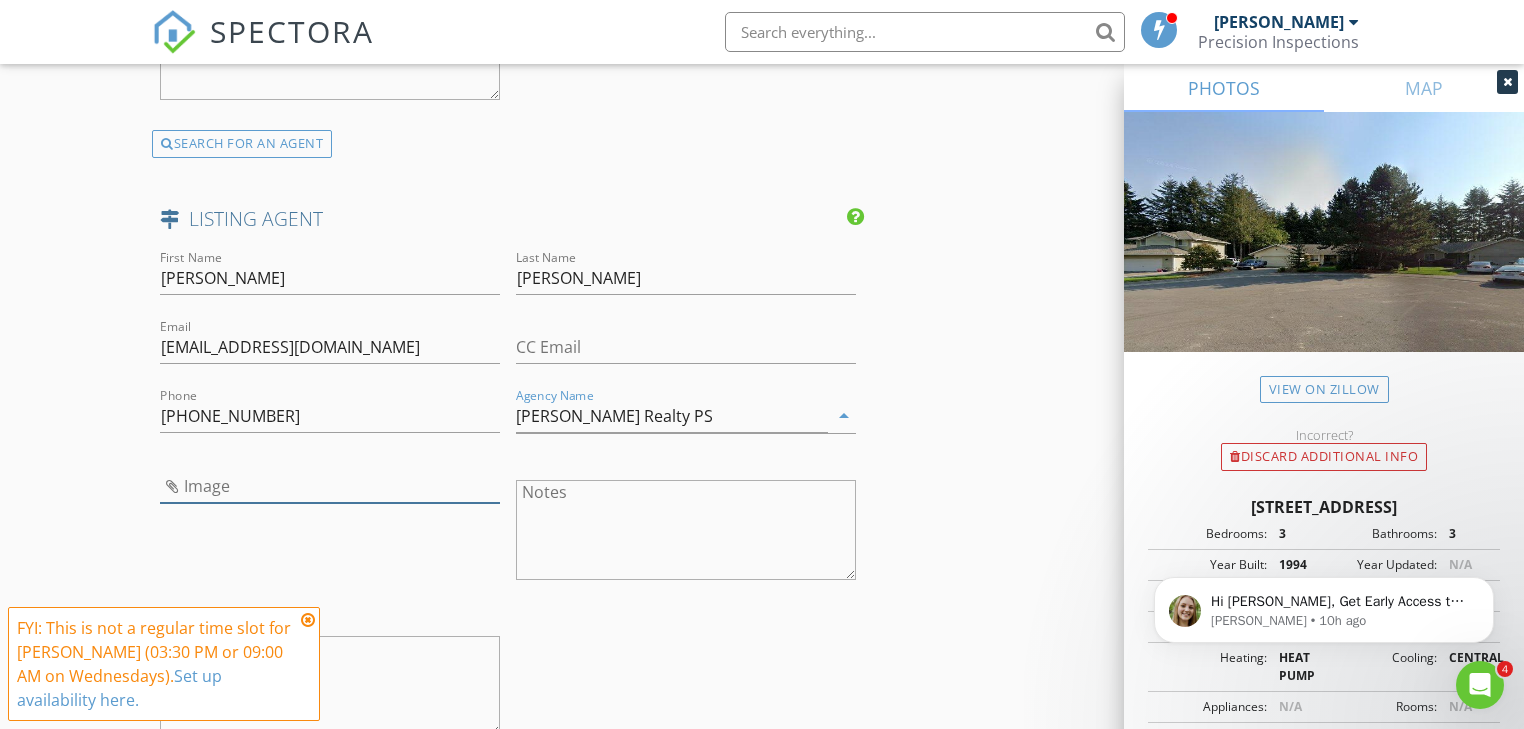 click at bounding box center (330, 486) 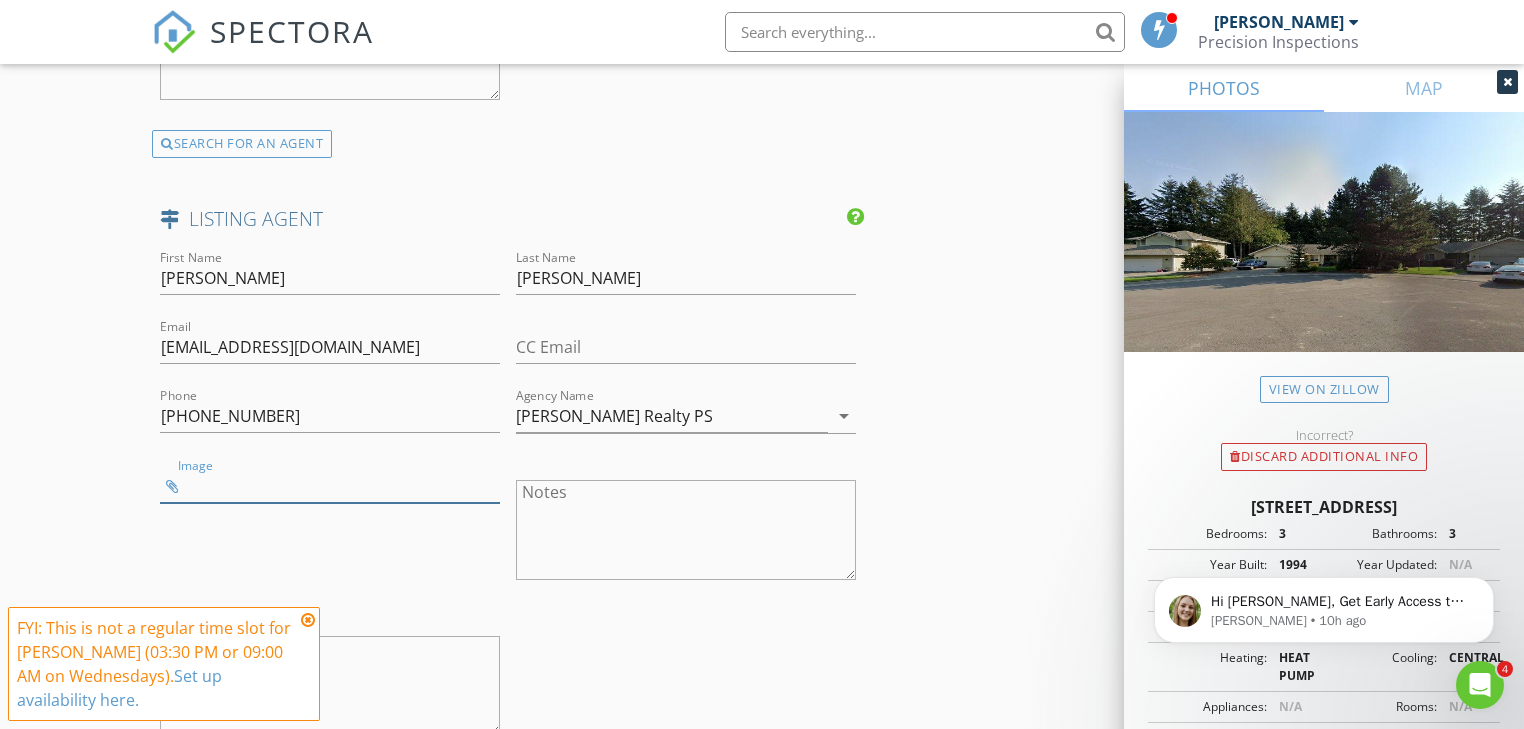 type on "briana.jpg" 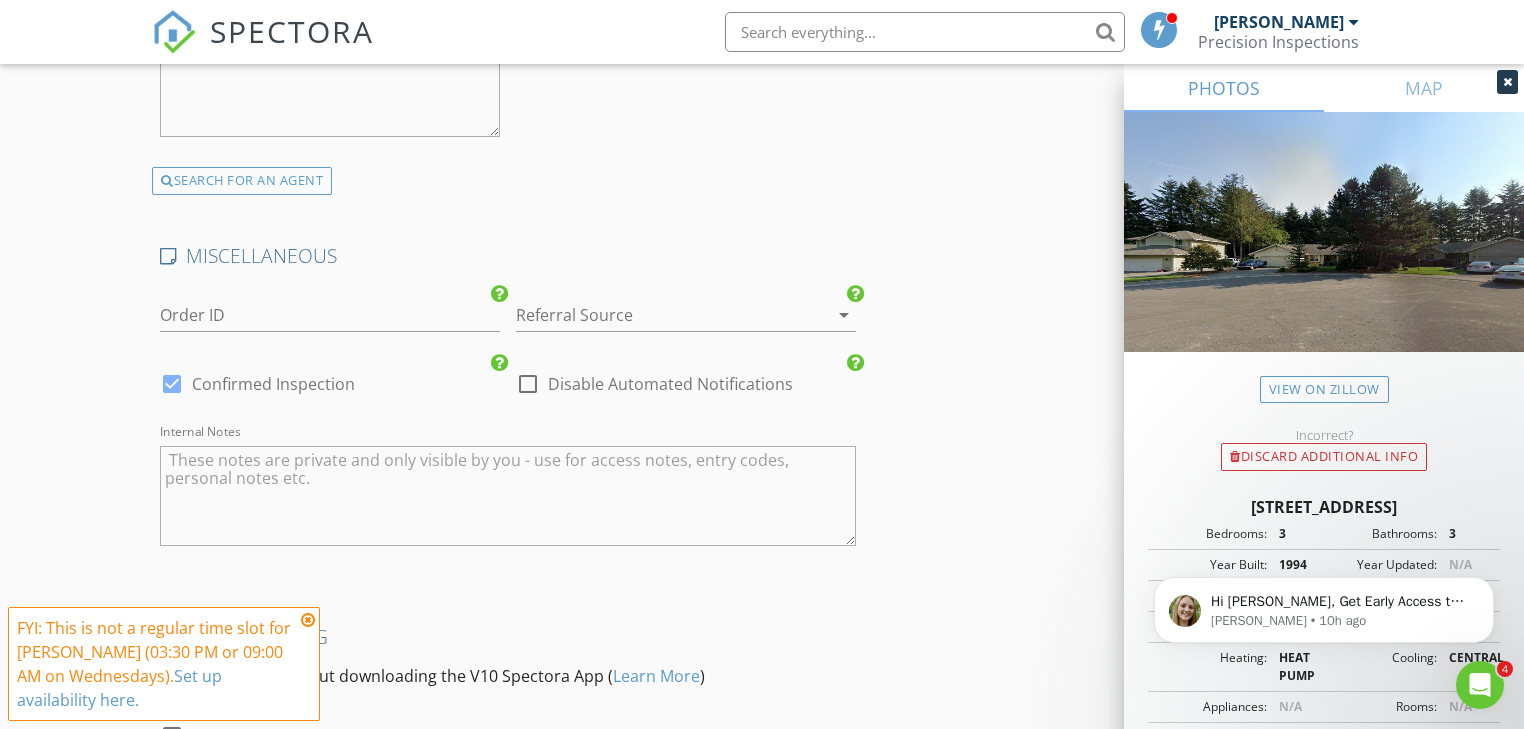 scroll, scrollTop: 3759, scrollLeft: 0, axis: vertical 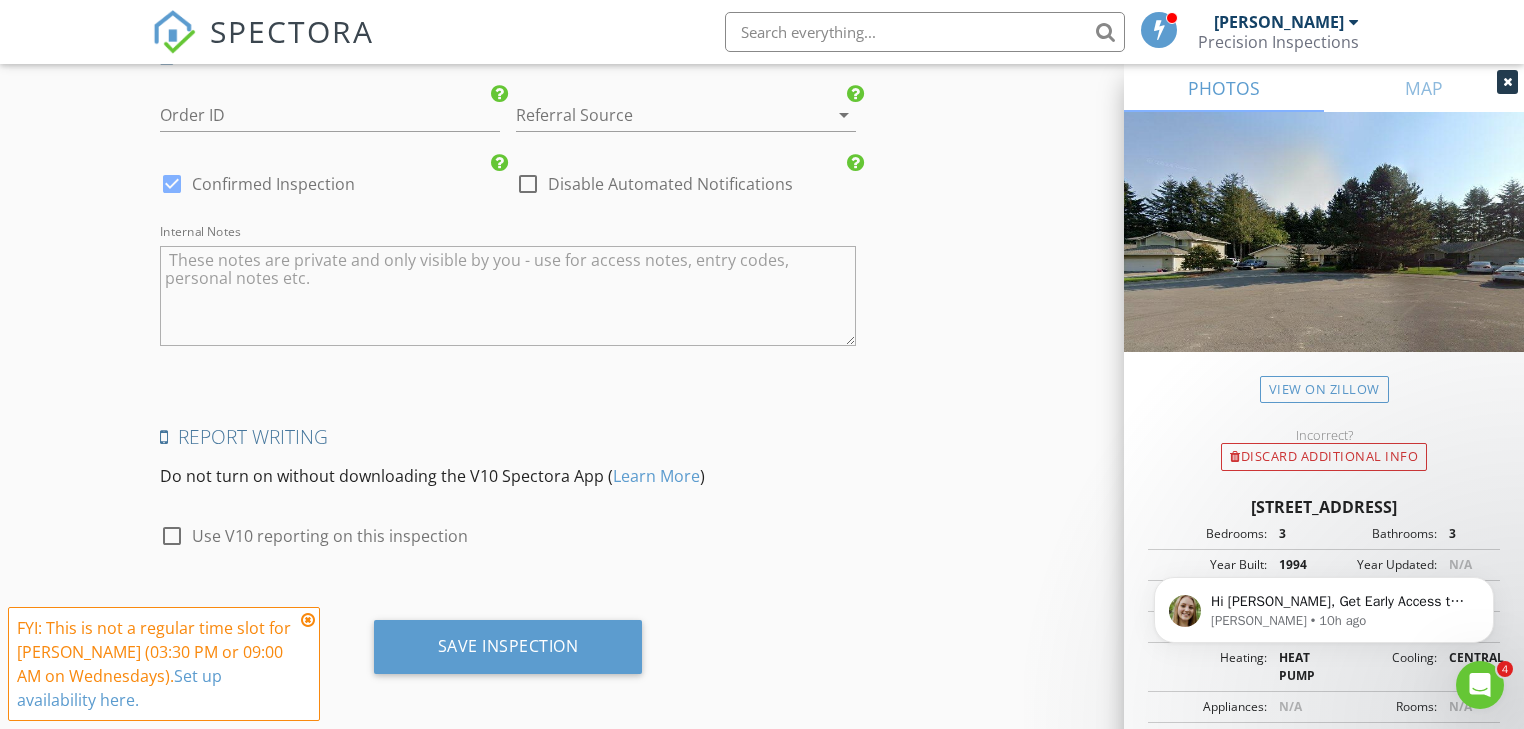click on "Confirmed Inspection" at bounding box center [273, 184] 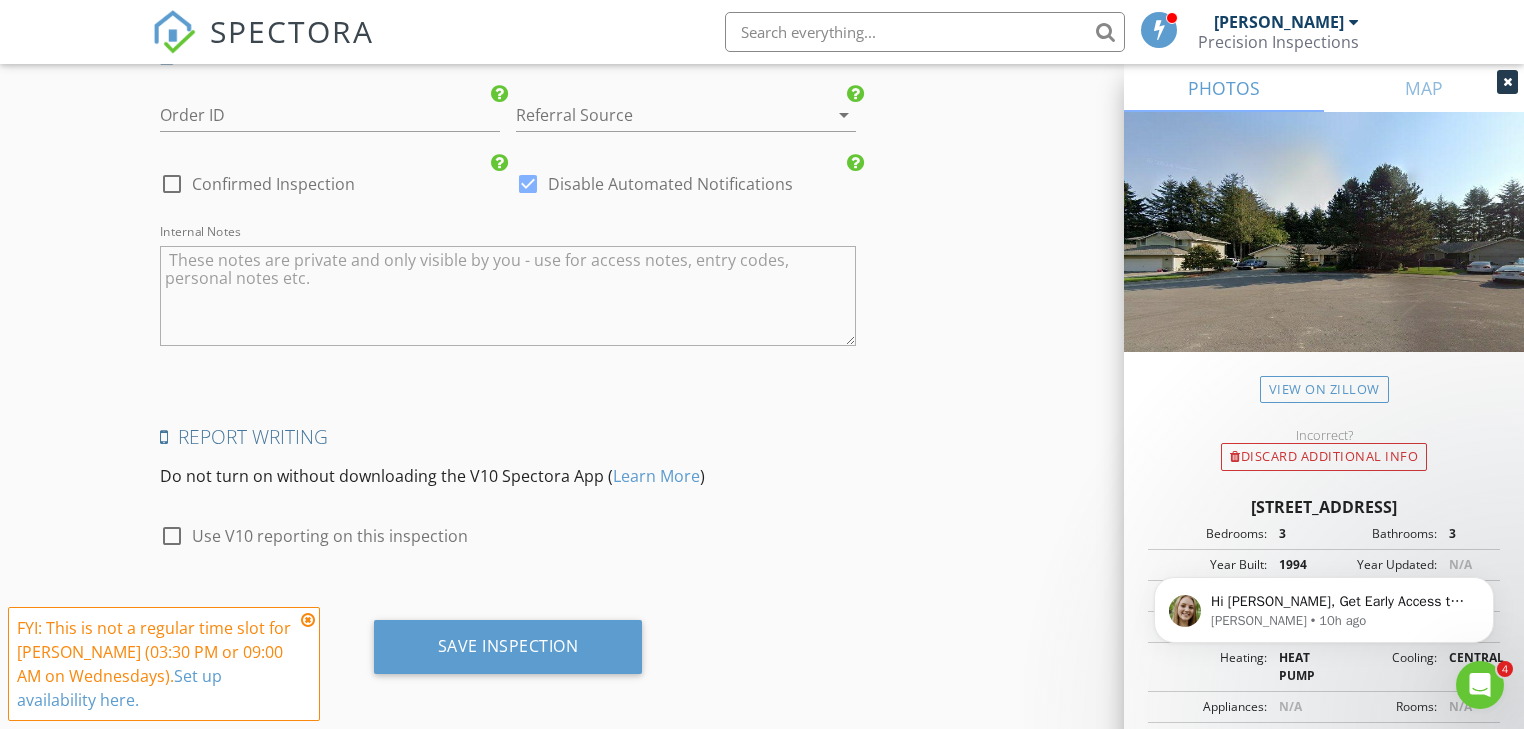 click on "Disable Automated Notifications" at bounding box center (670, 184) 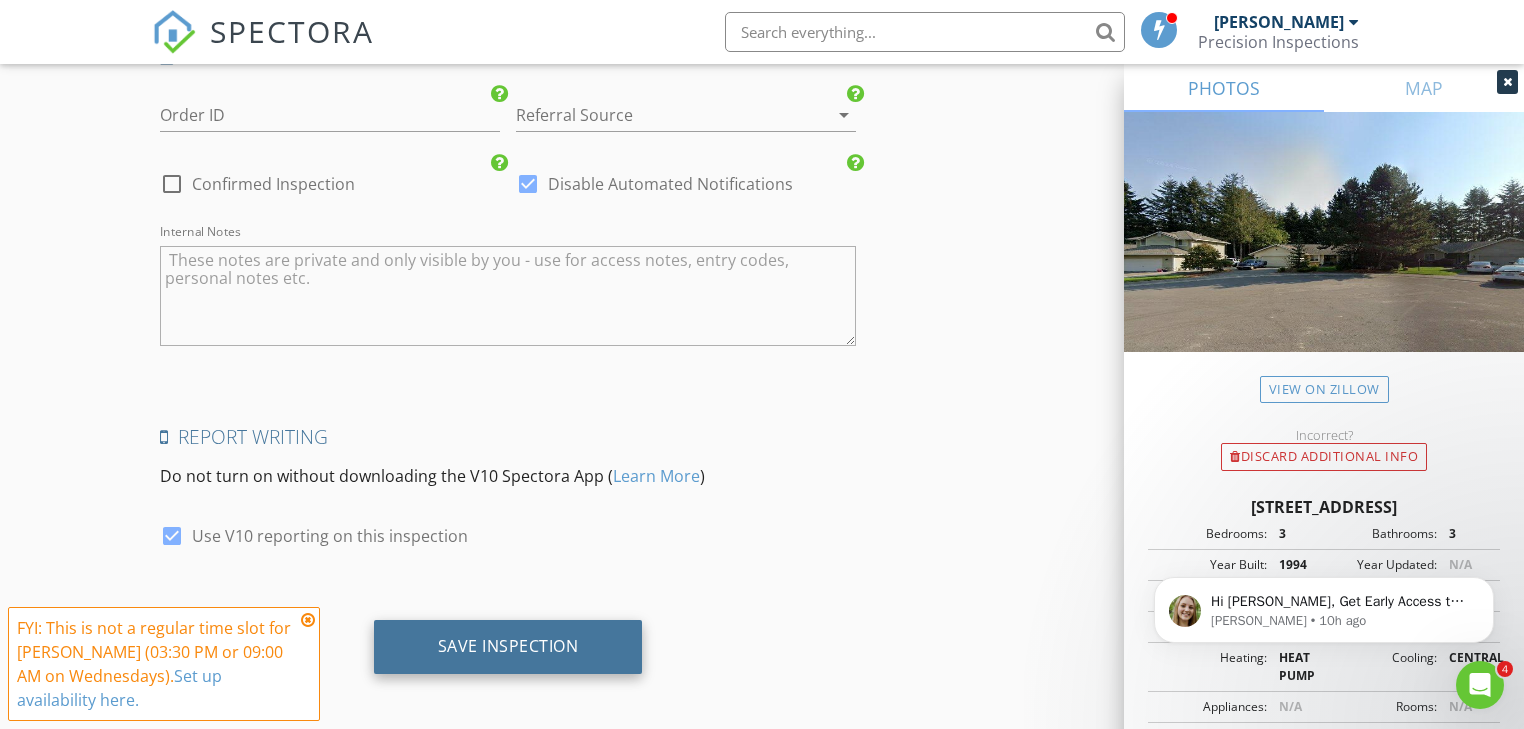 click on "Save Inspection" at bounding box center [508, 646] 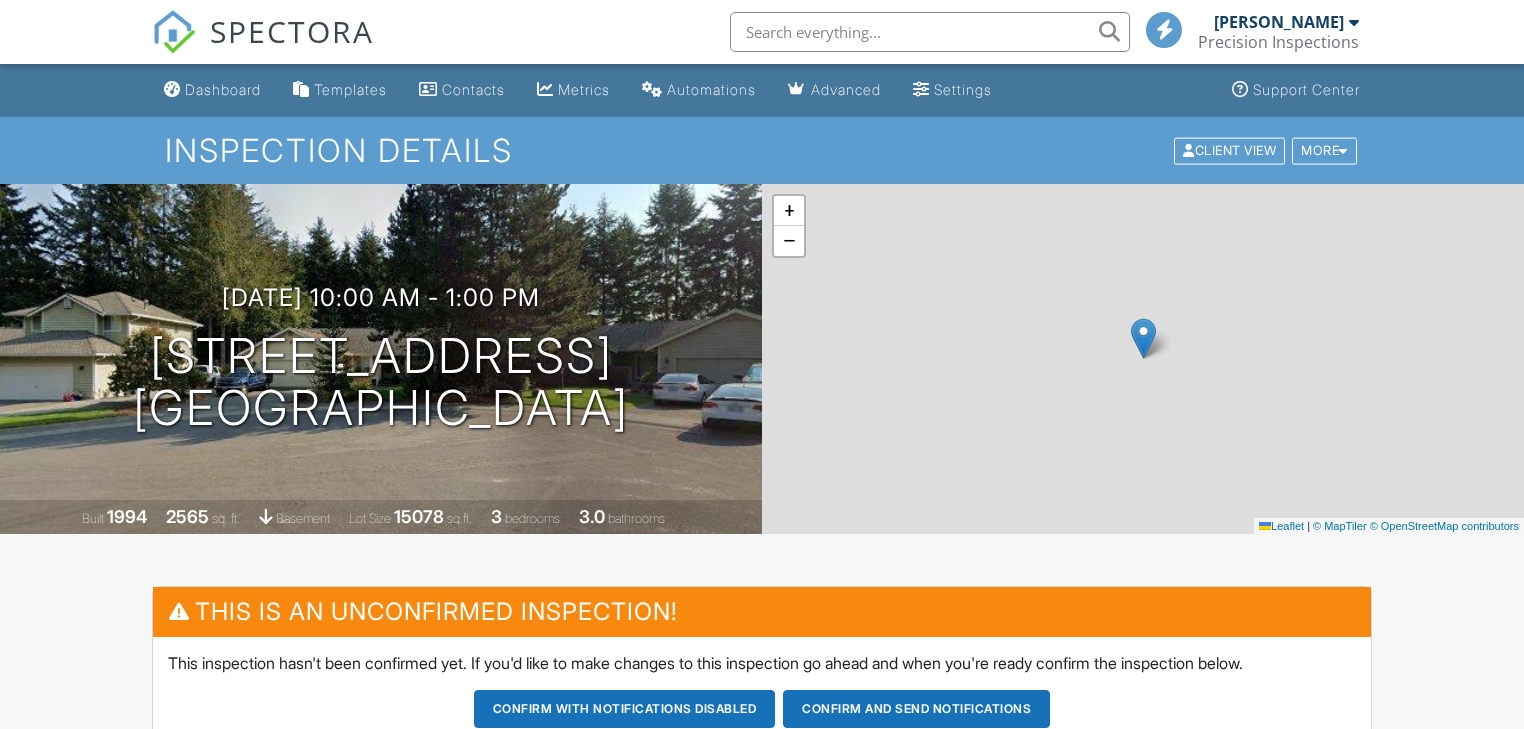scroll, scrollTop: 0, scrollLeft: 0, axis: both 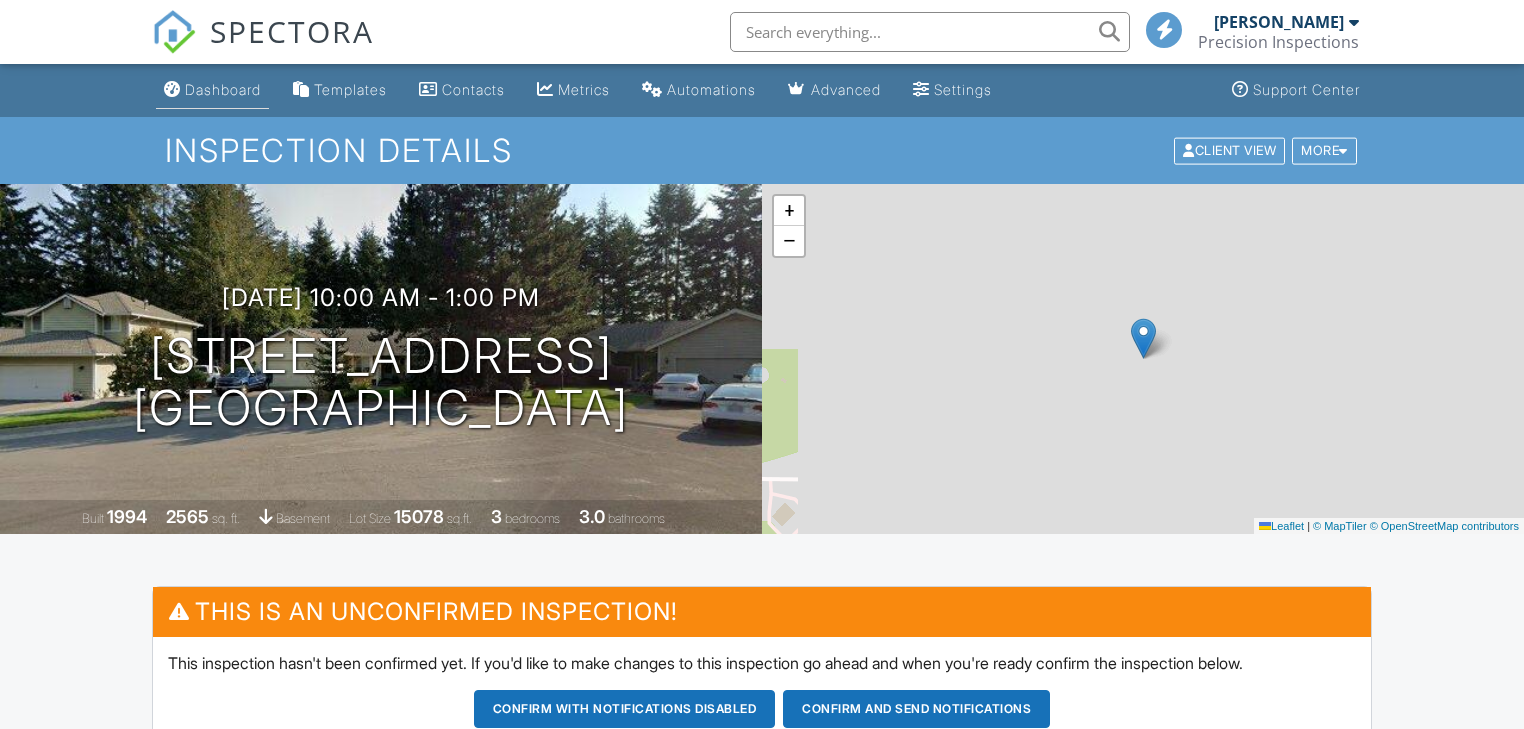 click on "Dashboard" at bounding box center (223, 89) 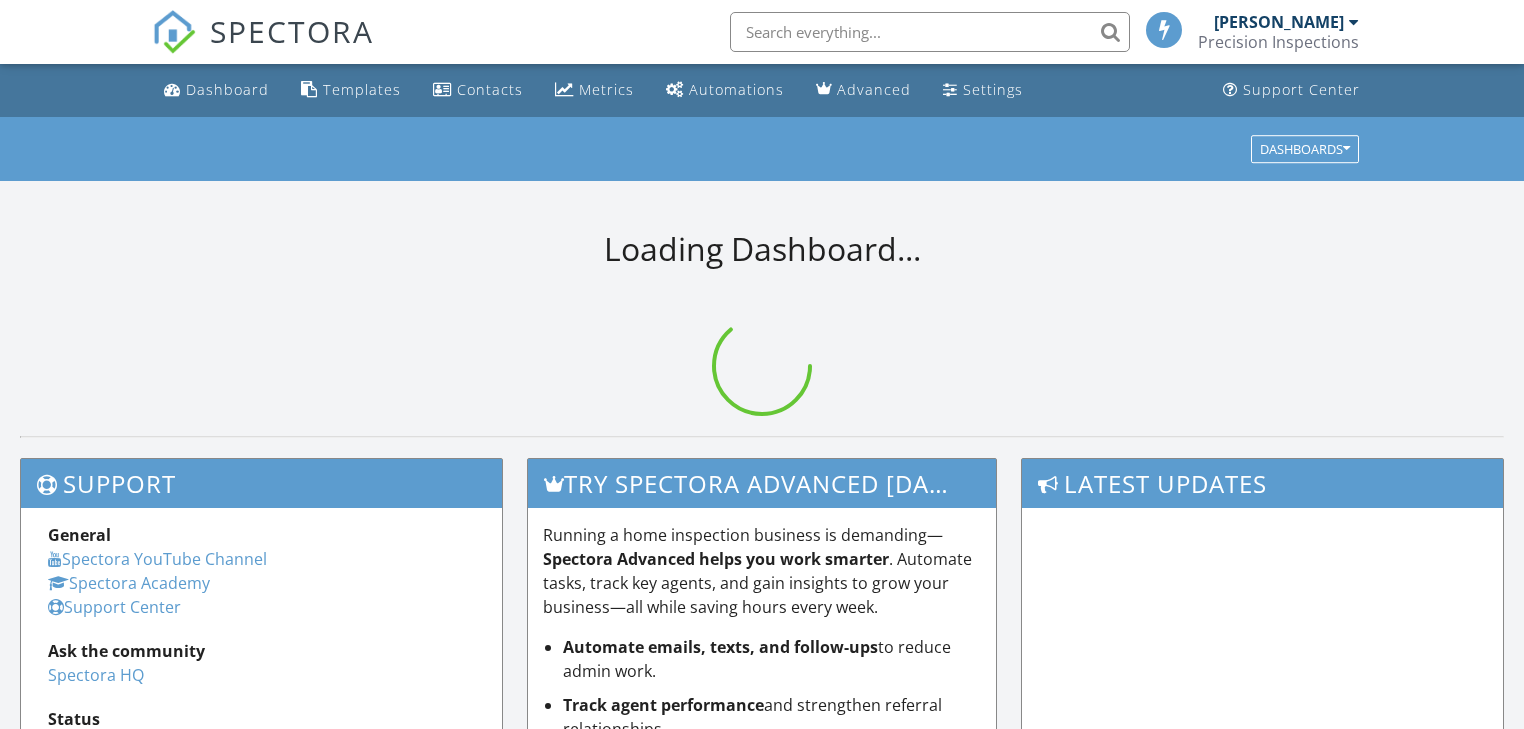 scroll, scrollTop: 0, scrollLeft: 0, axis: both 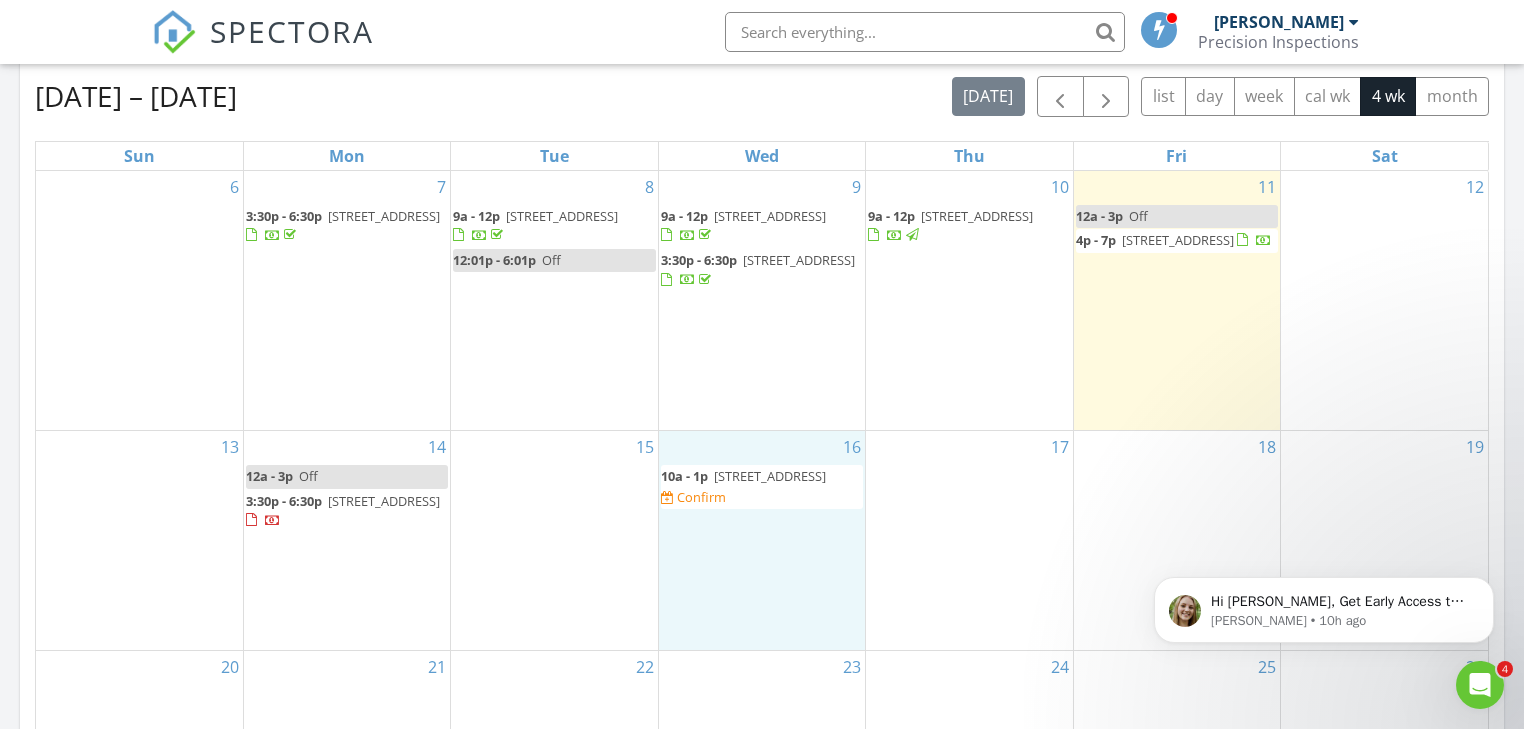 click on "16
10a - 1p
14511 46th Ave Ct NW, Gig Harbor 98332
Confirm" at bounding box center (762, 540) 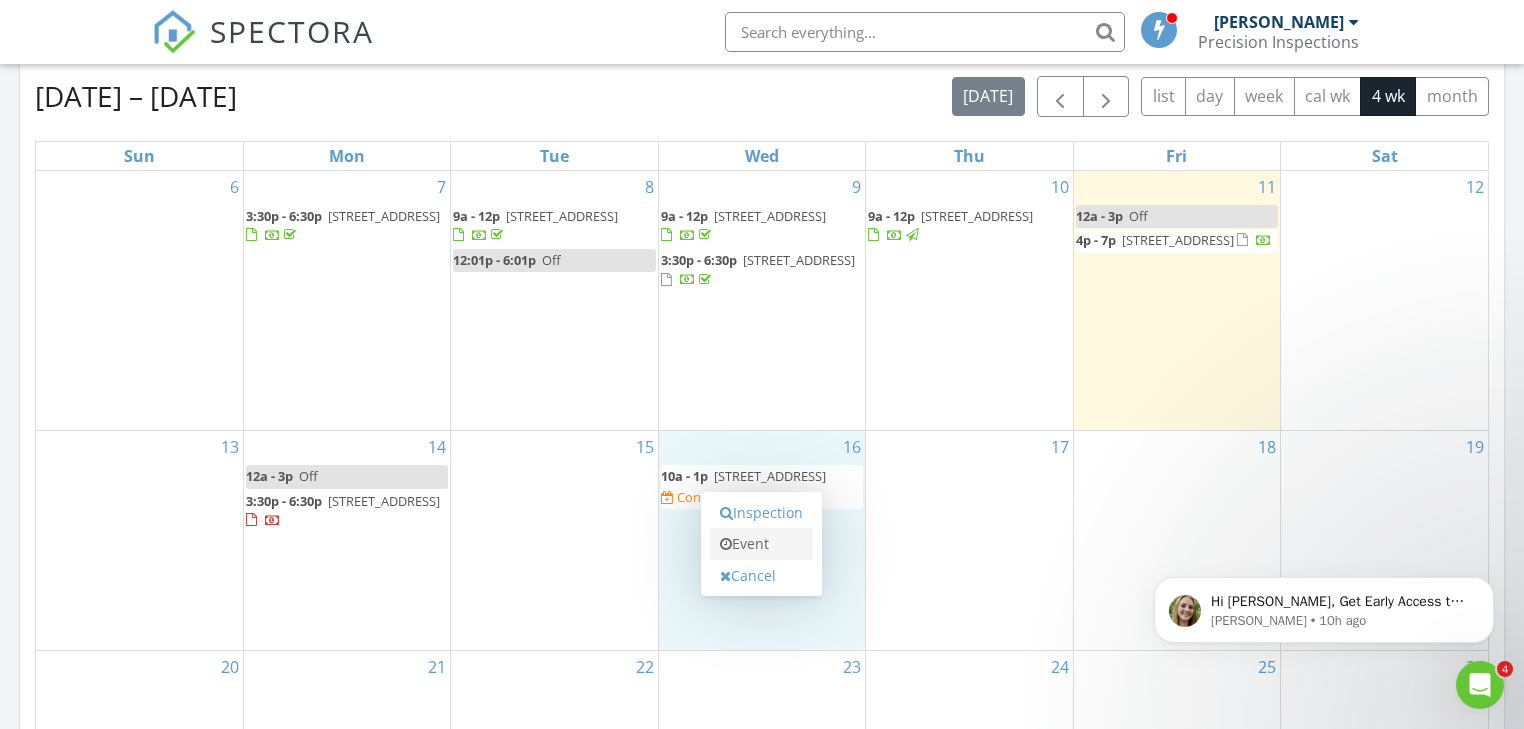 click on "Event" at bounding box center [761, 544] 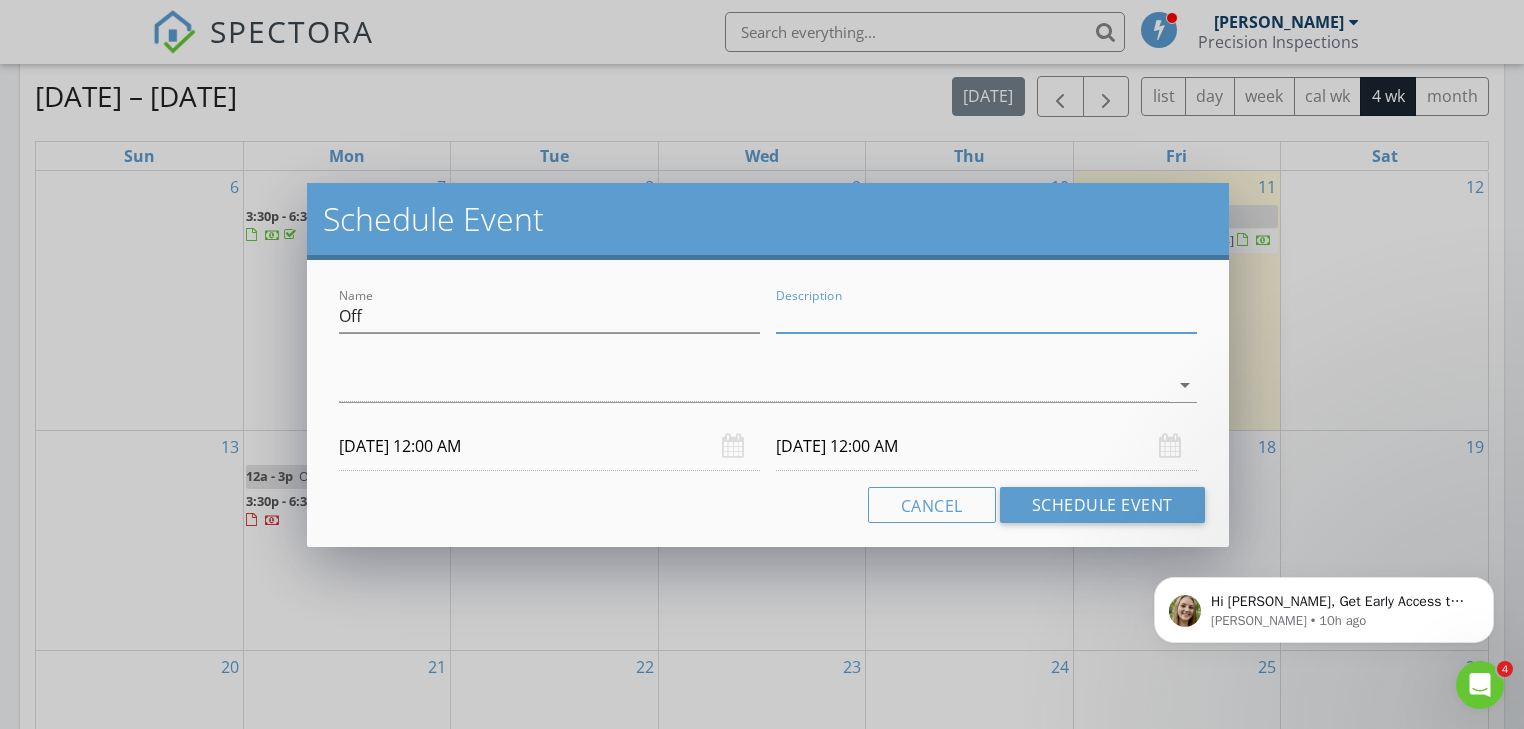 click on "Description" at bounding box center (986, 316) 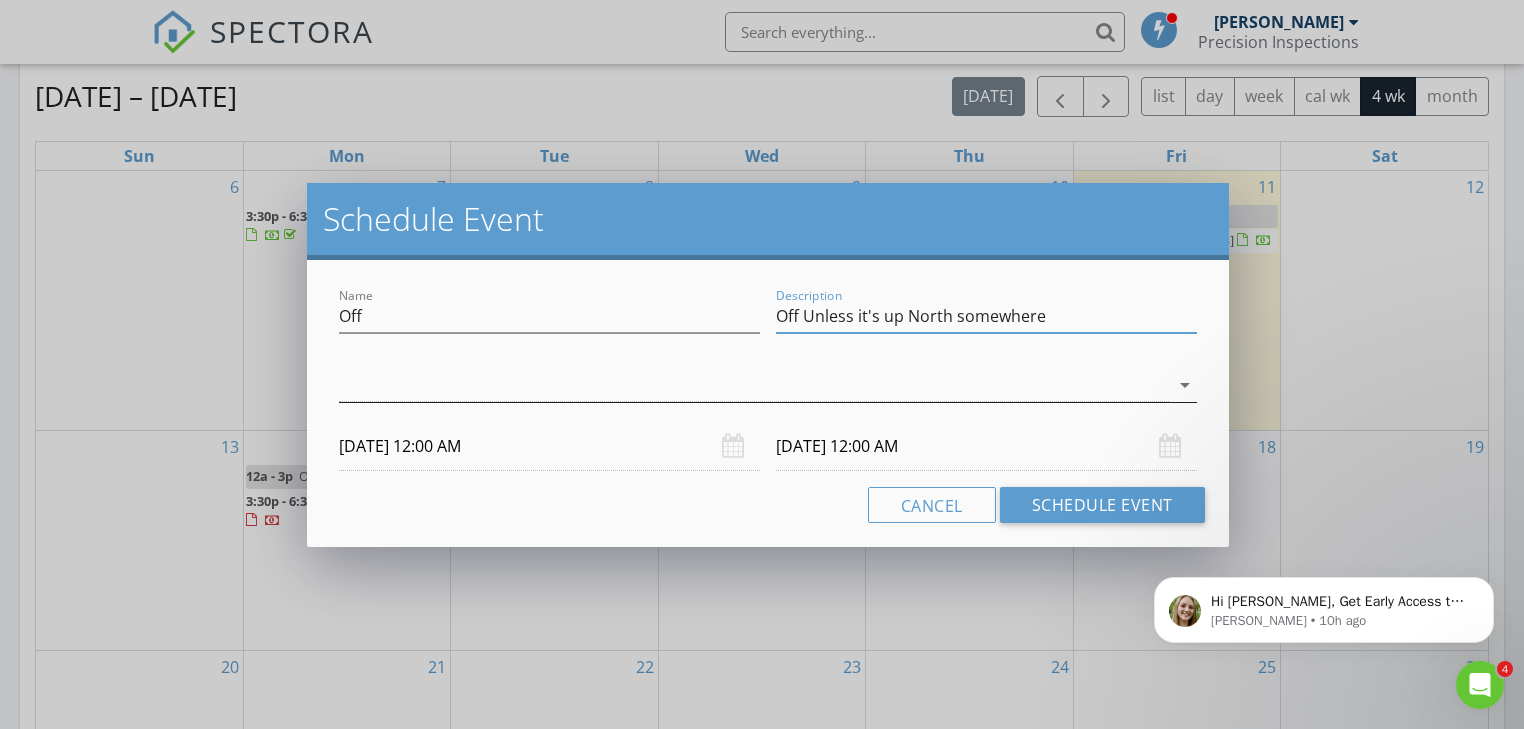 type on "Off Unless it's up North somewhere" 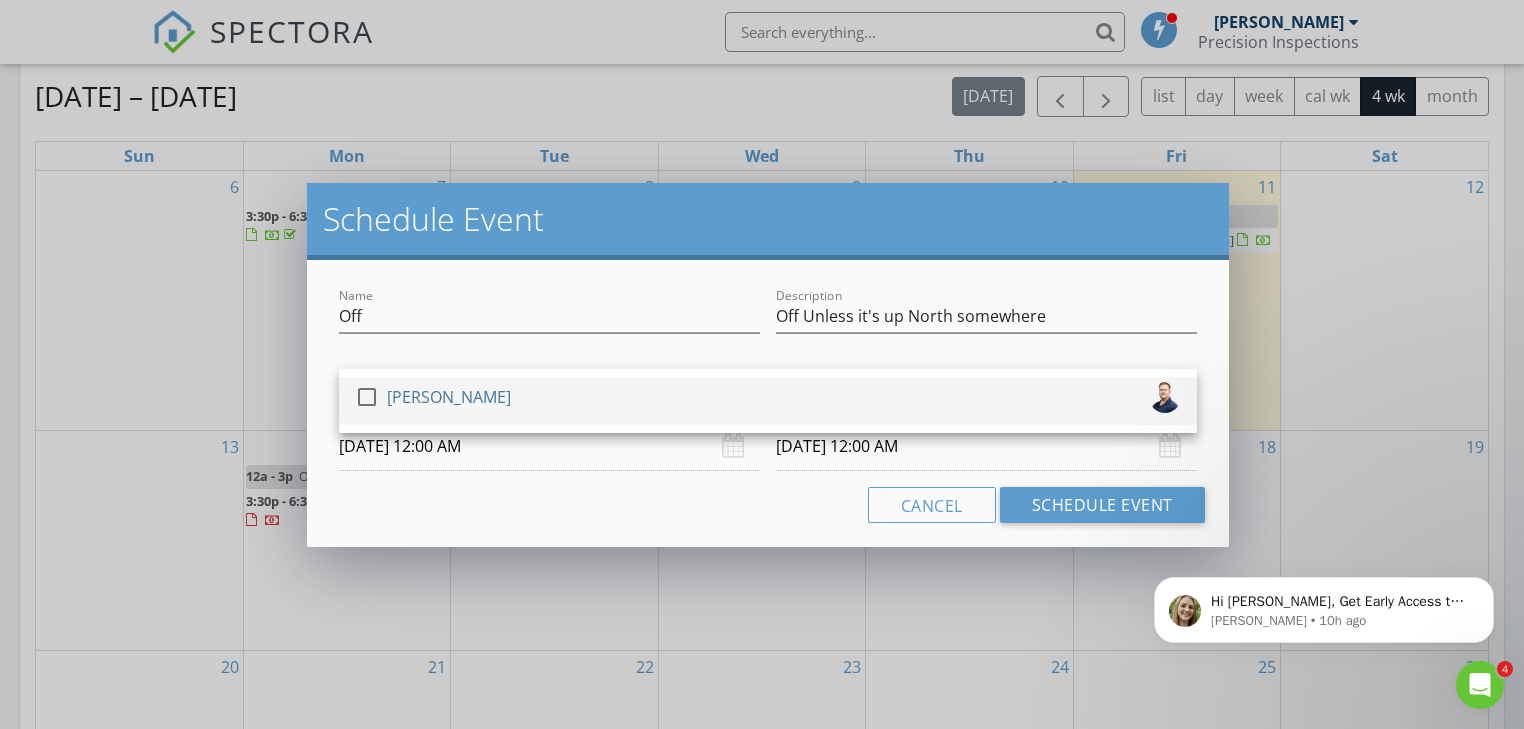 click on "check_box_outline_blank   Allen Lutes" at bounding box center (768, 401) 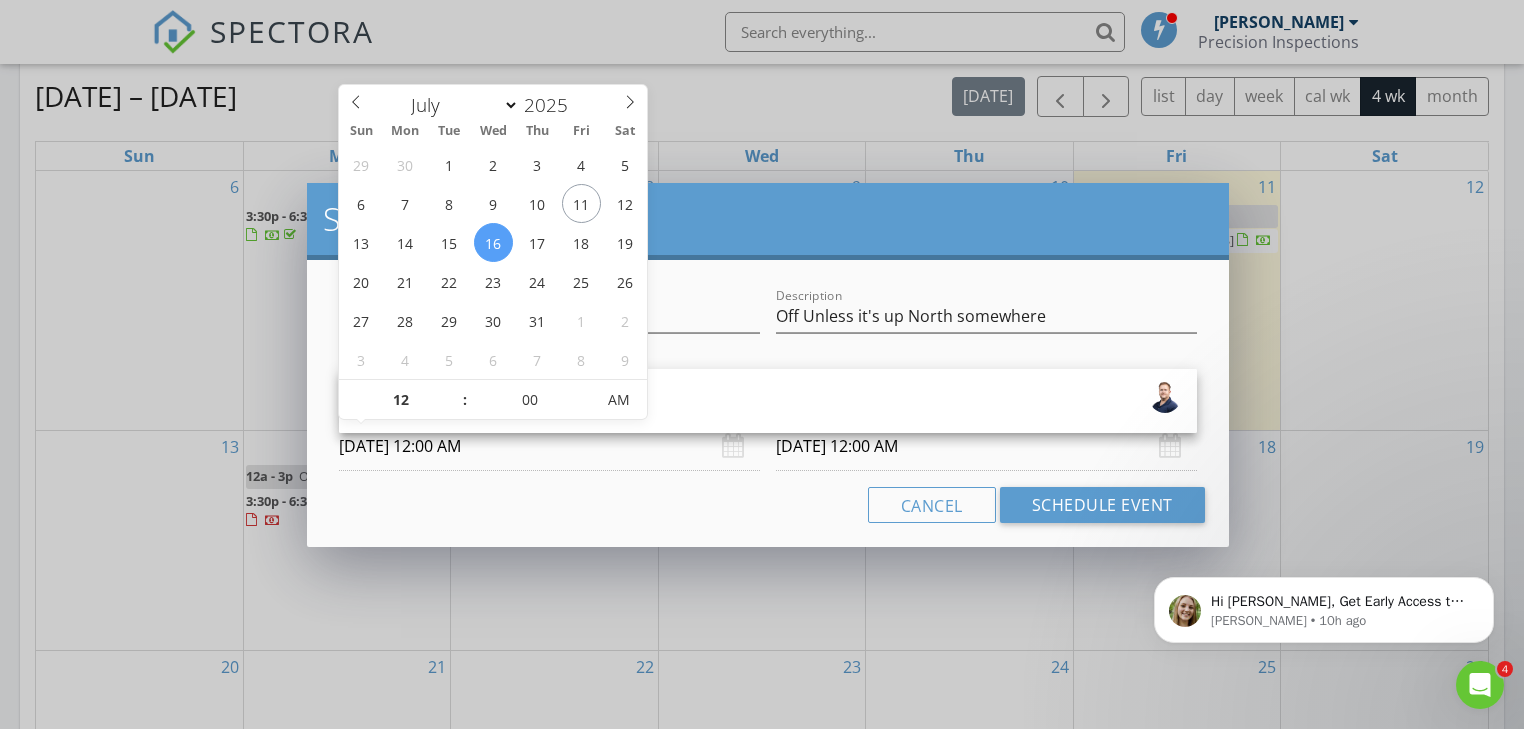 click on "07/16/2025 12:00 AM" at bounding box center [549, 446] 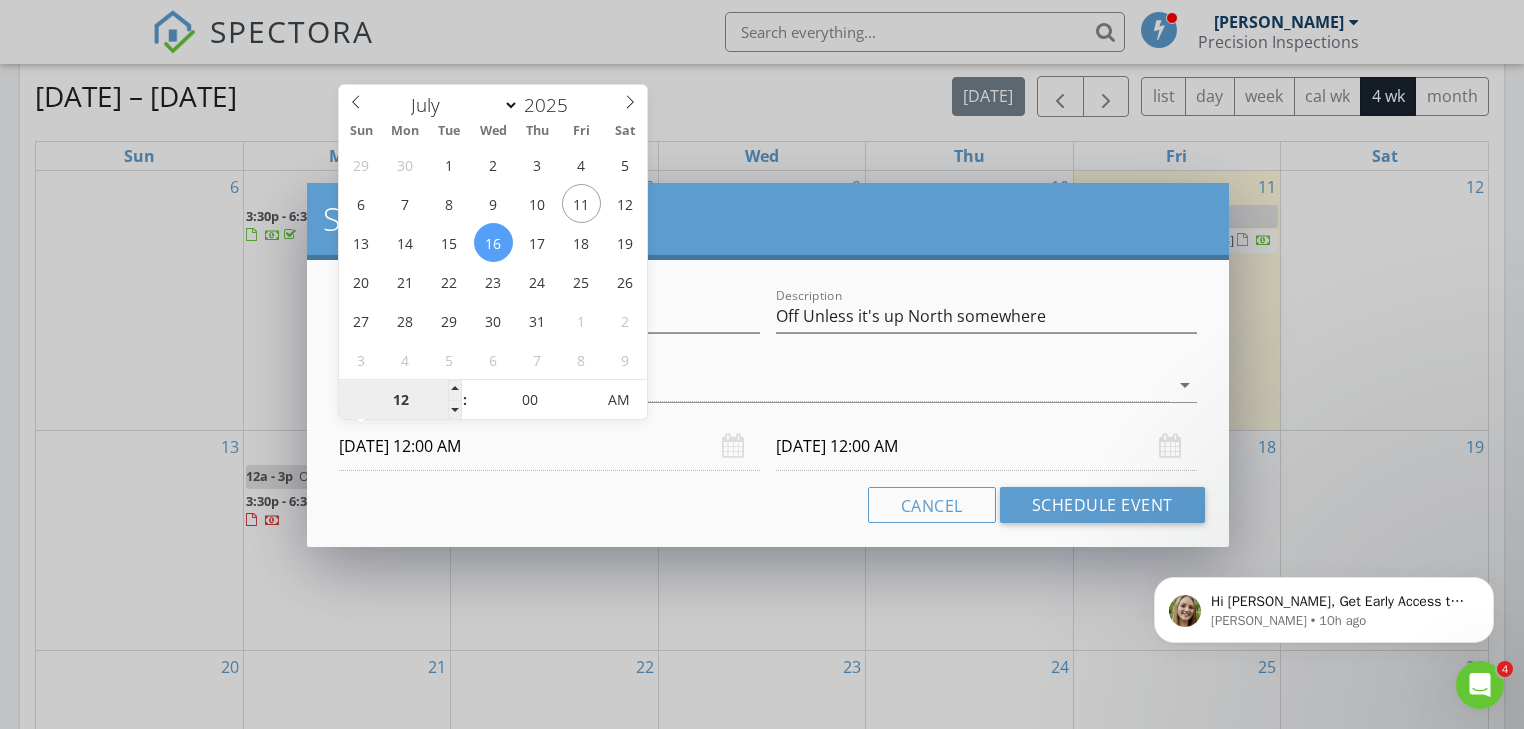 click on "12" at bounding box center (400, 401) 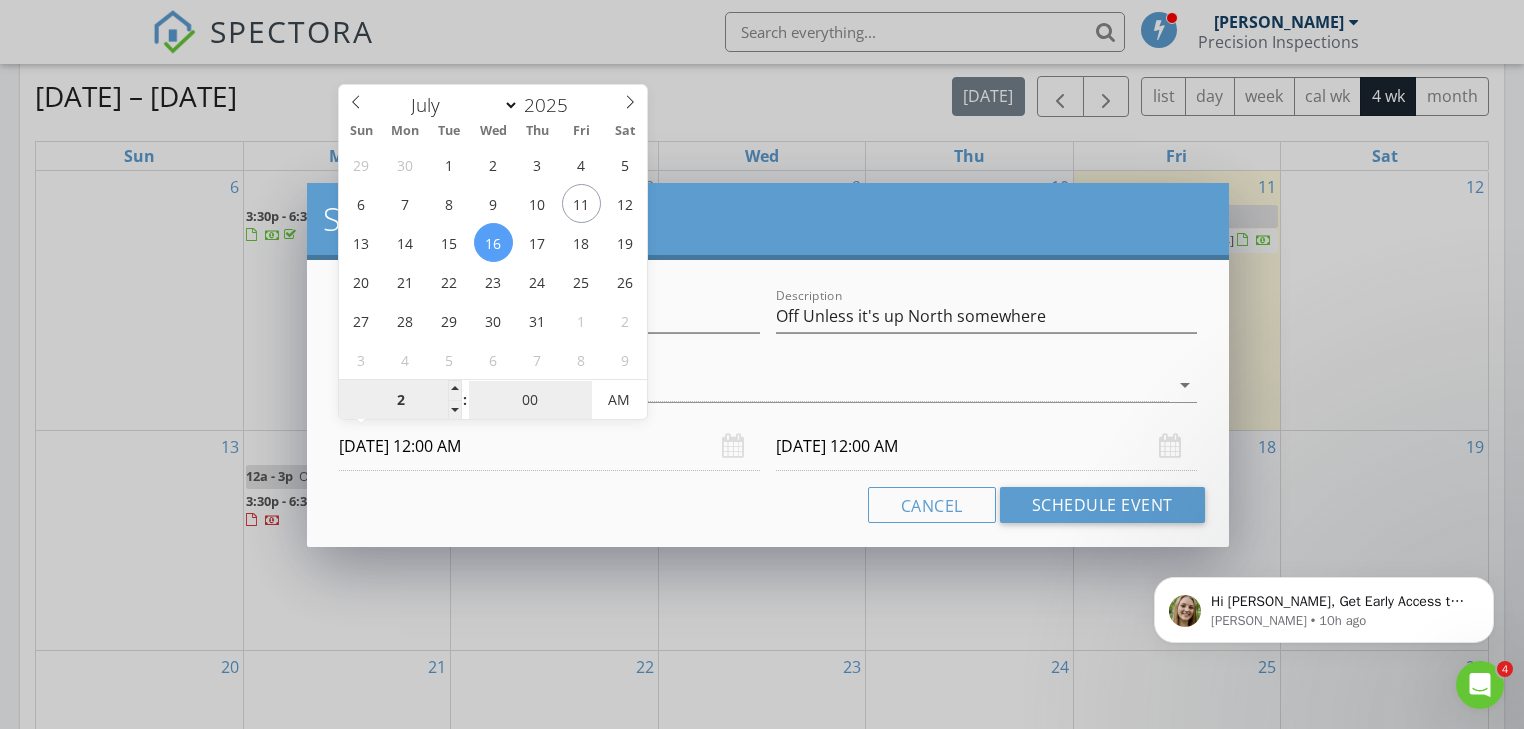 type on "02" 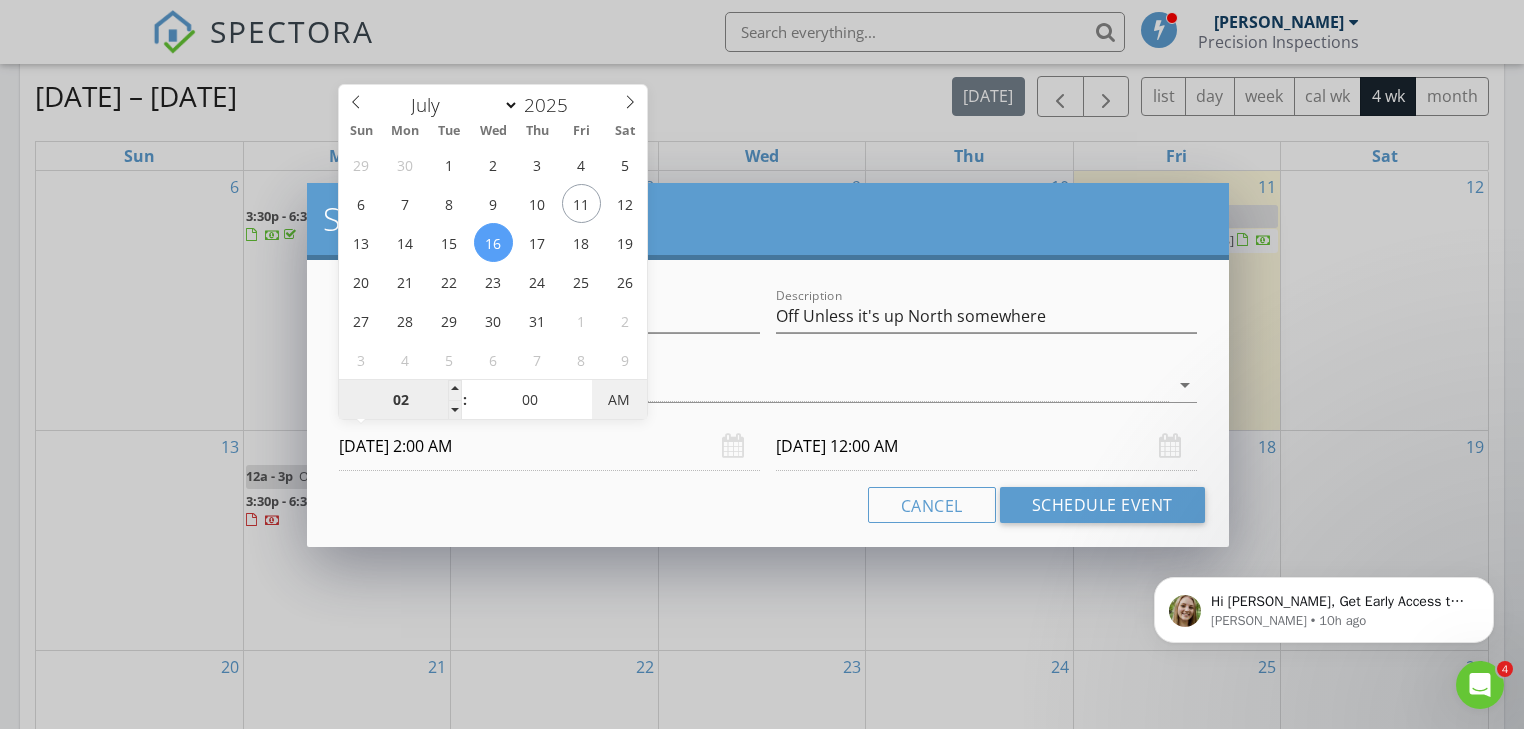 type on "07/17/2025 2:00 AM" 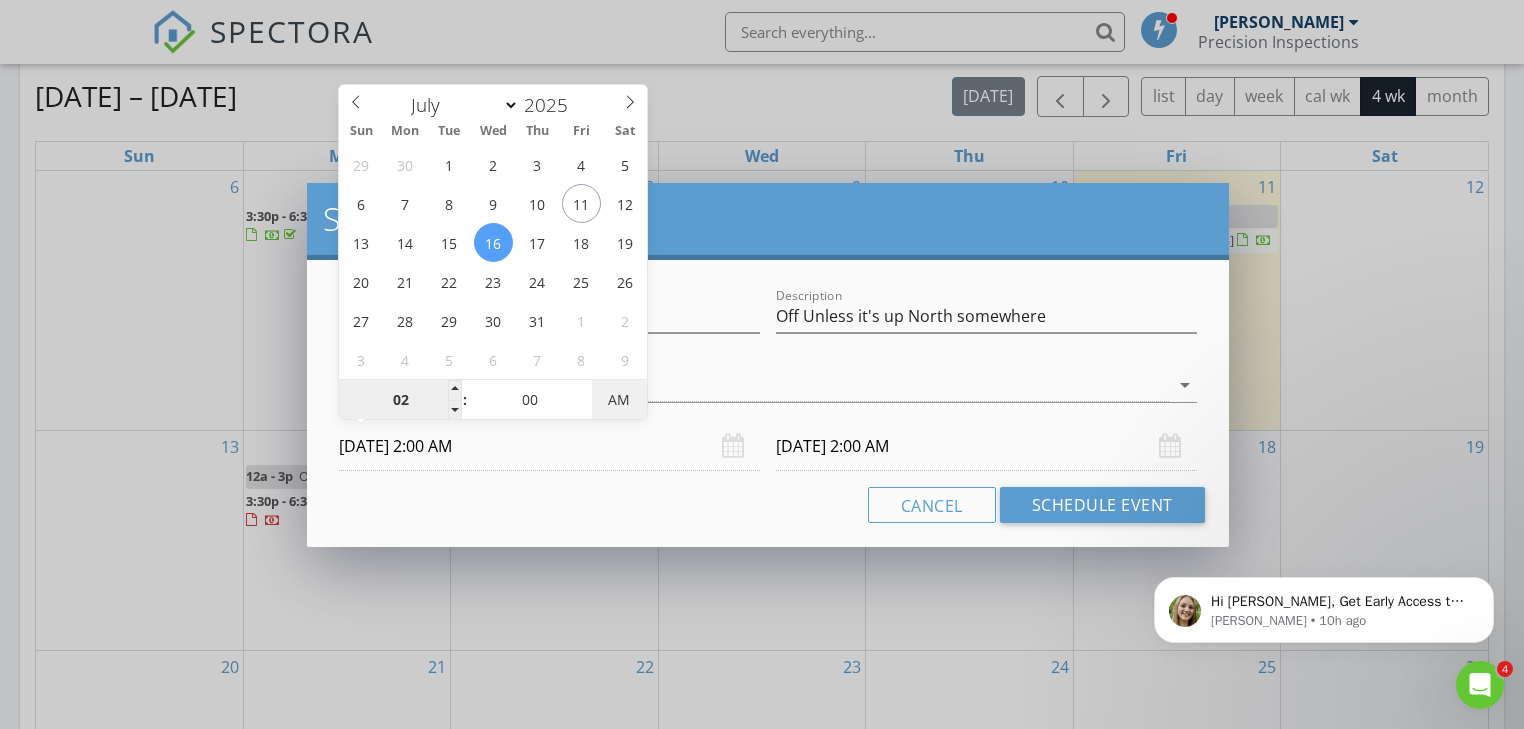 type on "07/16/2025 2:00 PM" 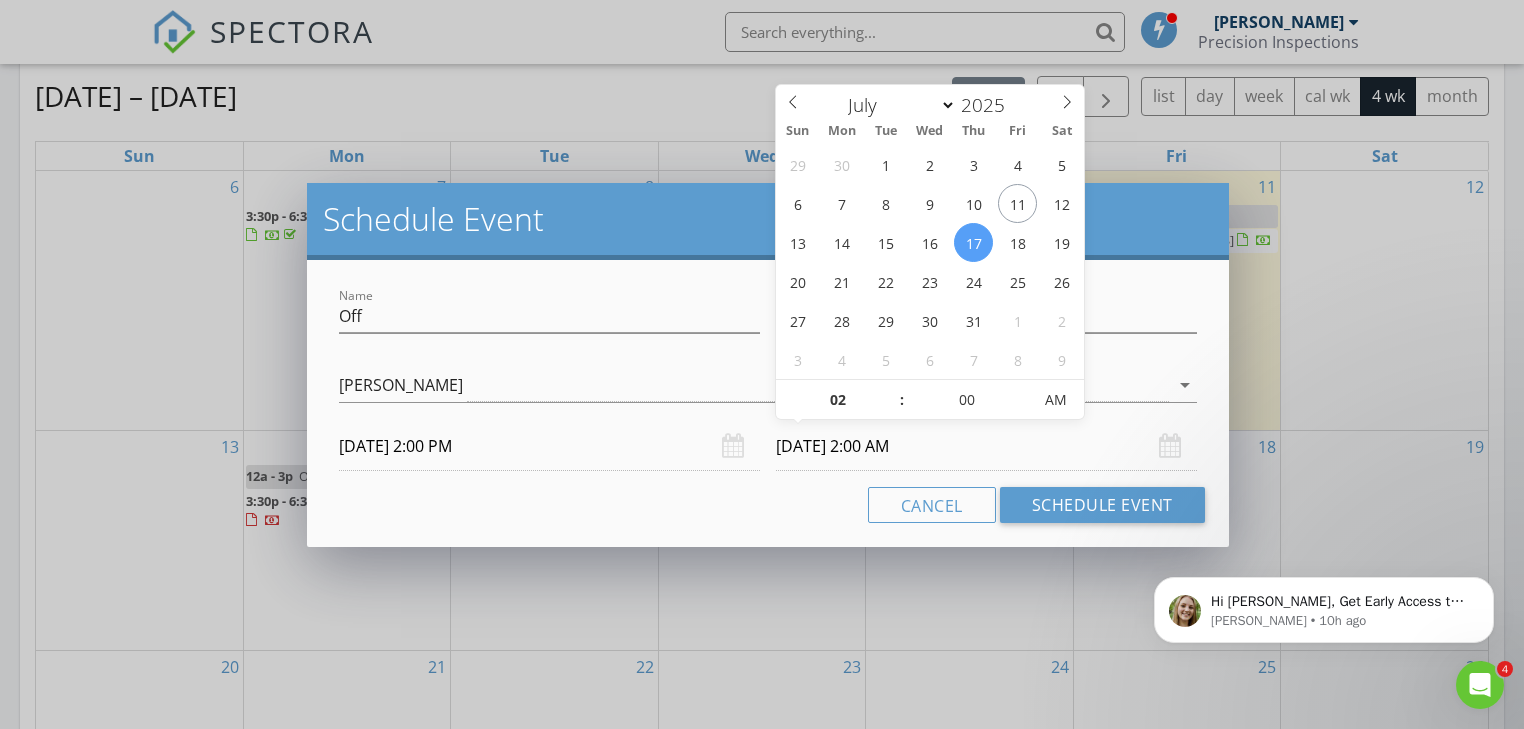click on "07/17/2025 2:00 AM" at bounding box center [986, 446] 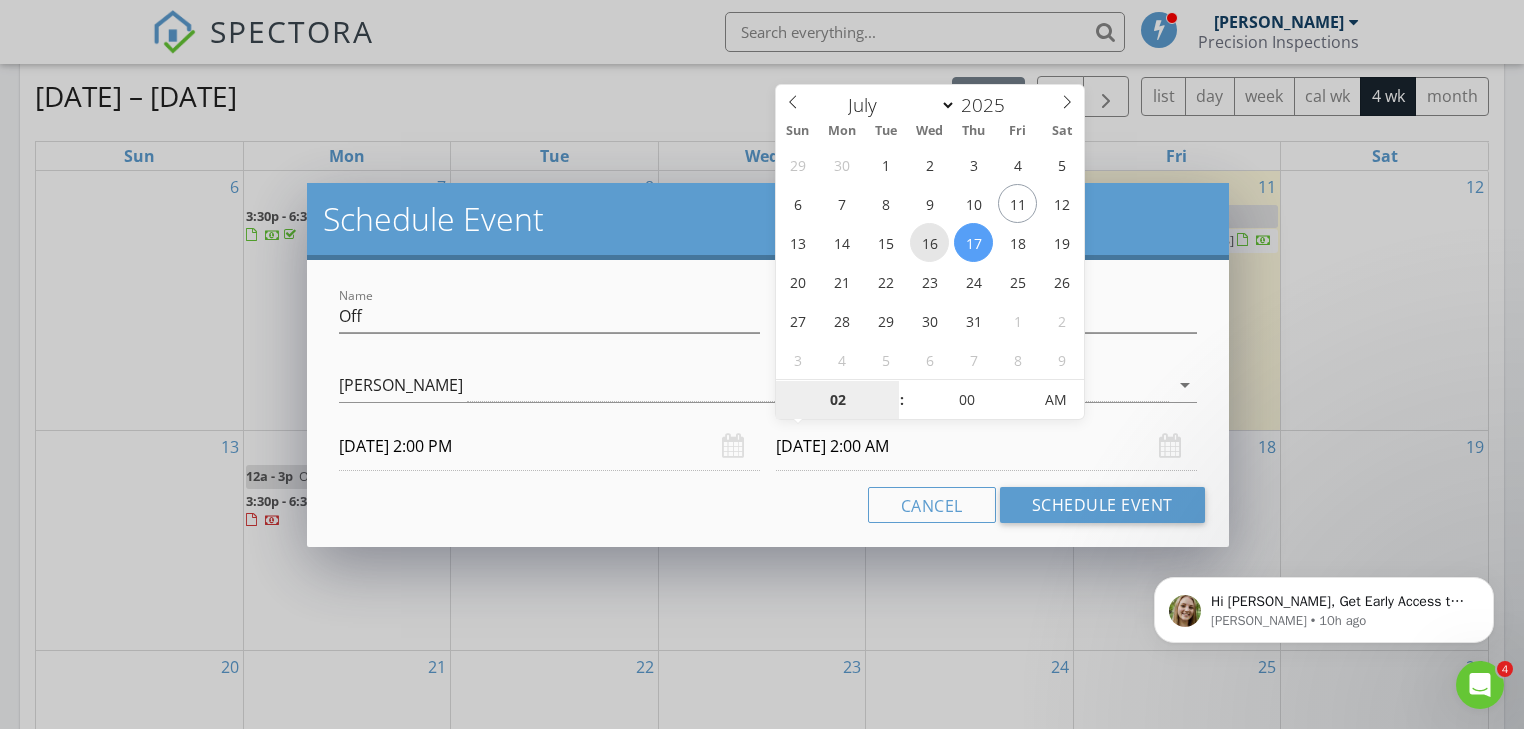 type on "07/16/2025 2:00 AM" 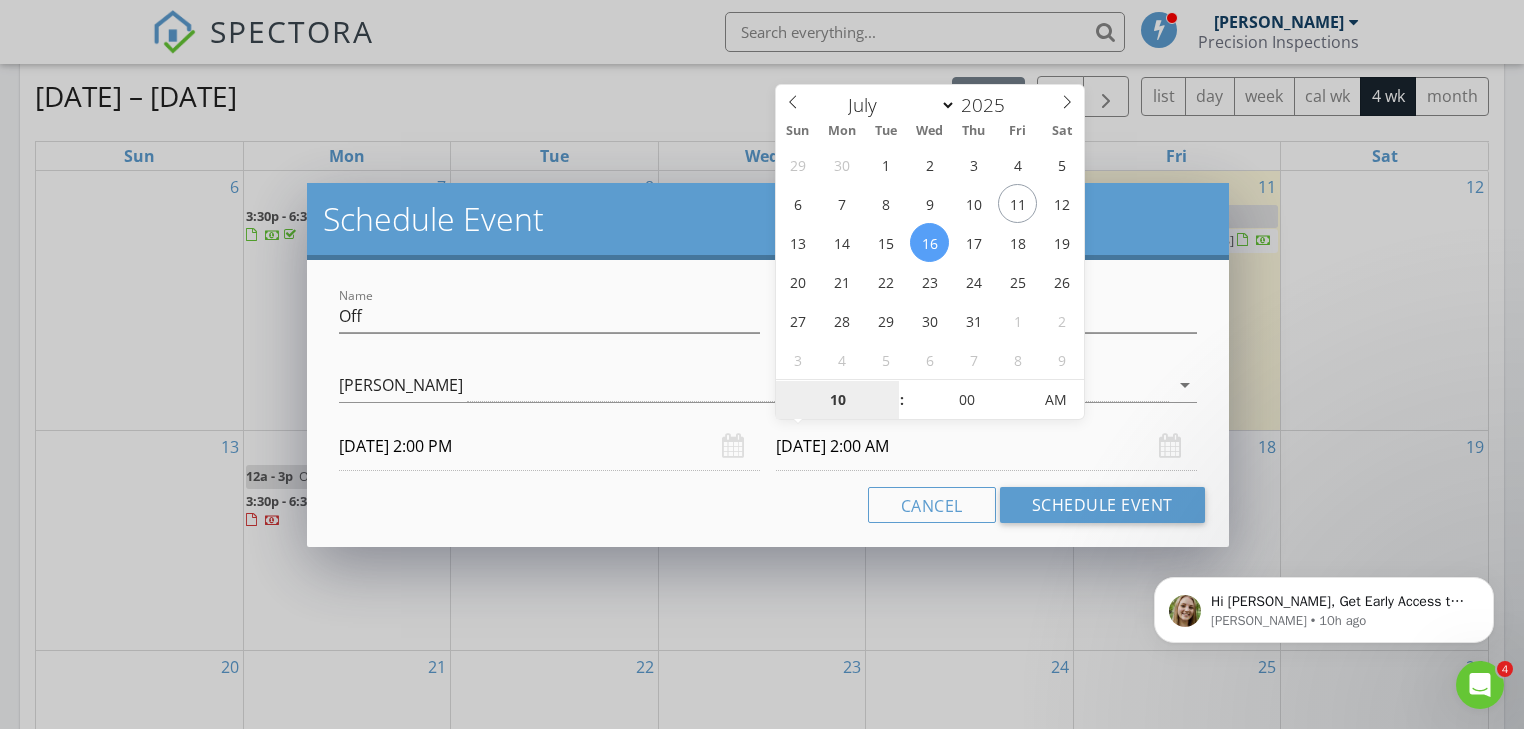 type on "10" 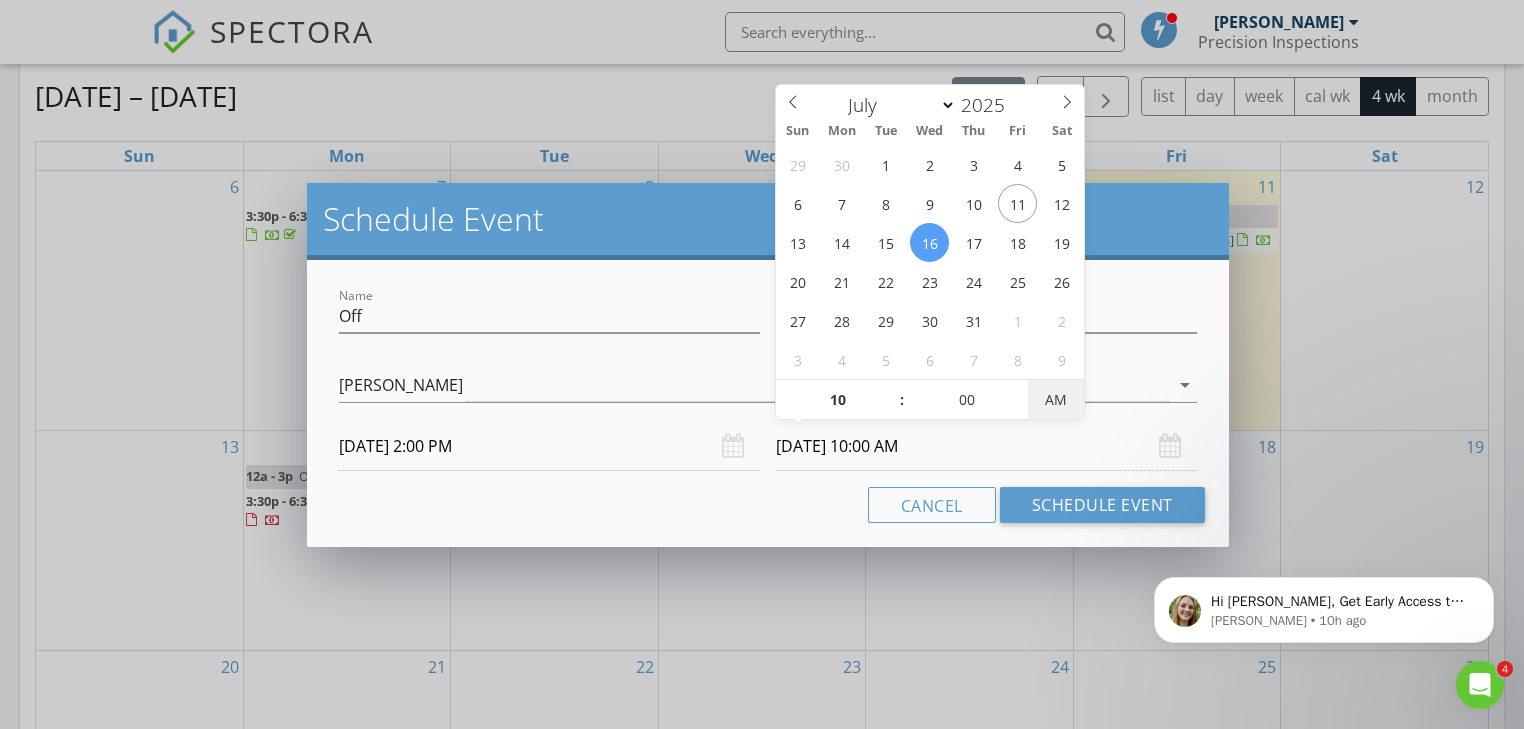 type on "07/16/2025 10:00 PM" 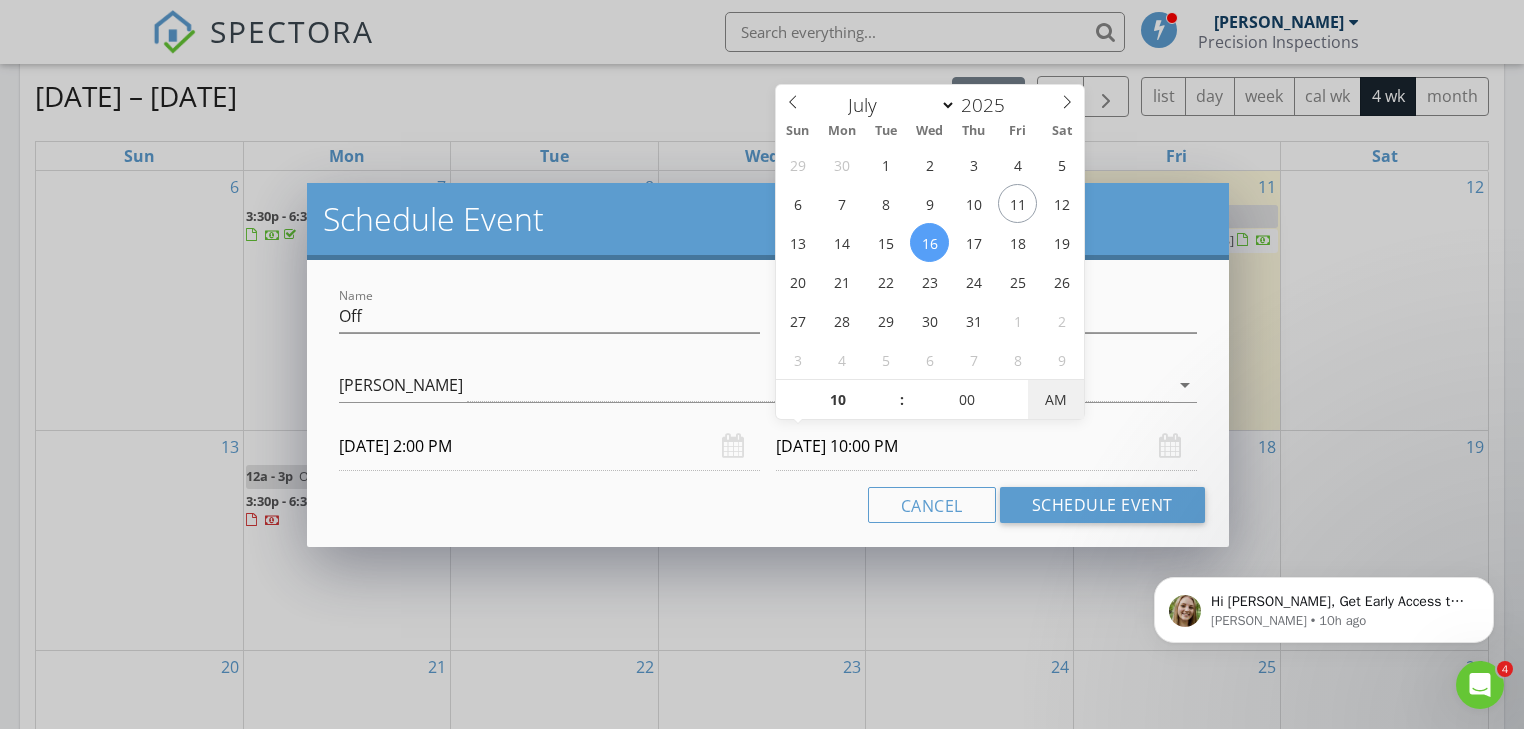 click on "AM" at bounding box center [1055, 400] 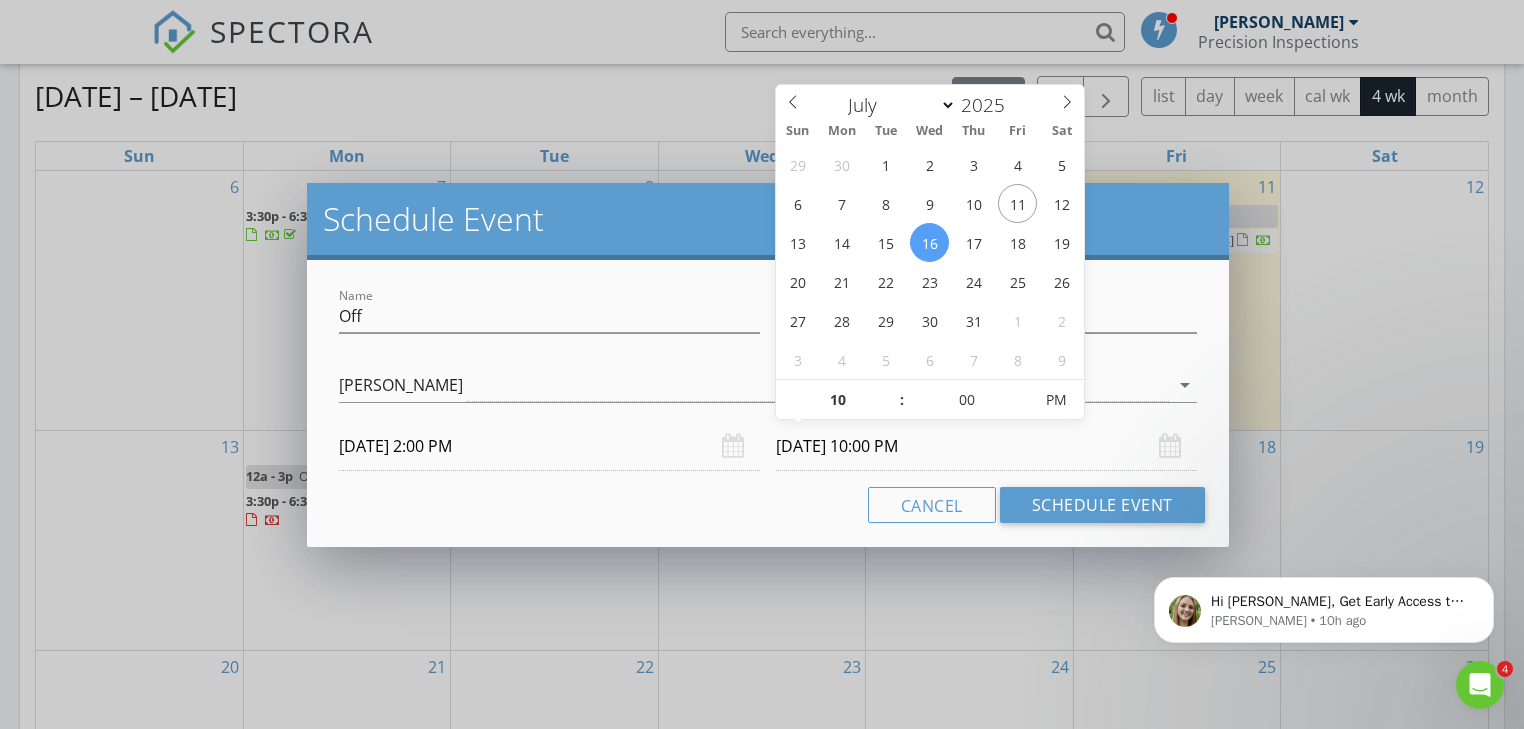 click on "Cancel   Schedule Event" at bounding box center (768, 505) 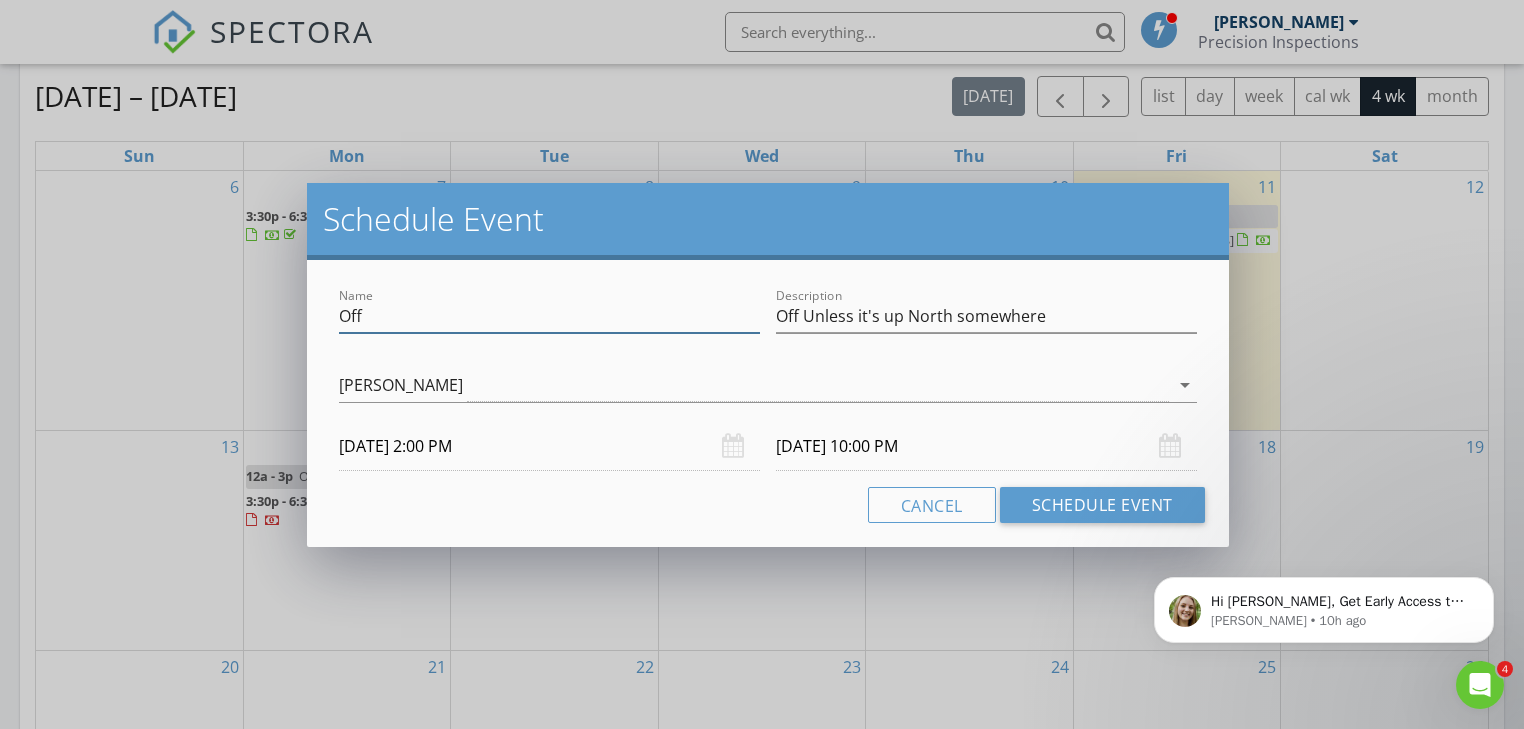 click on "Off" at bounding box center (549, 316) 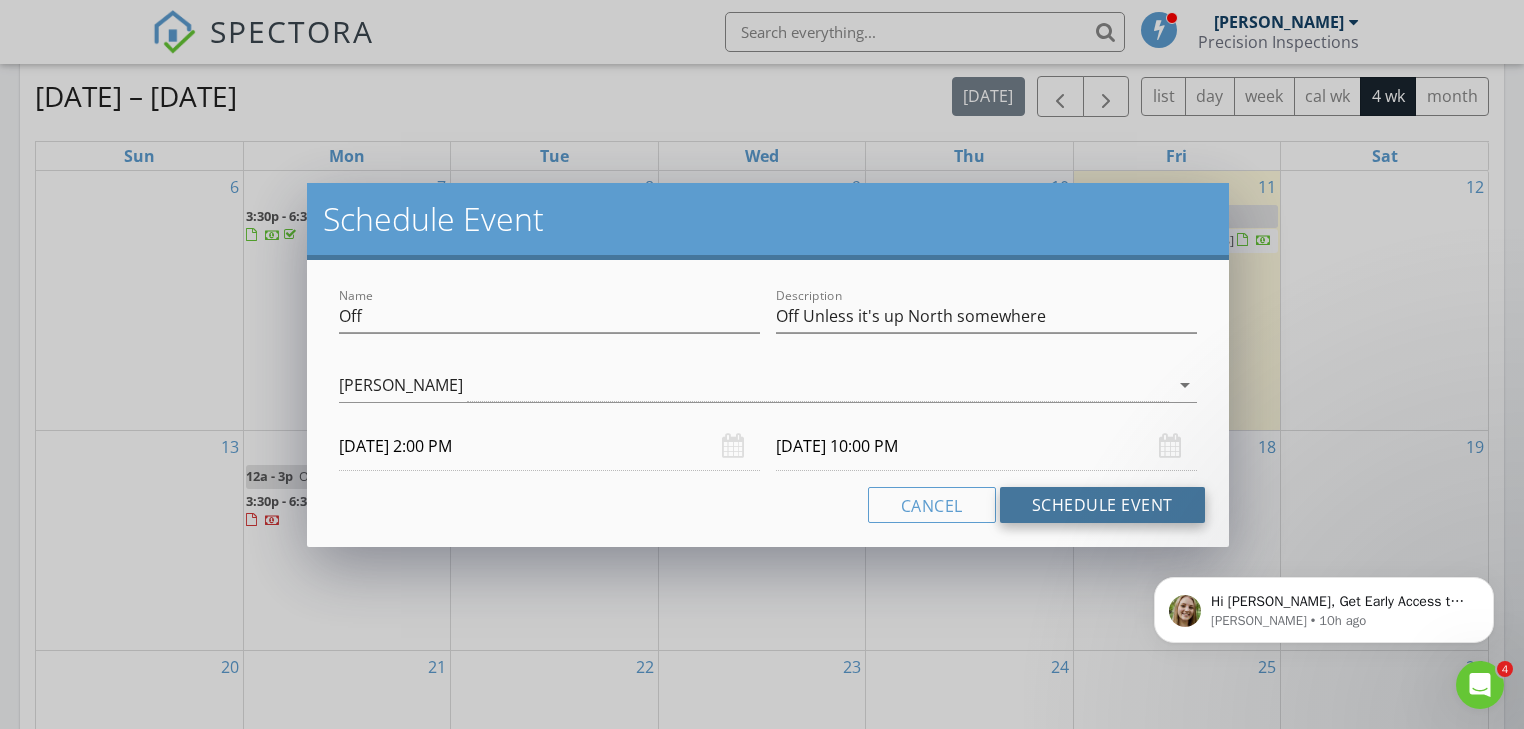 click on "Schedule Event" at bounding box center (1102, 505) 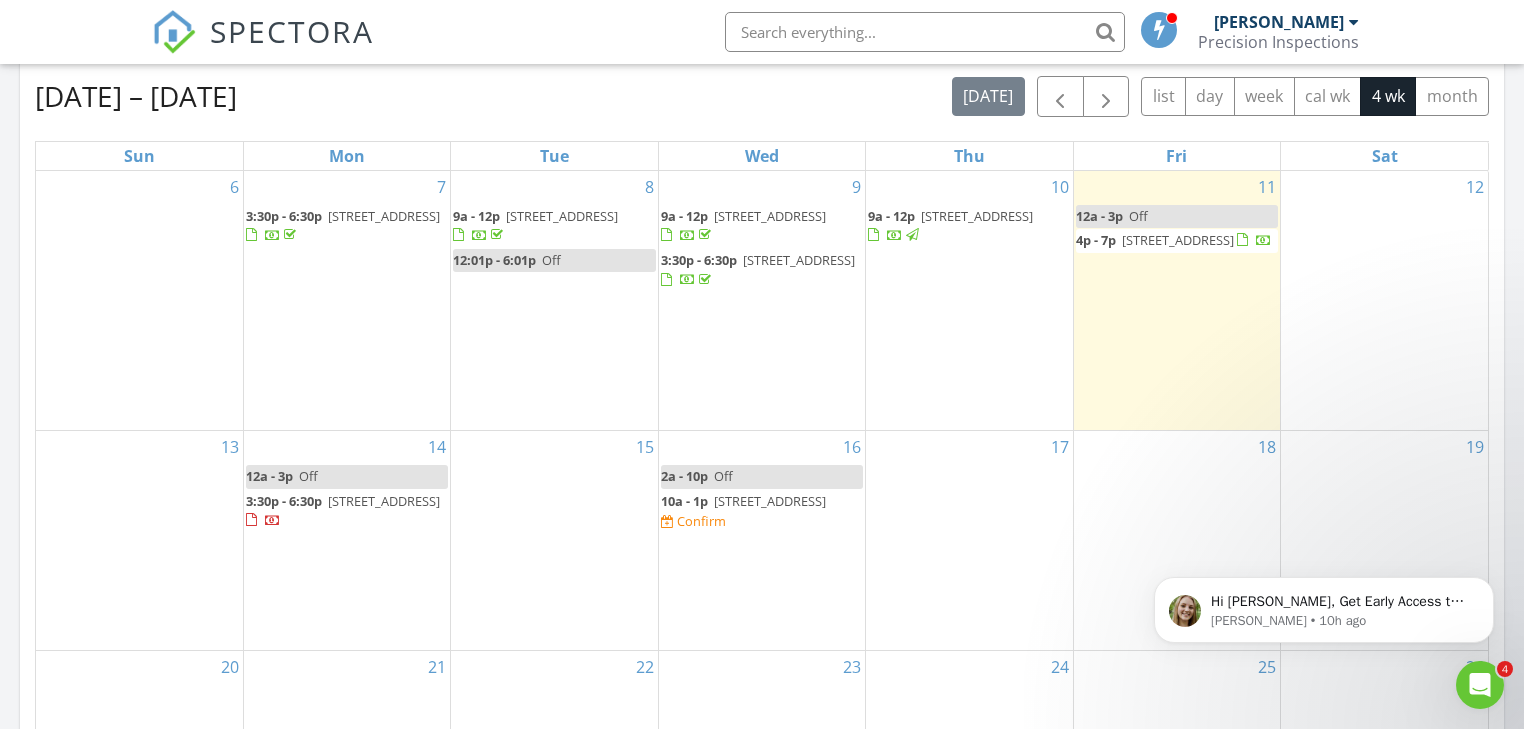 click on "Off" at bounding box center [723, 476] 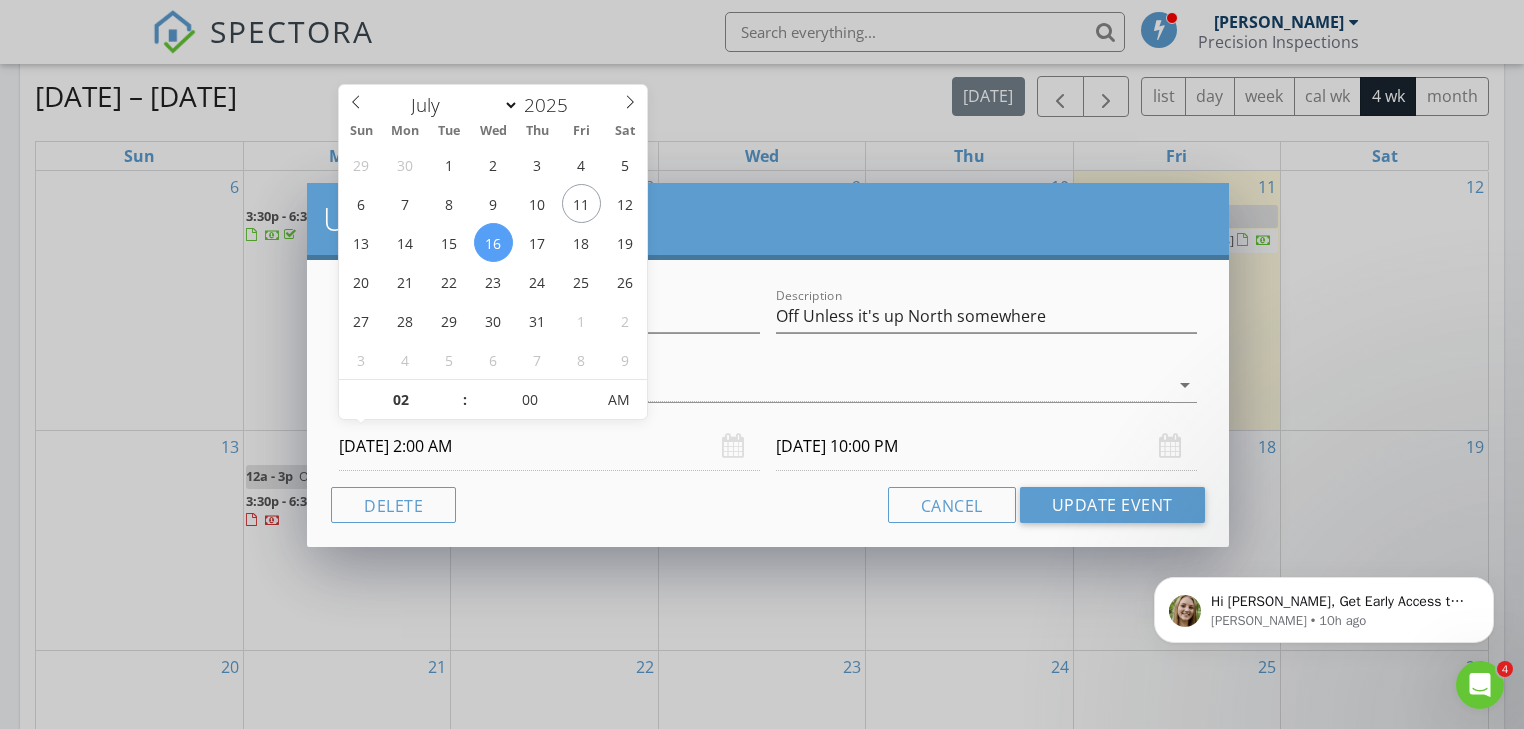 click on "07/16/2025 2:00 AM" at bounding box center (549, 446) 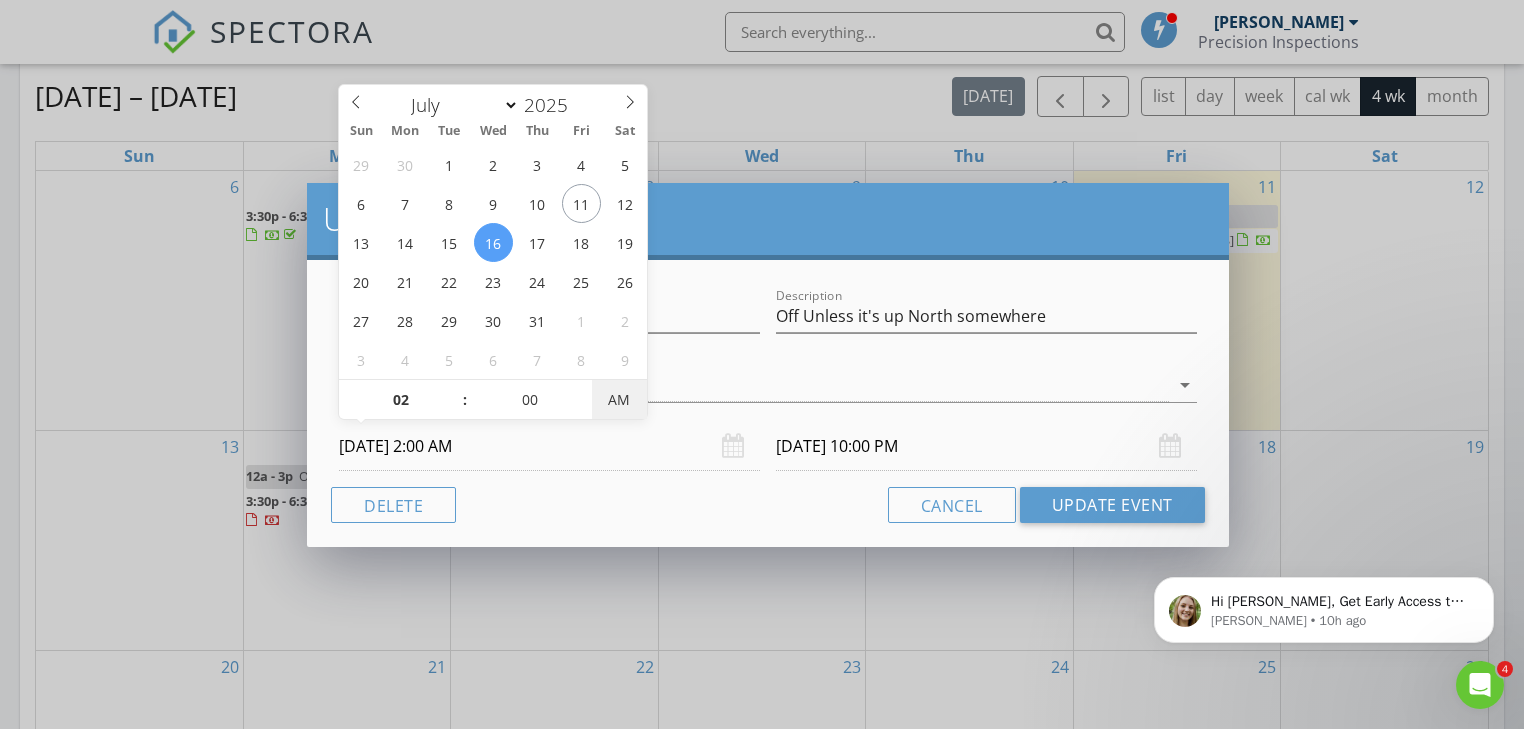 type on "07/16/2025 2:00 PM" 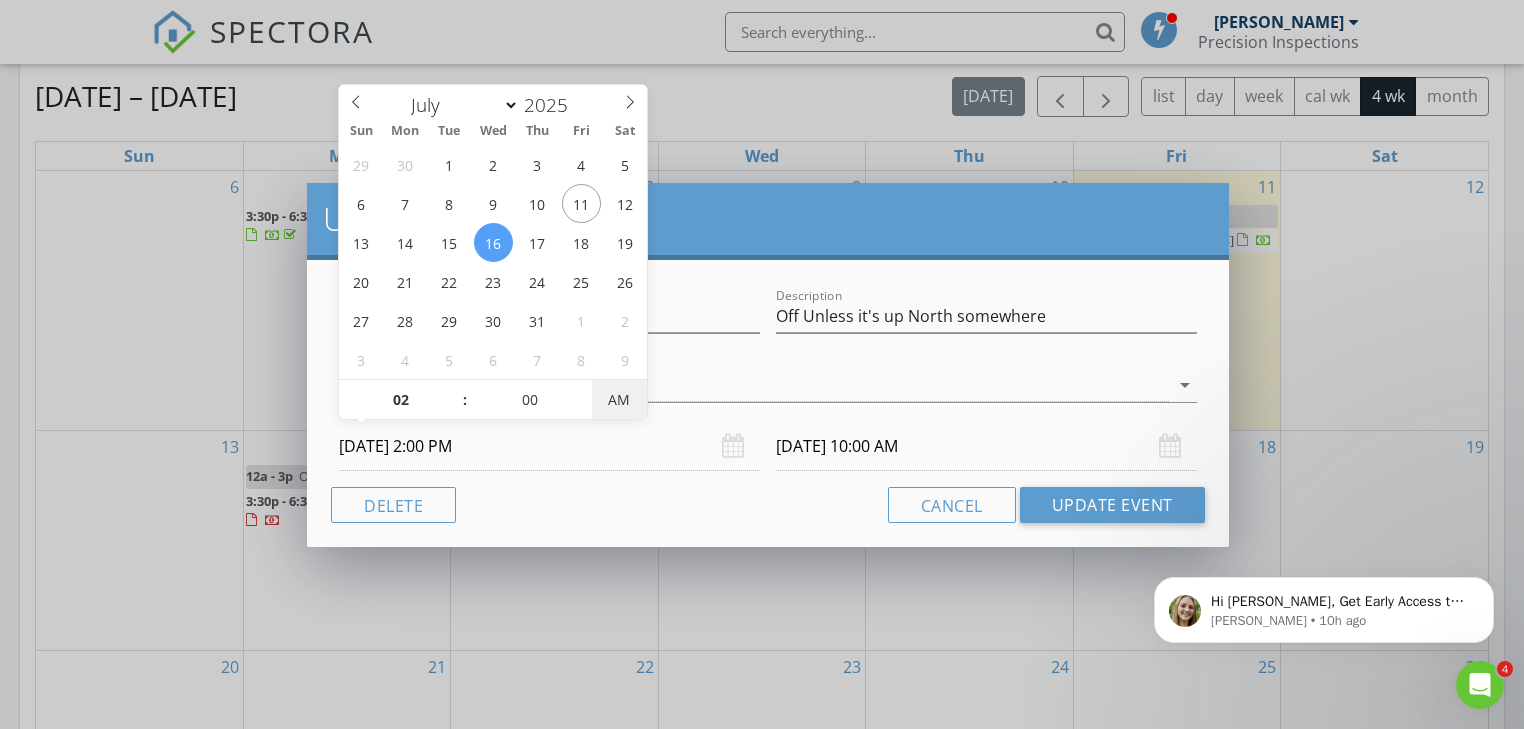 click on "AM" at bounding box center (619, 400) 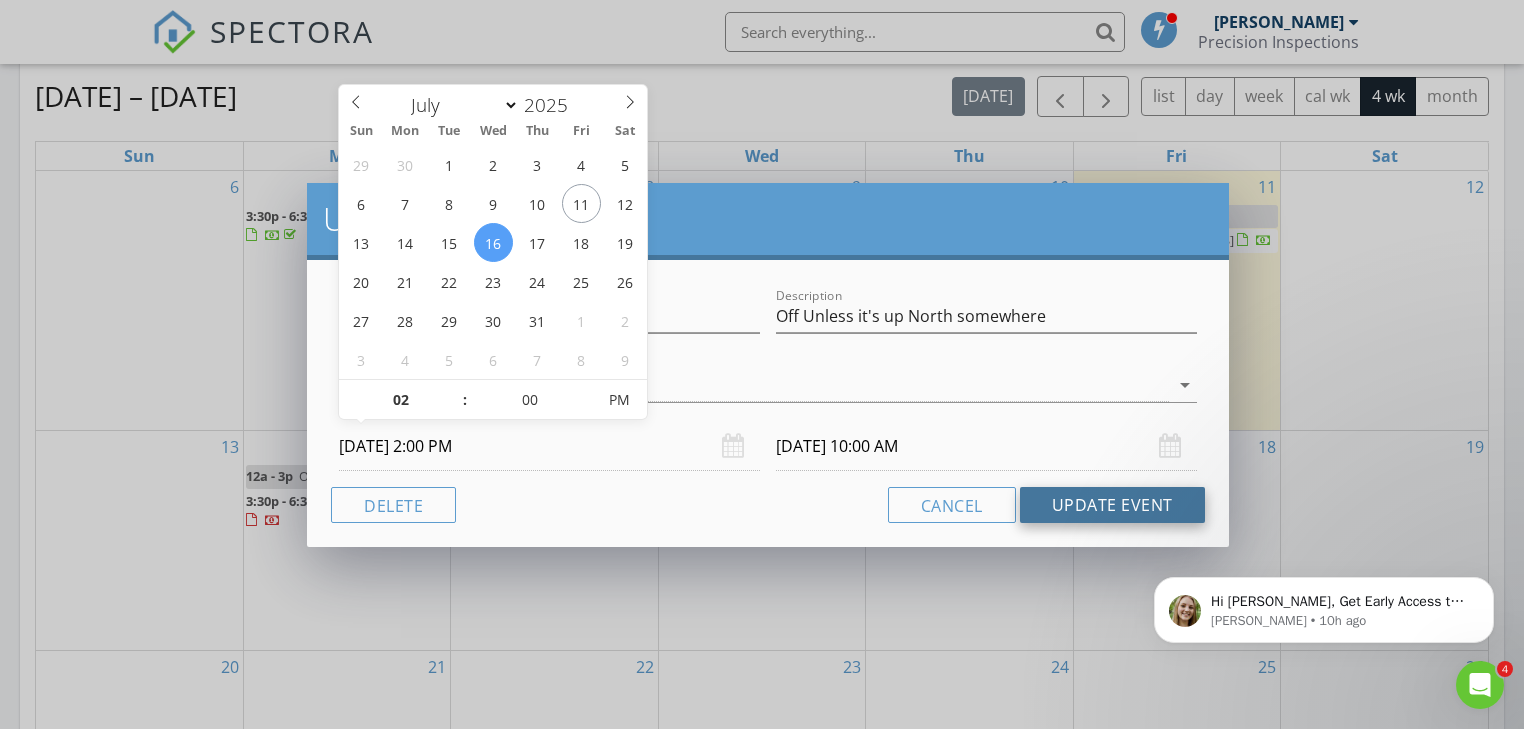 click on "Update Event" at bounding box center (1112, 505) 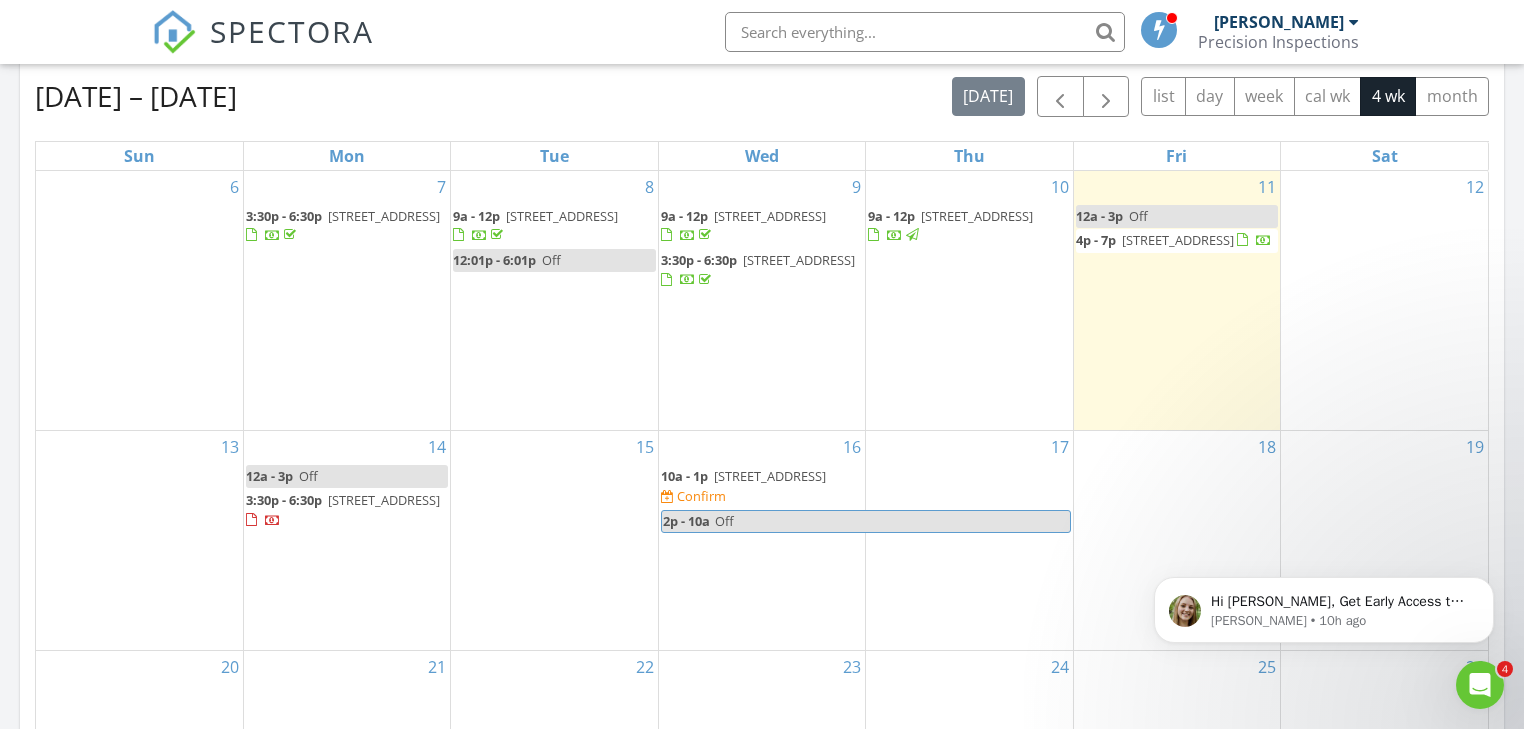 click on "2p - 10a
Off" at bounding box center [866, 521] 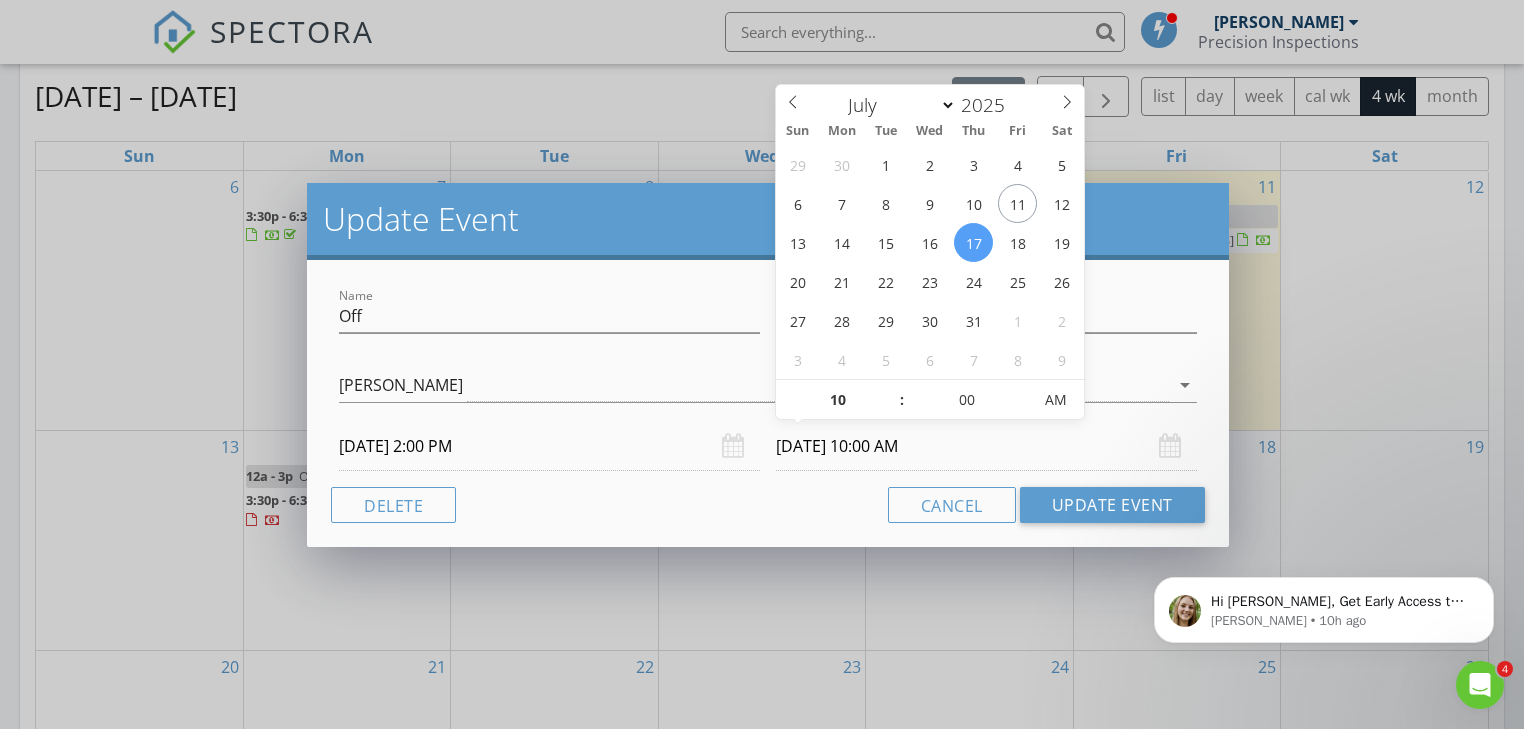 click on "07/17/2025 10:00 AM" at bounding box center (986, 446) 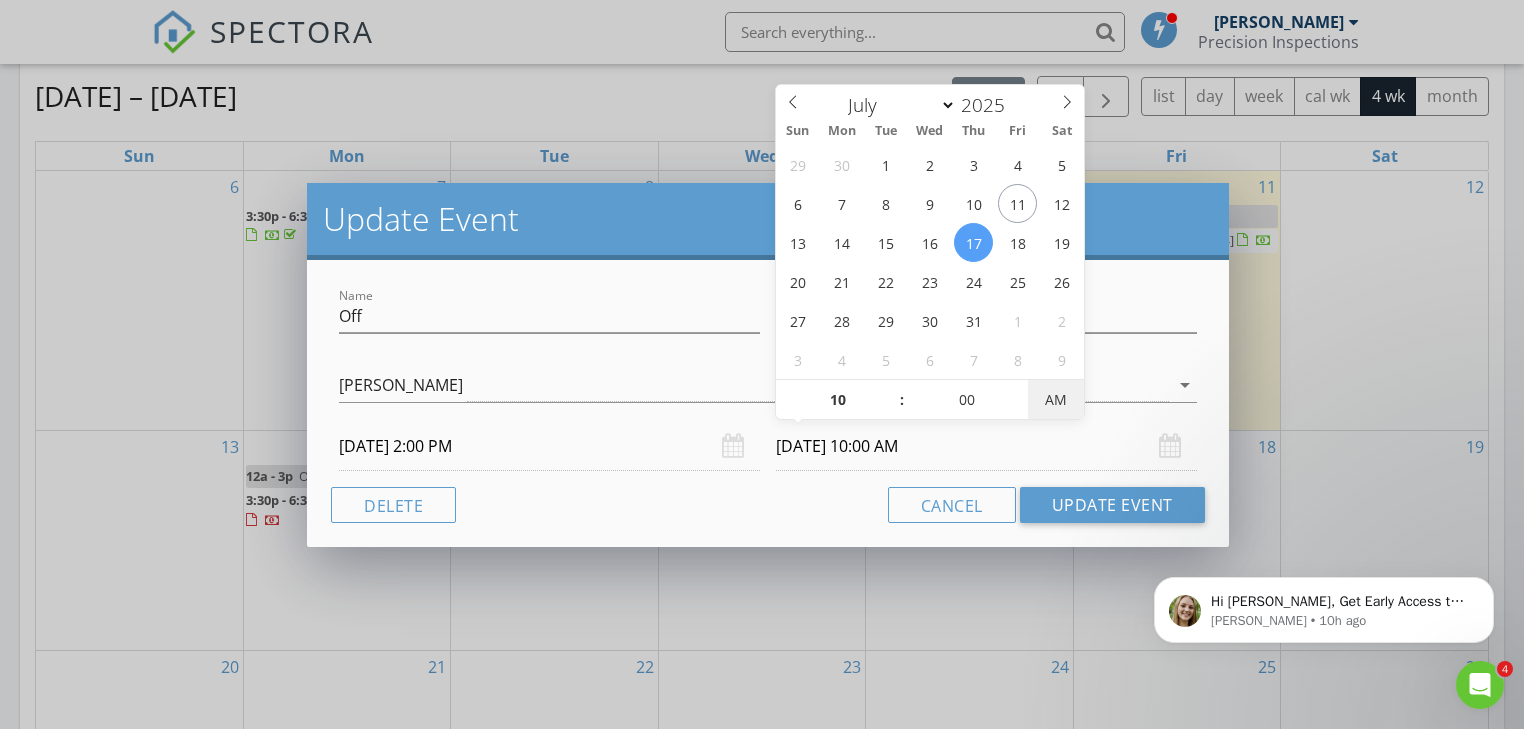 type on "07/17/2025 10:00 PM" 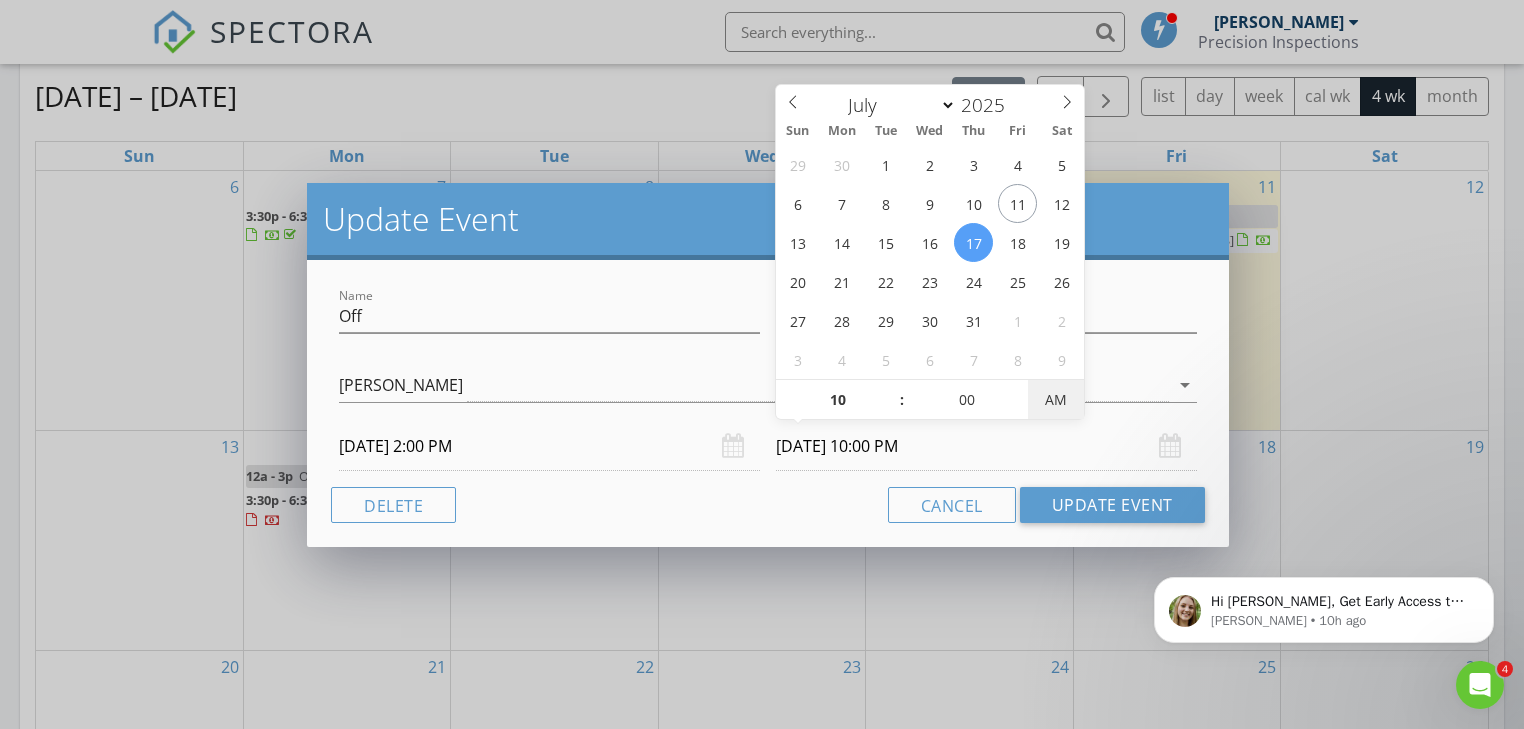 click on "AM" at bounding box center [1055, 400] 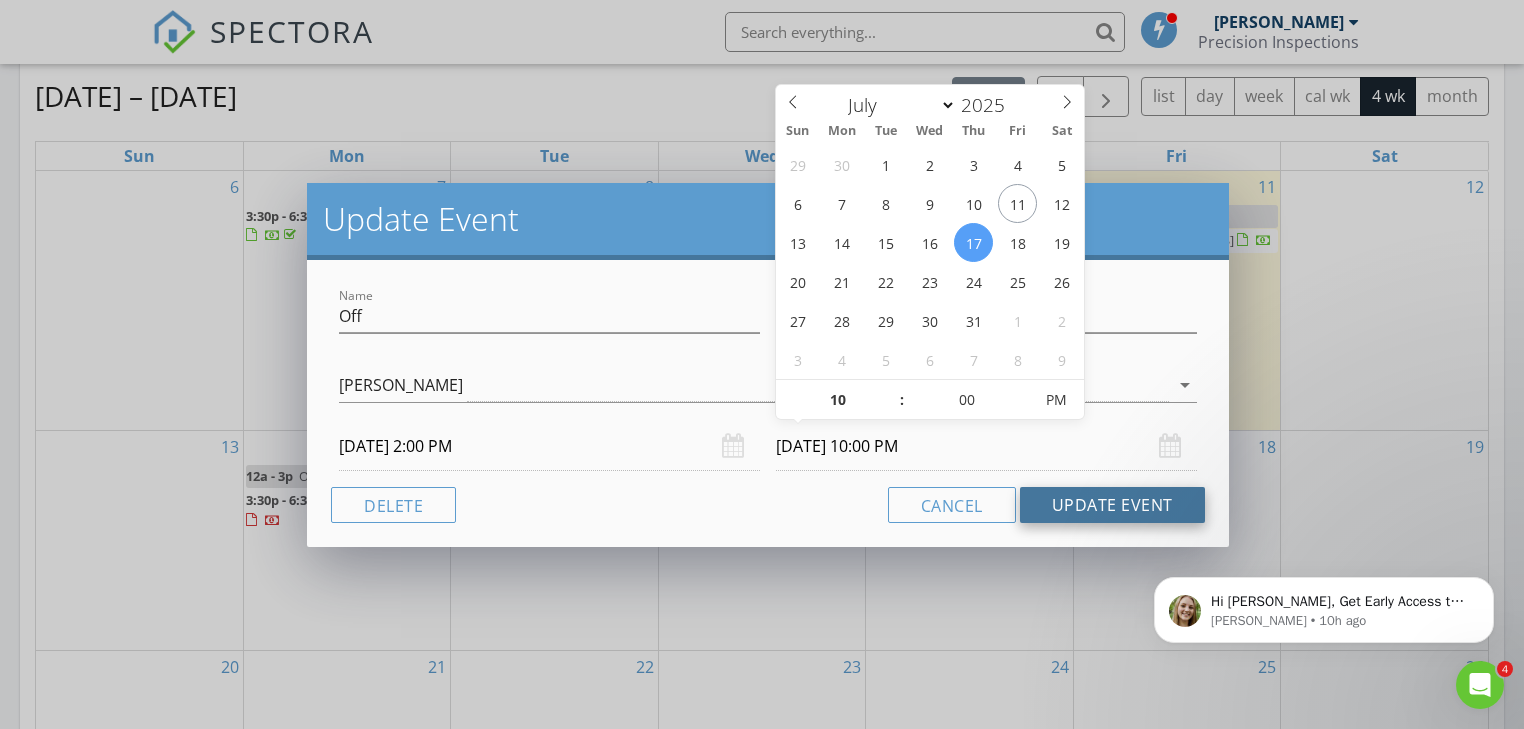 click on "Update Event" at bounding box center [1112, 505] 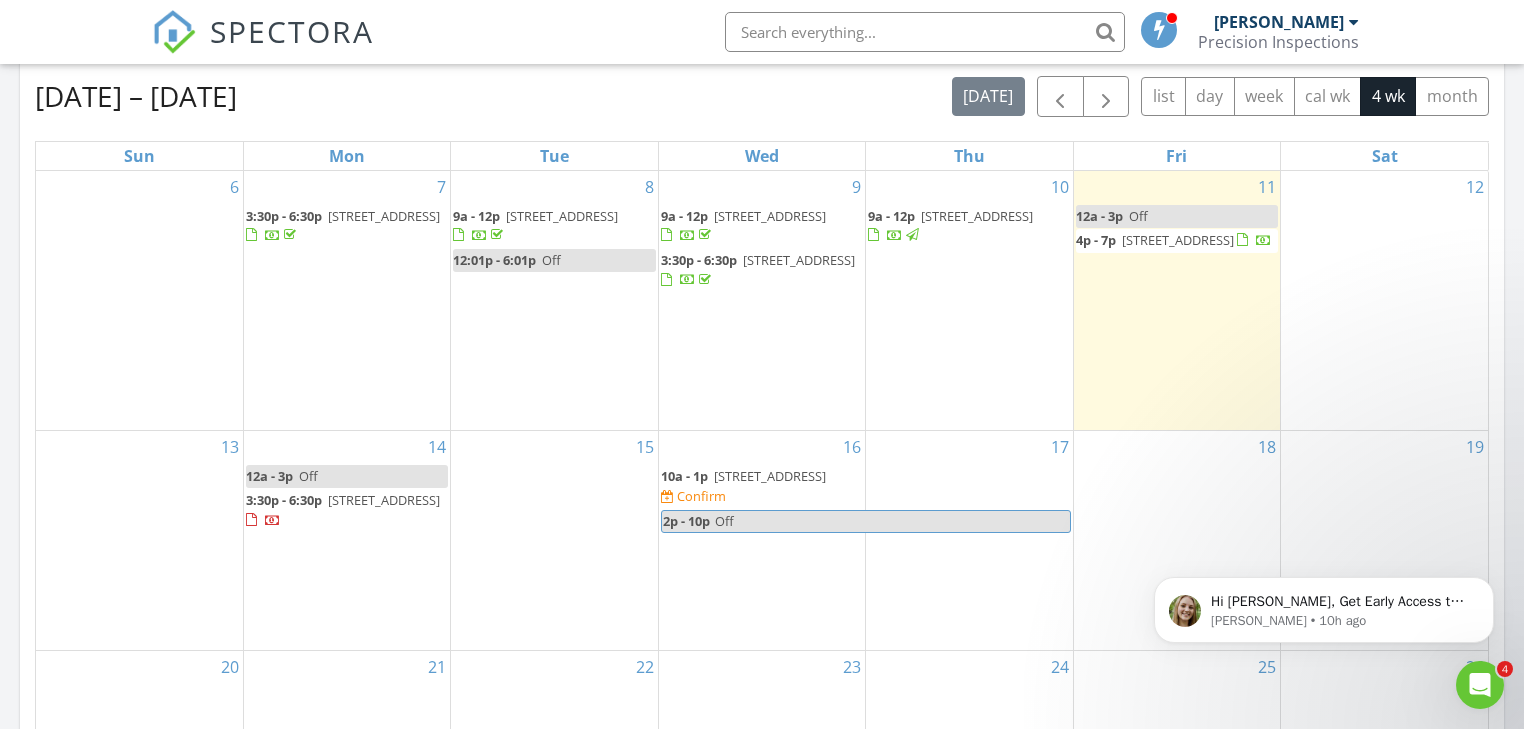 click on "Off" at bounding box center (892, 521) 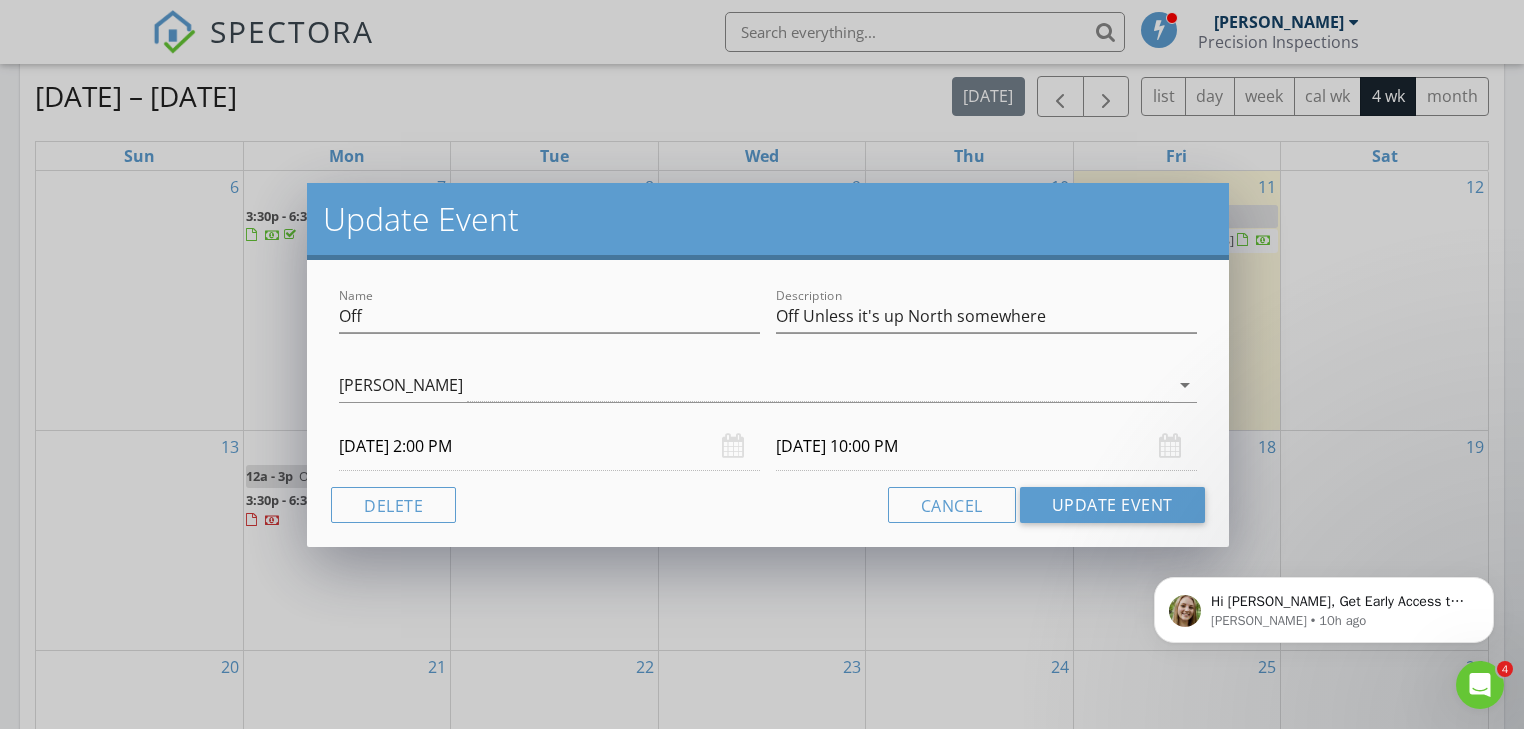 click on "07/17/2025 10:00 PM" at bounding box center (986, 446) 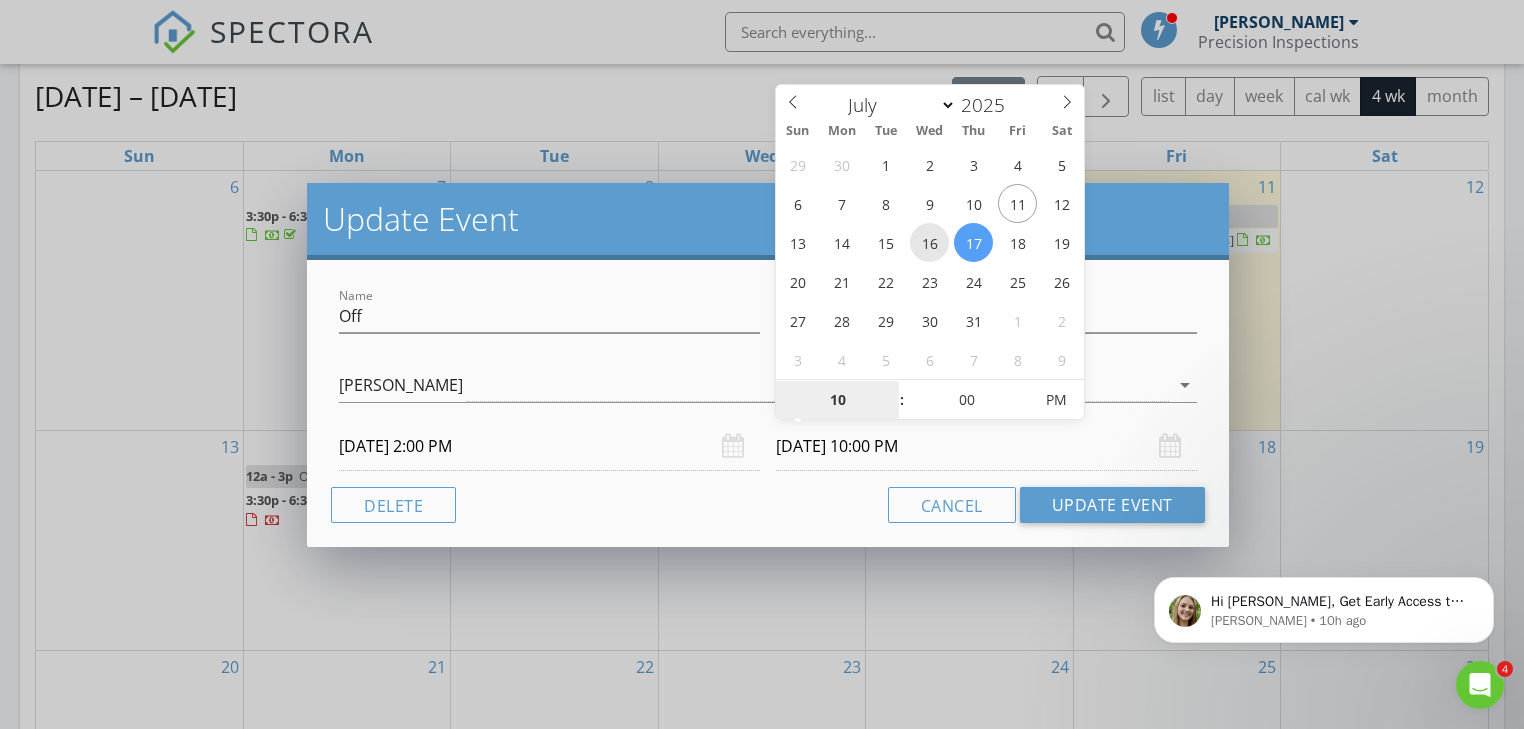type on "07/16/2025 10:00 PM" 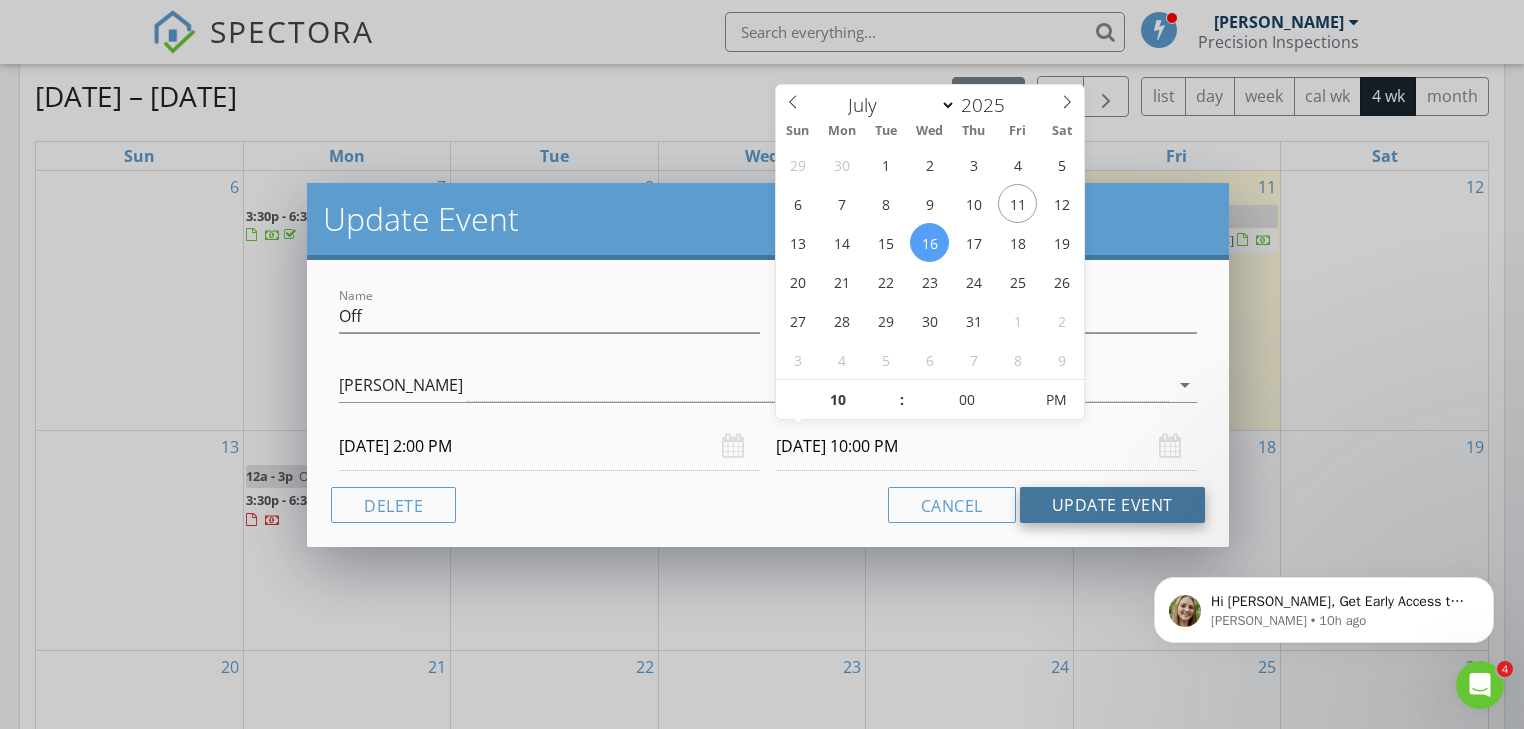 click on "Update Event" at bounding box center [1112, 505] 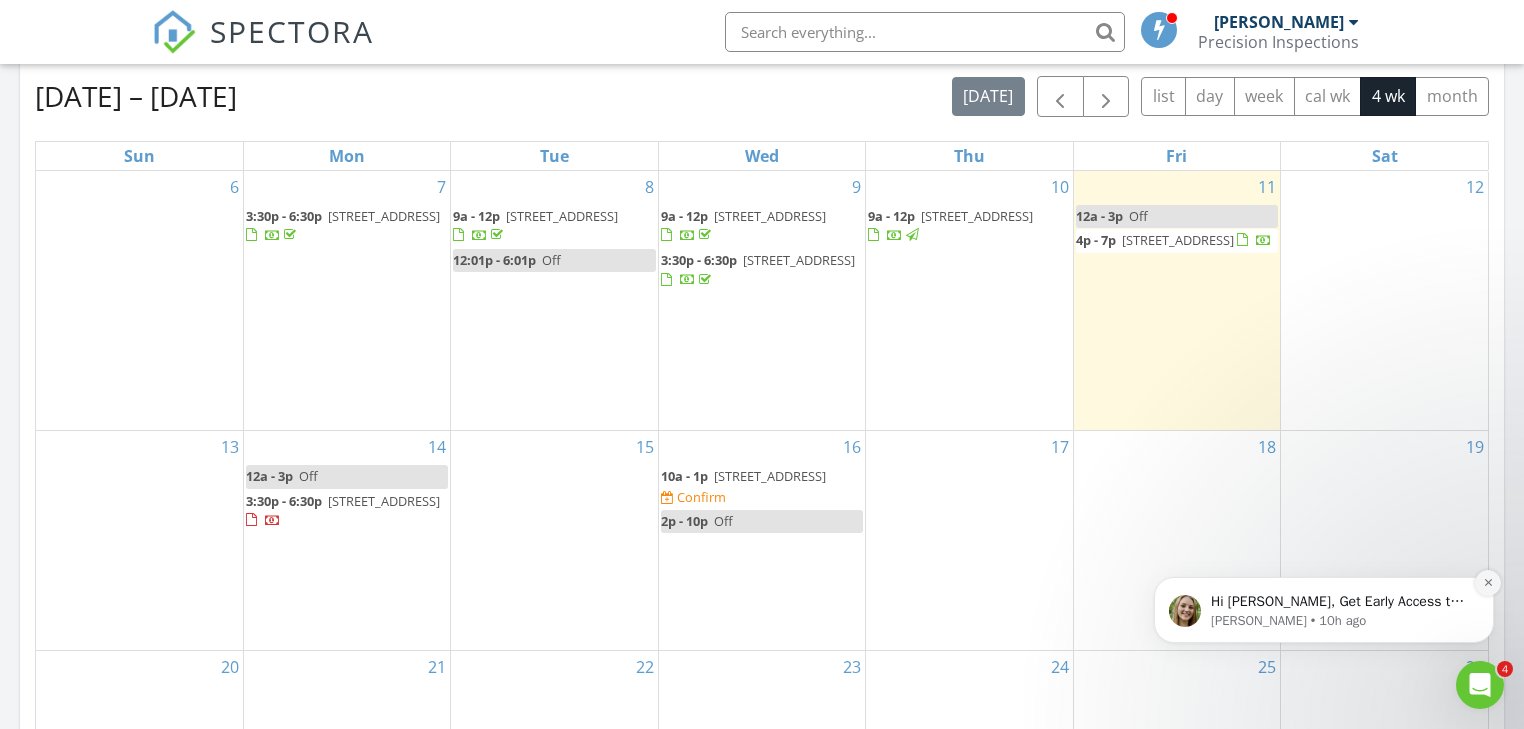 click 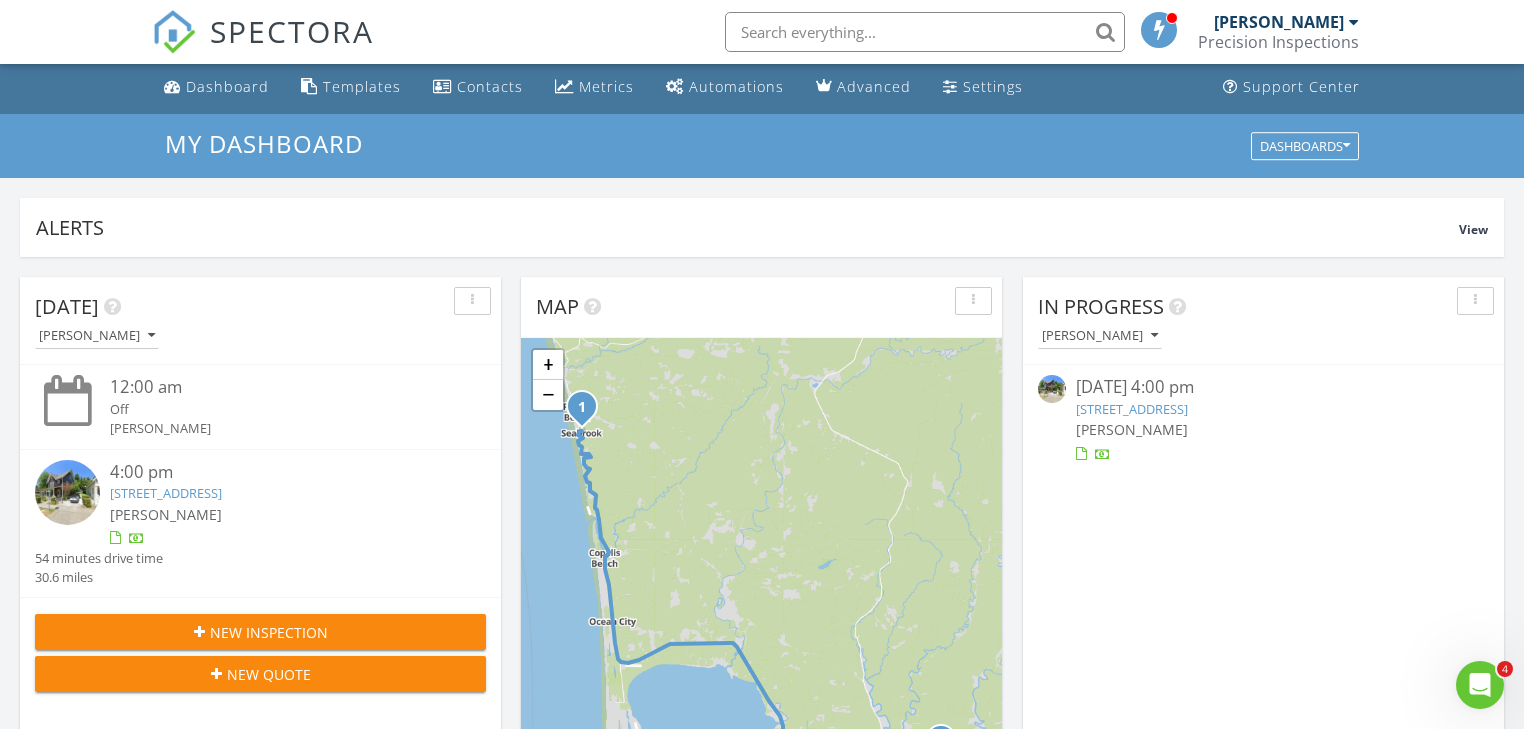 scroll, scrollTop: 0, scrollLeft: 0, axis: both 